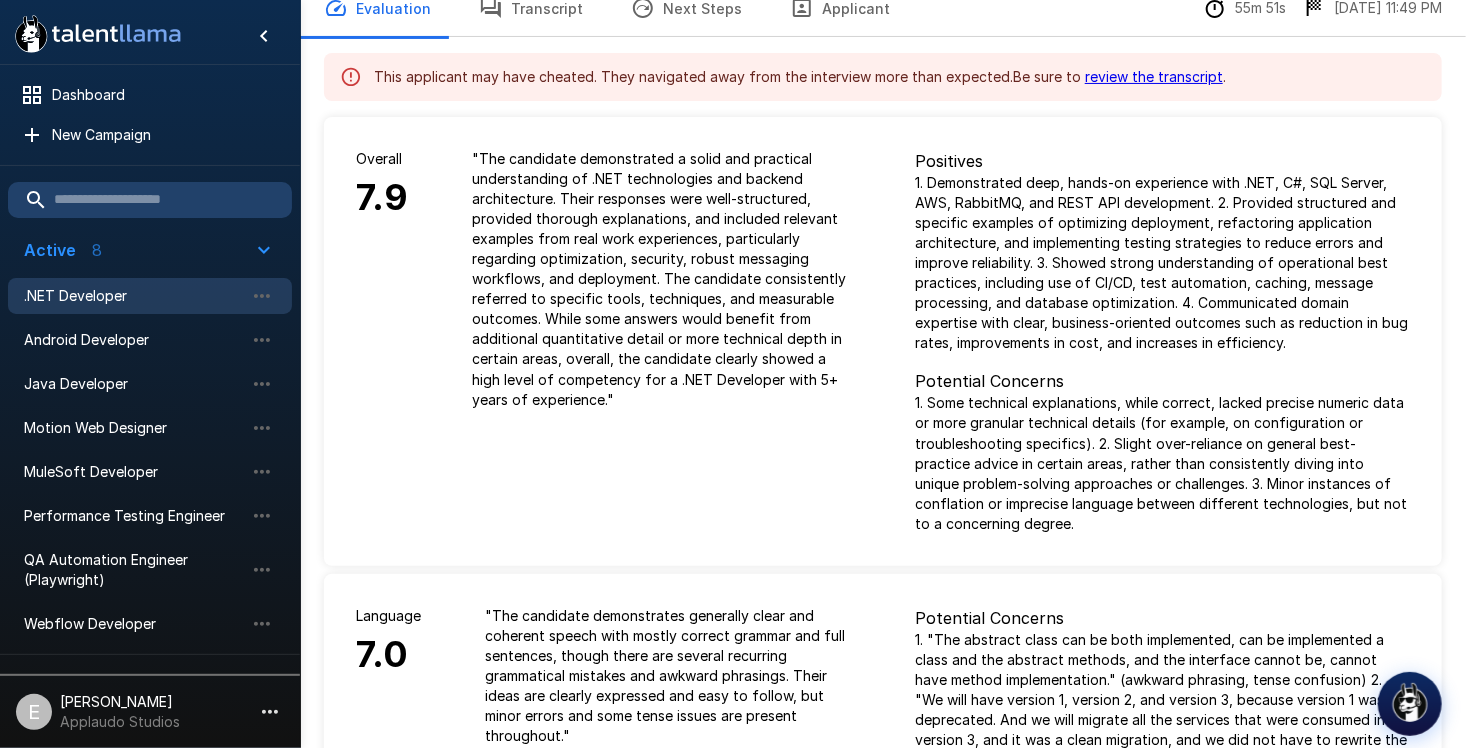 scroll, scrollTop: 100, scrollLeft: 0, axis: vertical 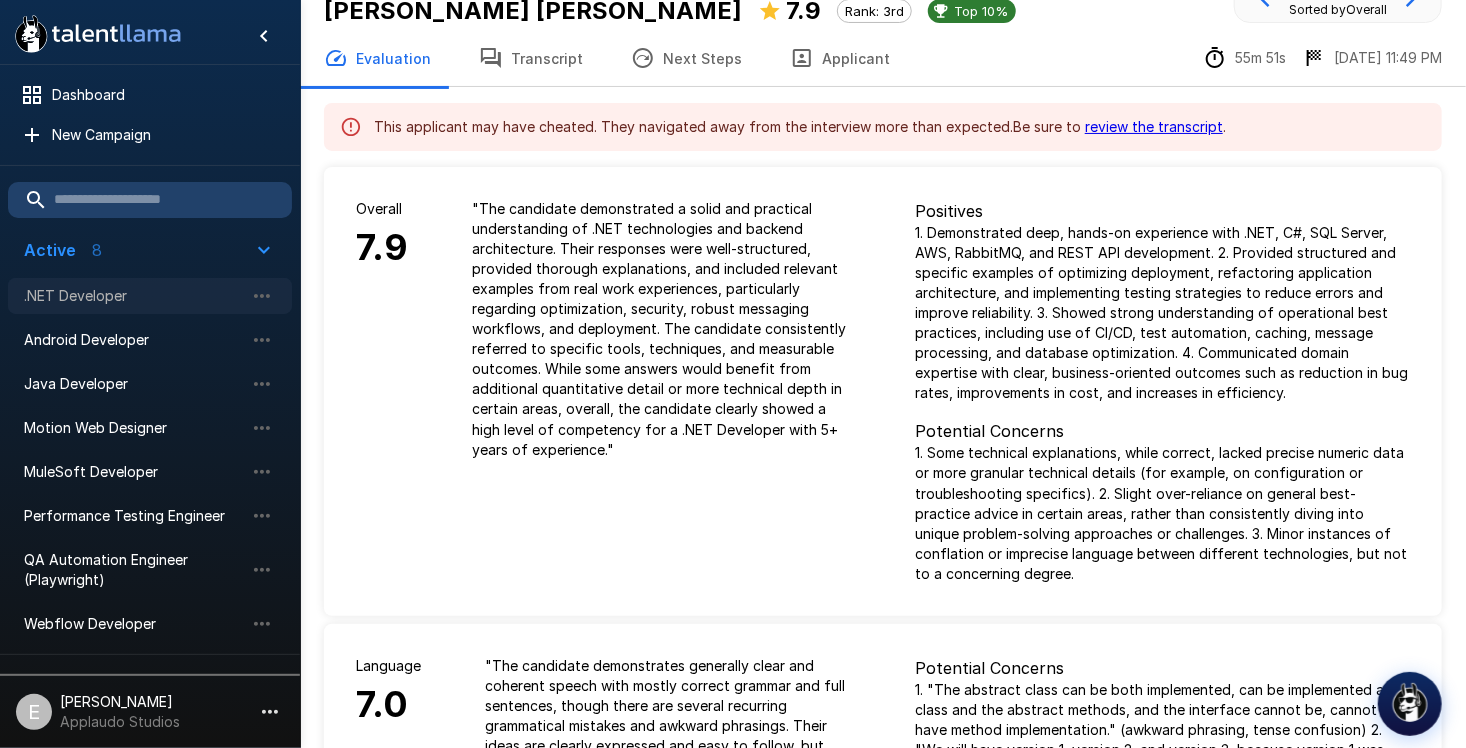 click on ".NET Developer" at bounding box center [134, 296] 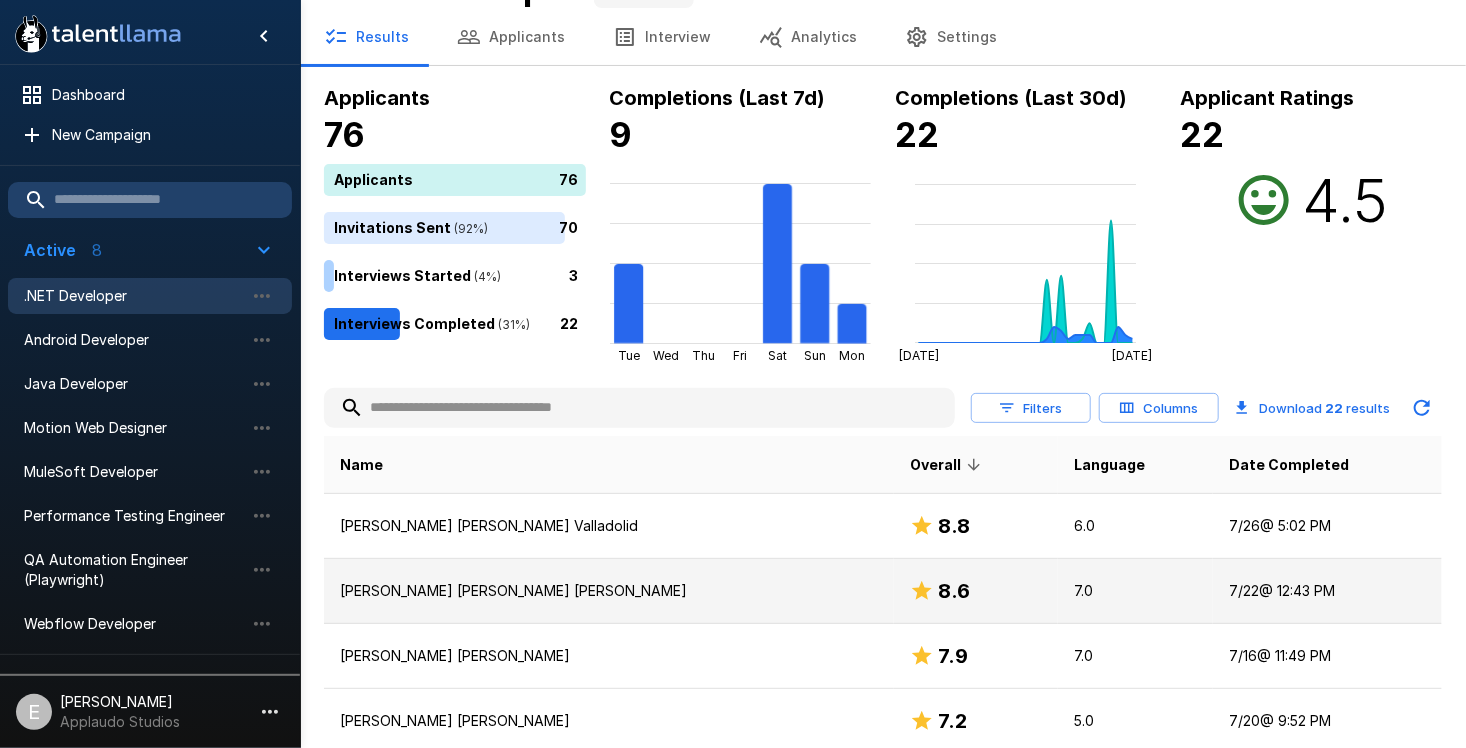 drag, startPoint x: 767, startPoint y: 674, endPoint x: 1052, endPoint y: 566, distance: 304.77698 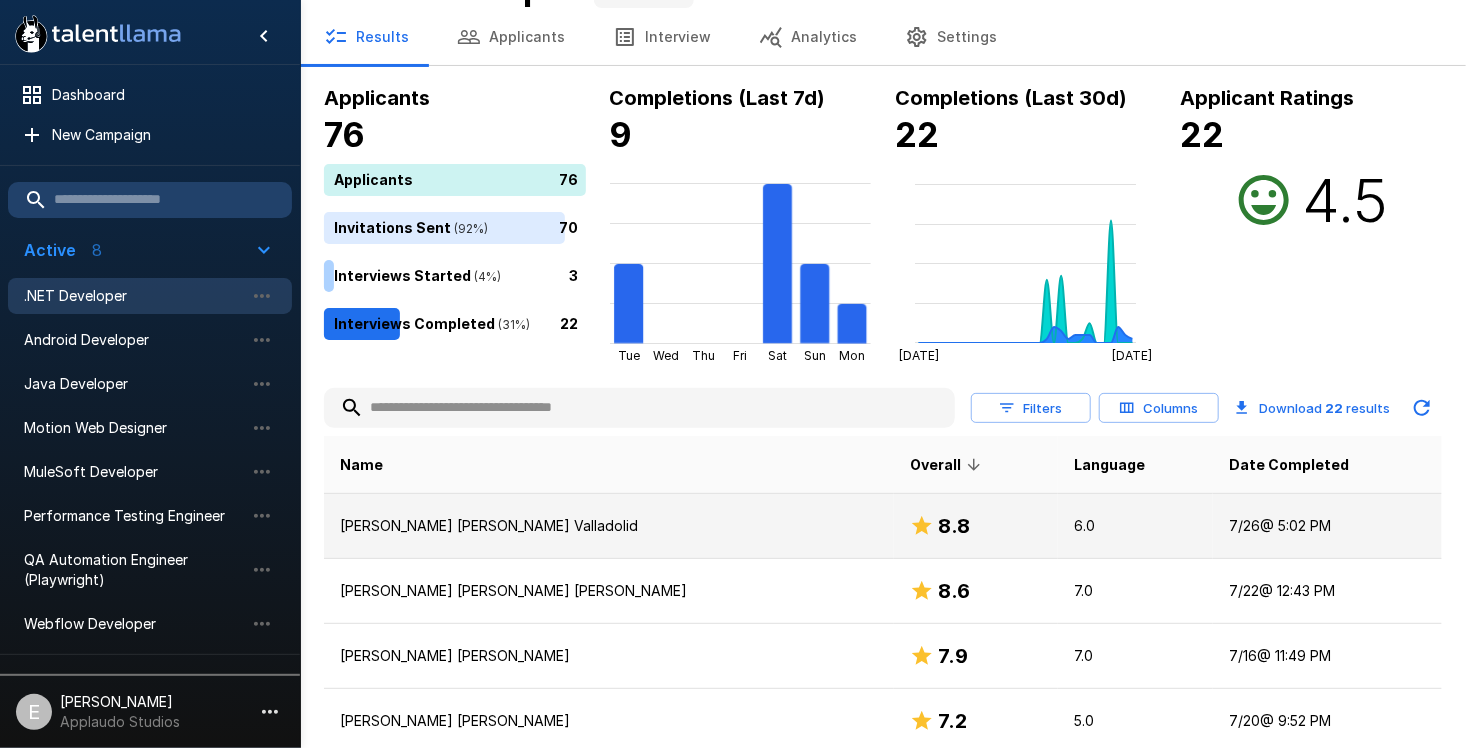 scroll, scrollTop: 96, scrollLeft: 0, axis: vertical 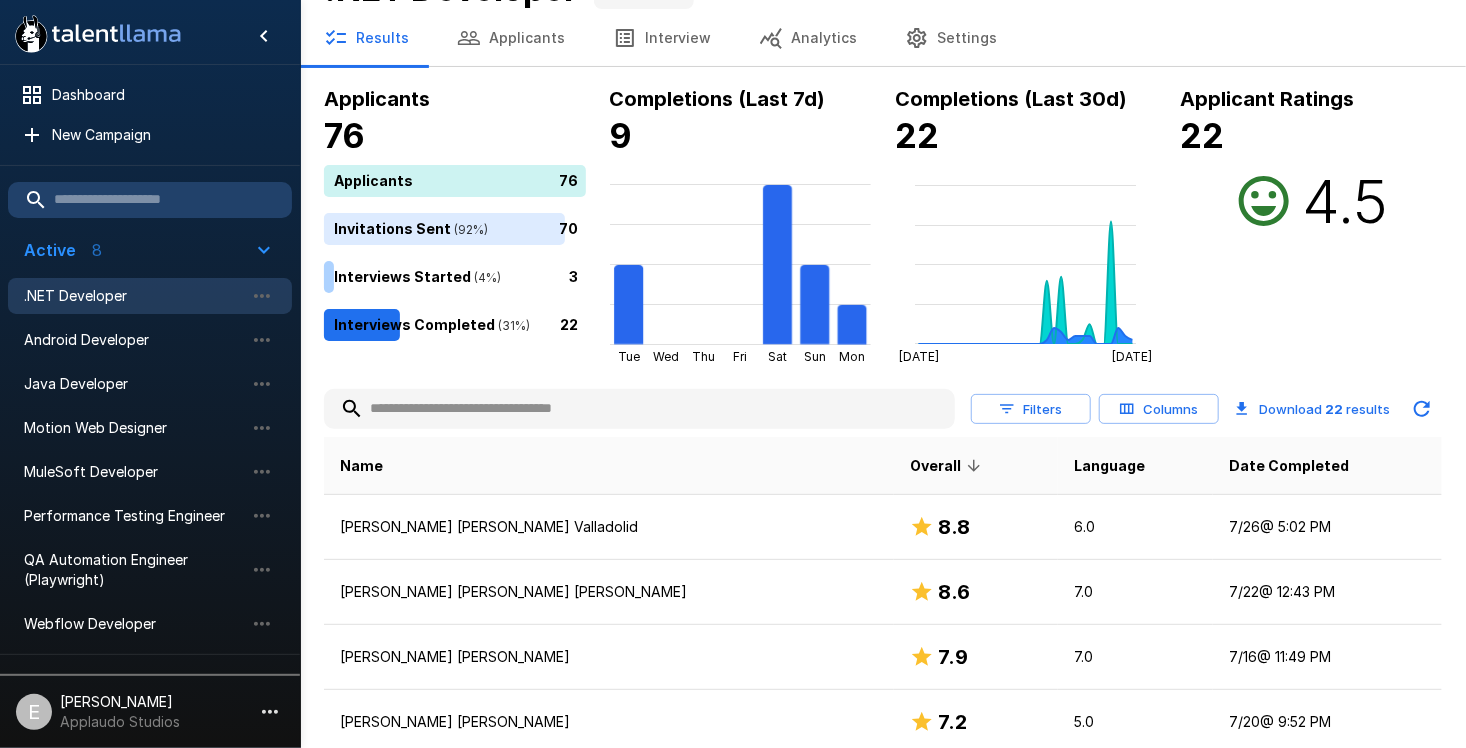 click on "6.0" at bounding box center [1135, 527] 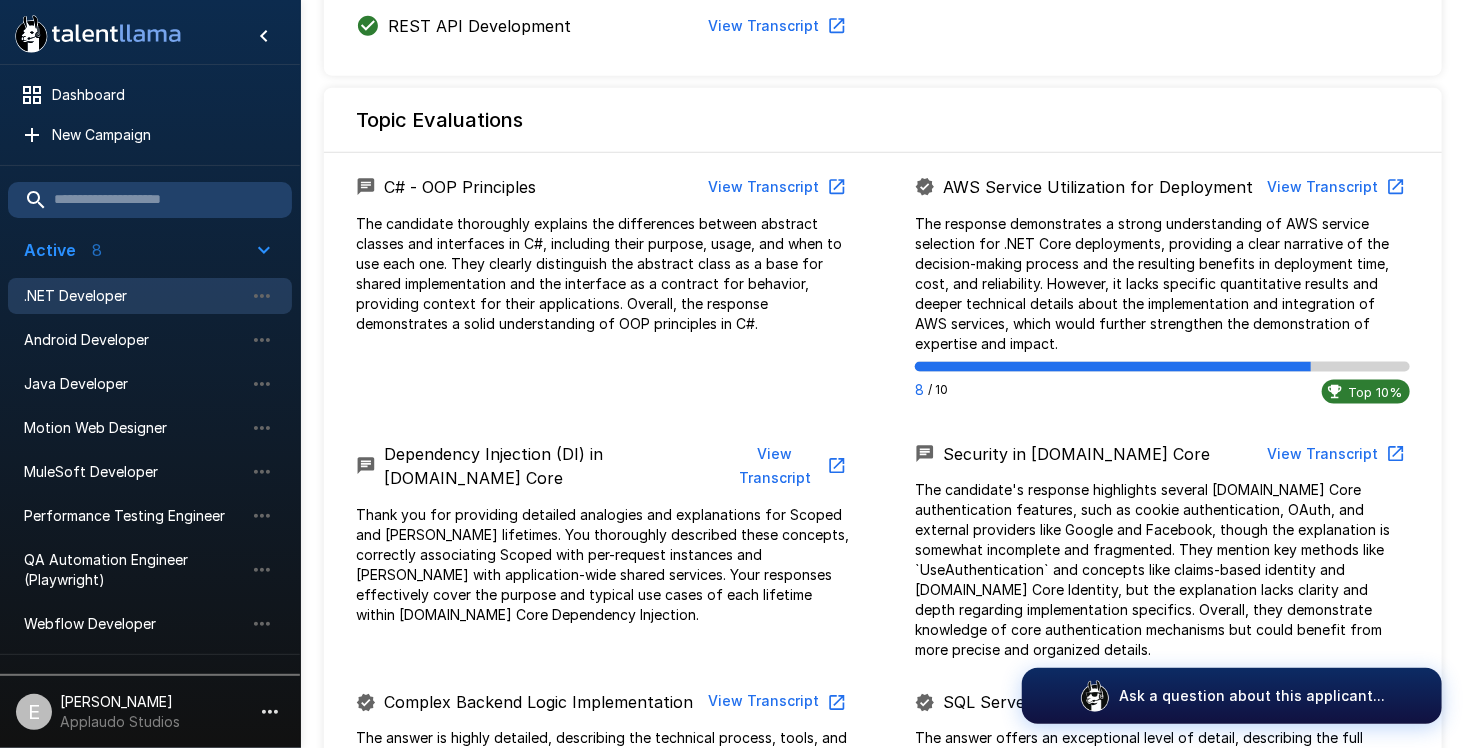 scroll, scrollTop: 1400, scrollLeft: 0, axis: vertical 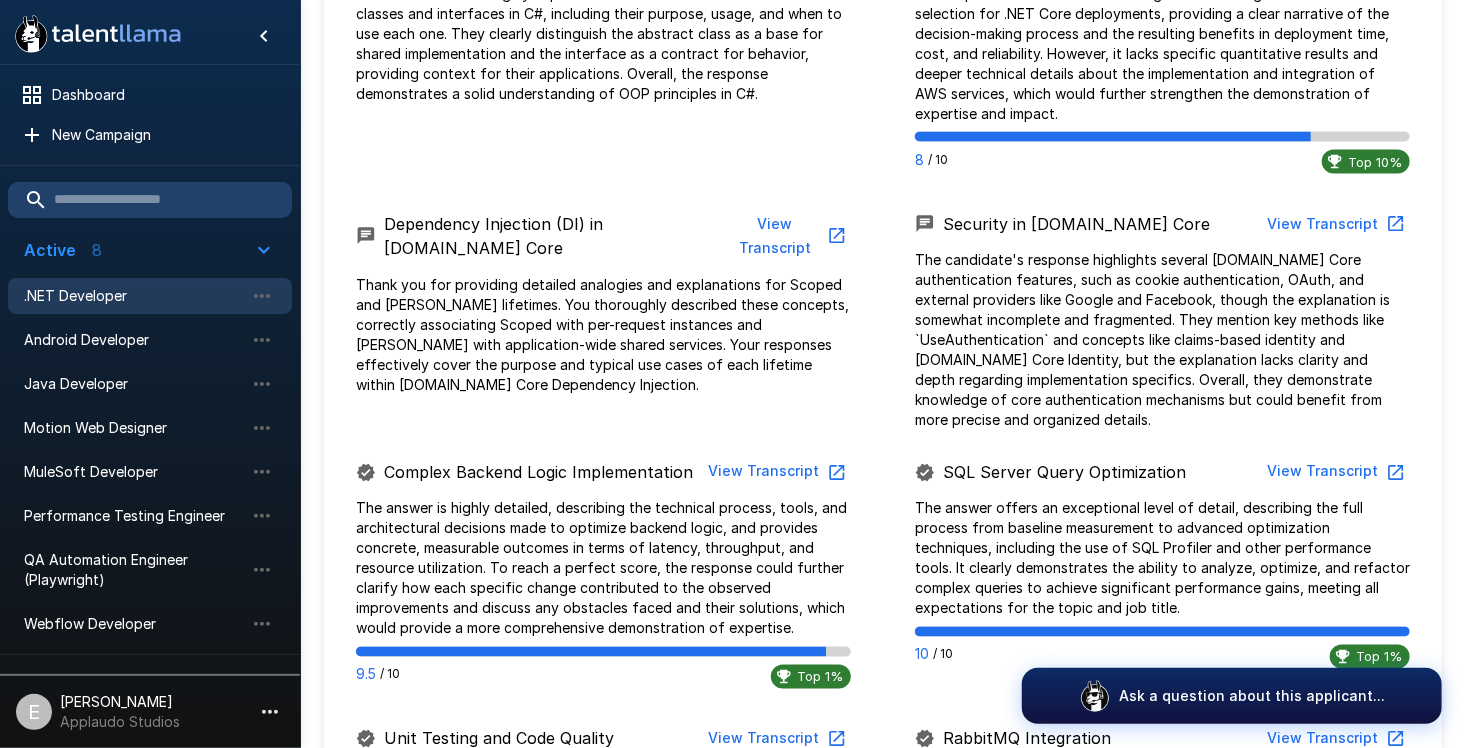 click on "View Transcript" at bounding box center (775, 472) 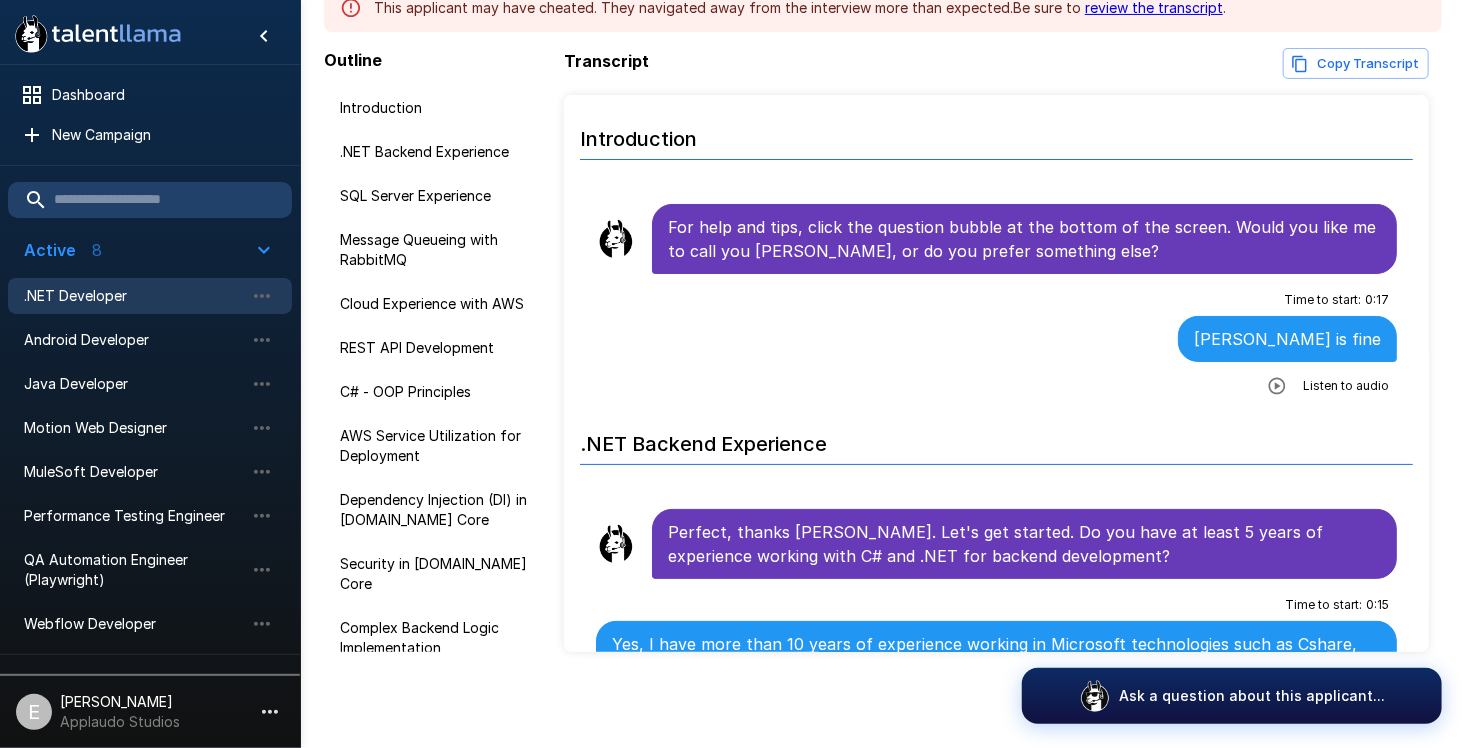scroll, scrollTop: 219, scrollLeft: 0, axis: vertical 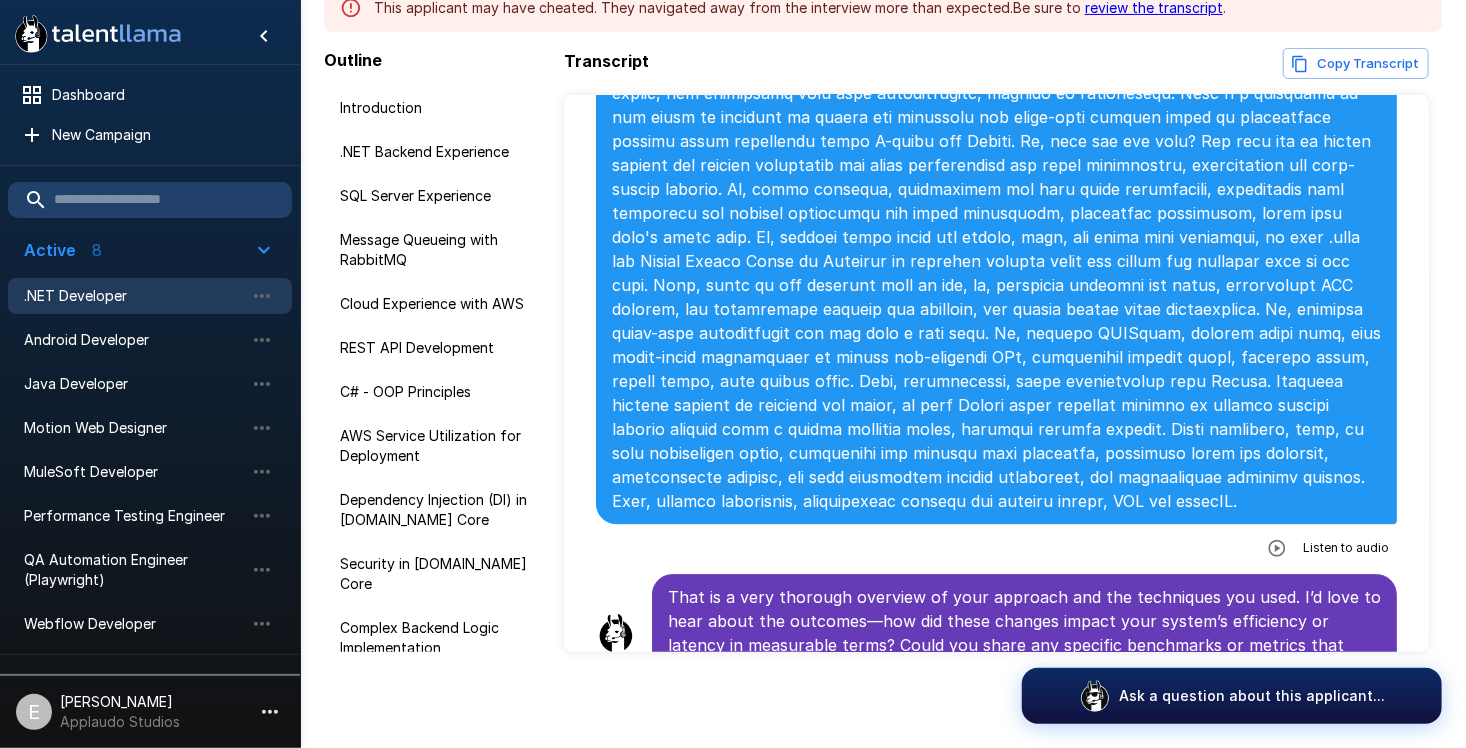 click 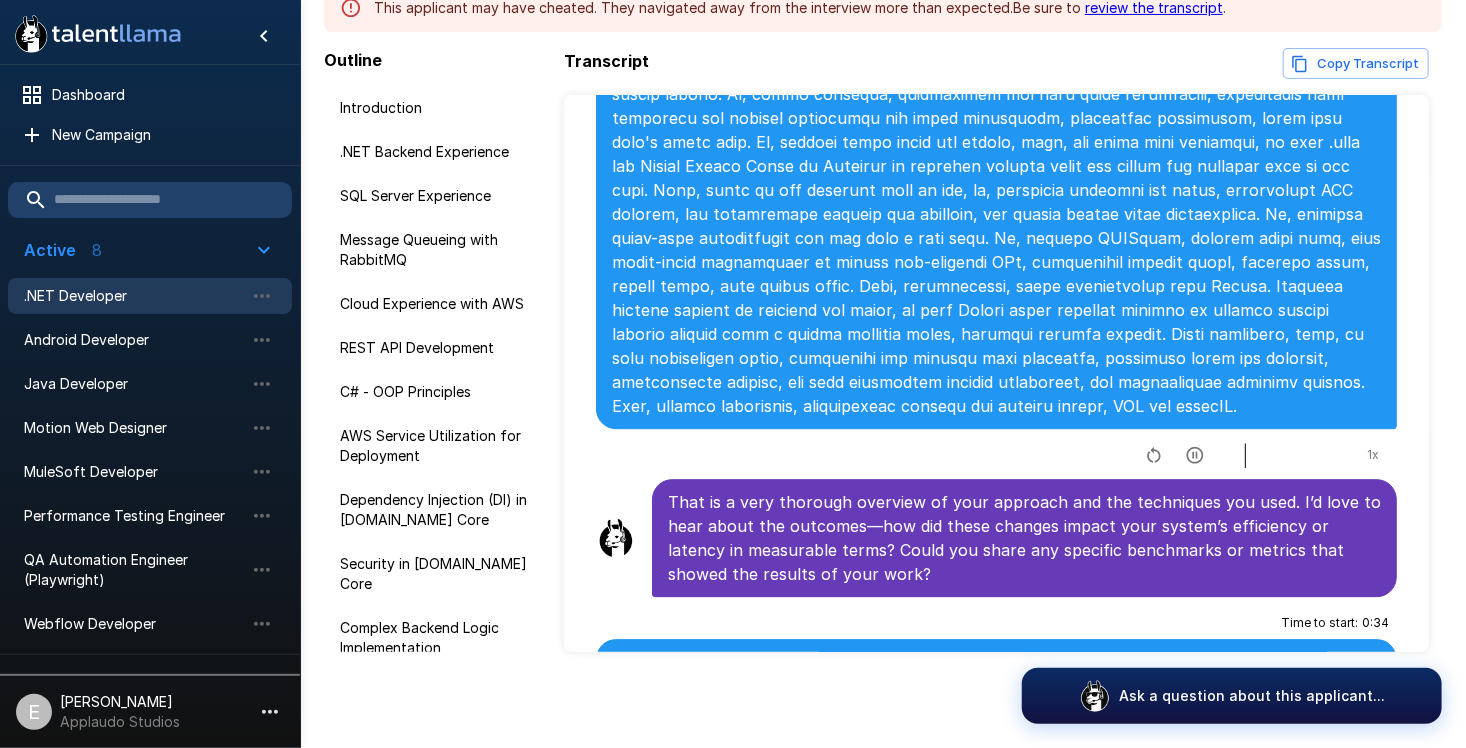 scroll, scrollTop: 6276, scrollLeft: 0, axis: vertical 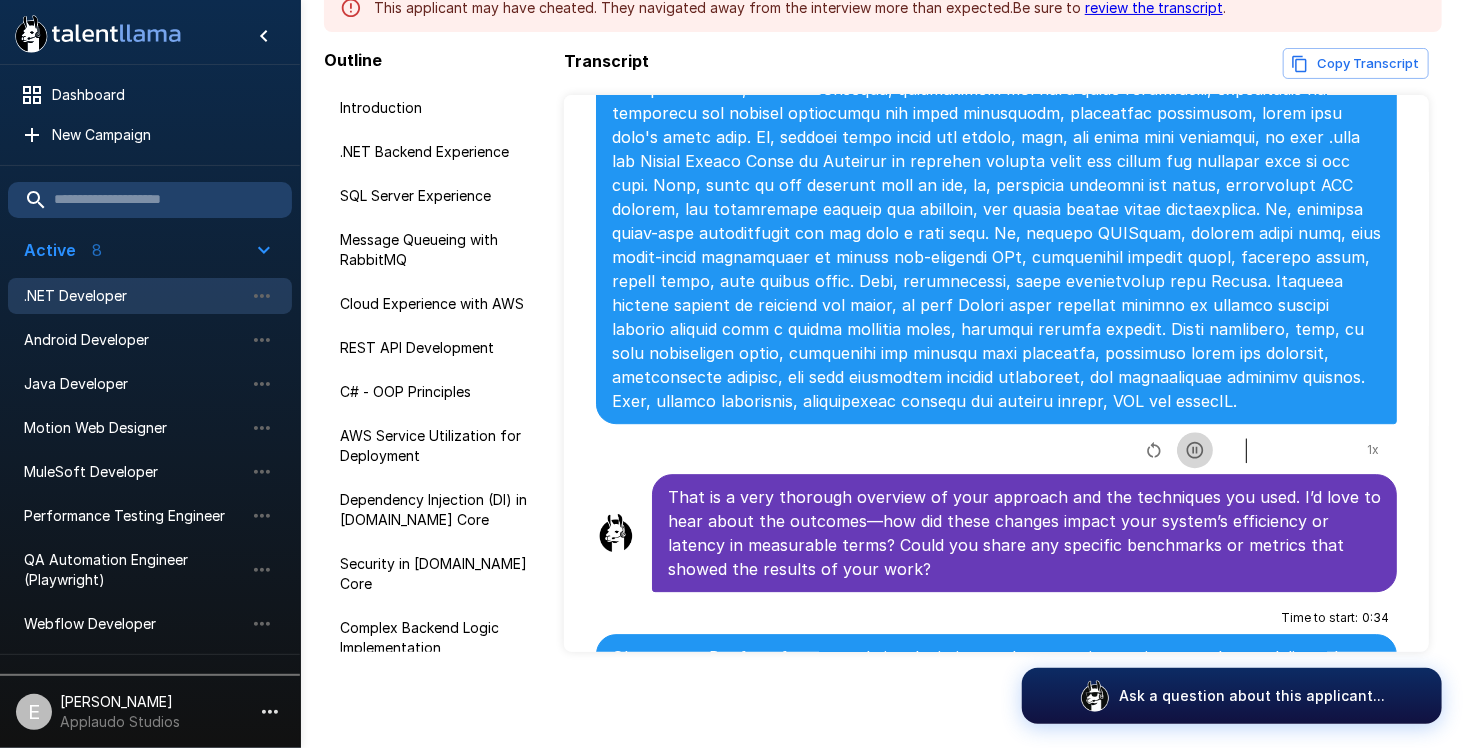click 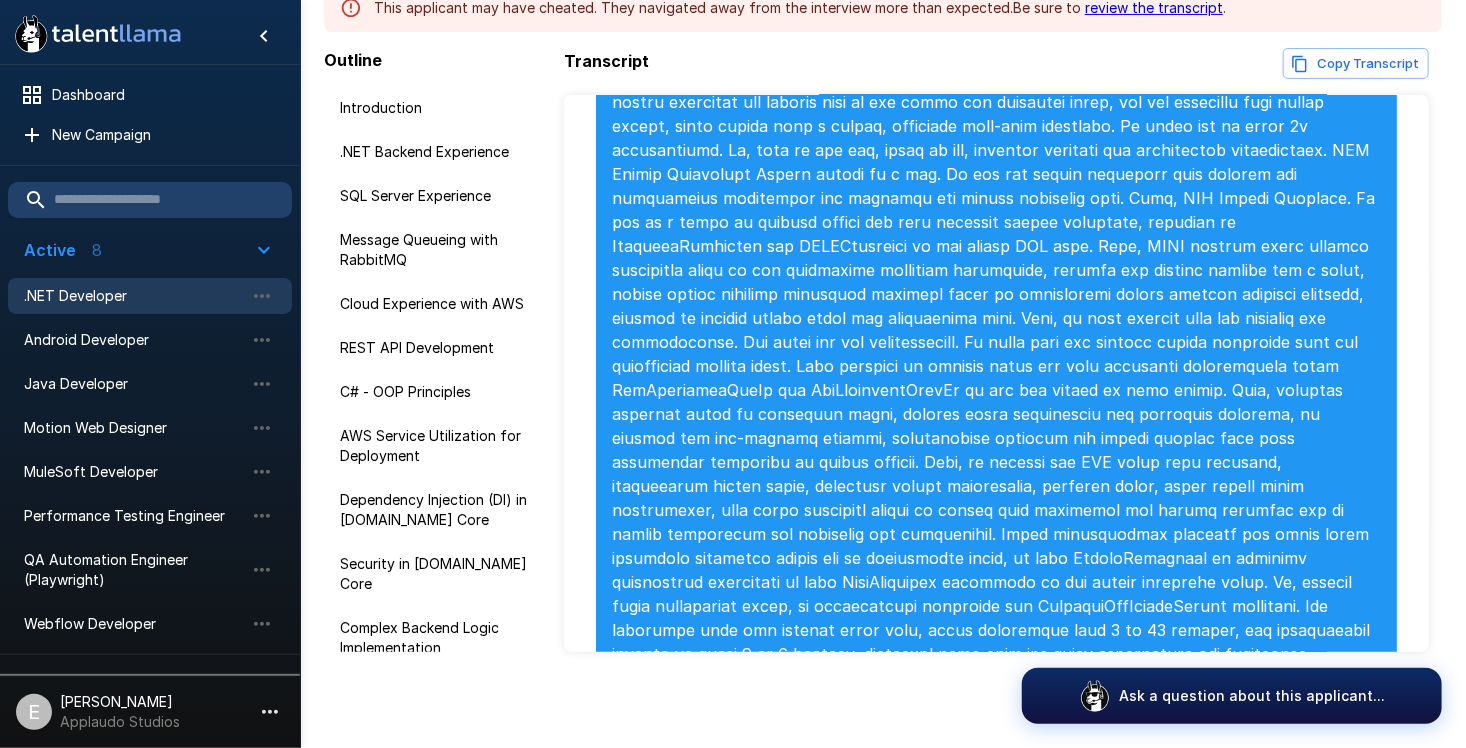 scroll, scrollTop: 7576, scrollLeft: 0, axis: vertical 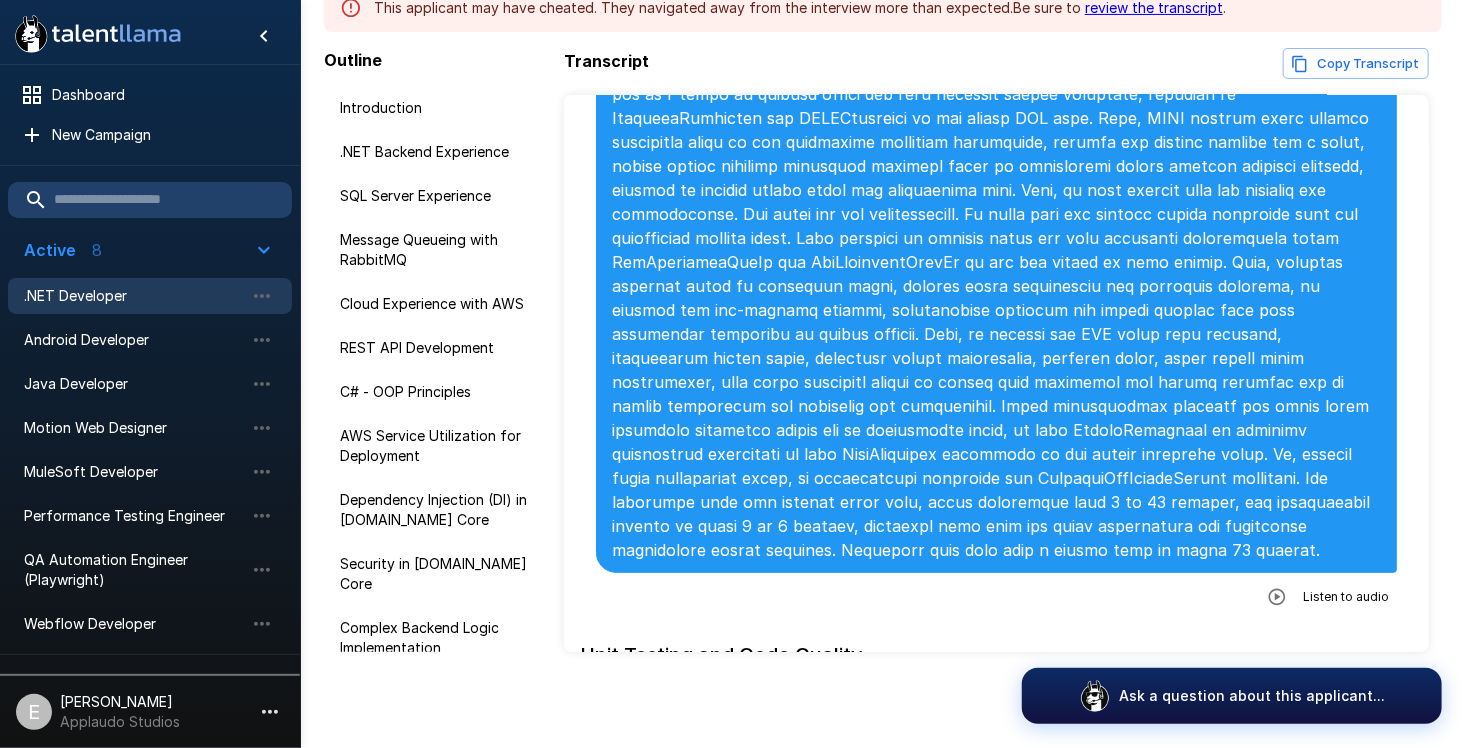 click on ".NET Developer" at bounding box center (134, 296) 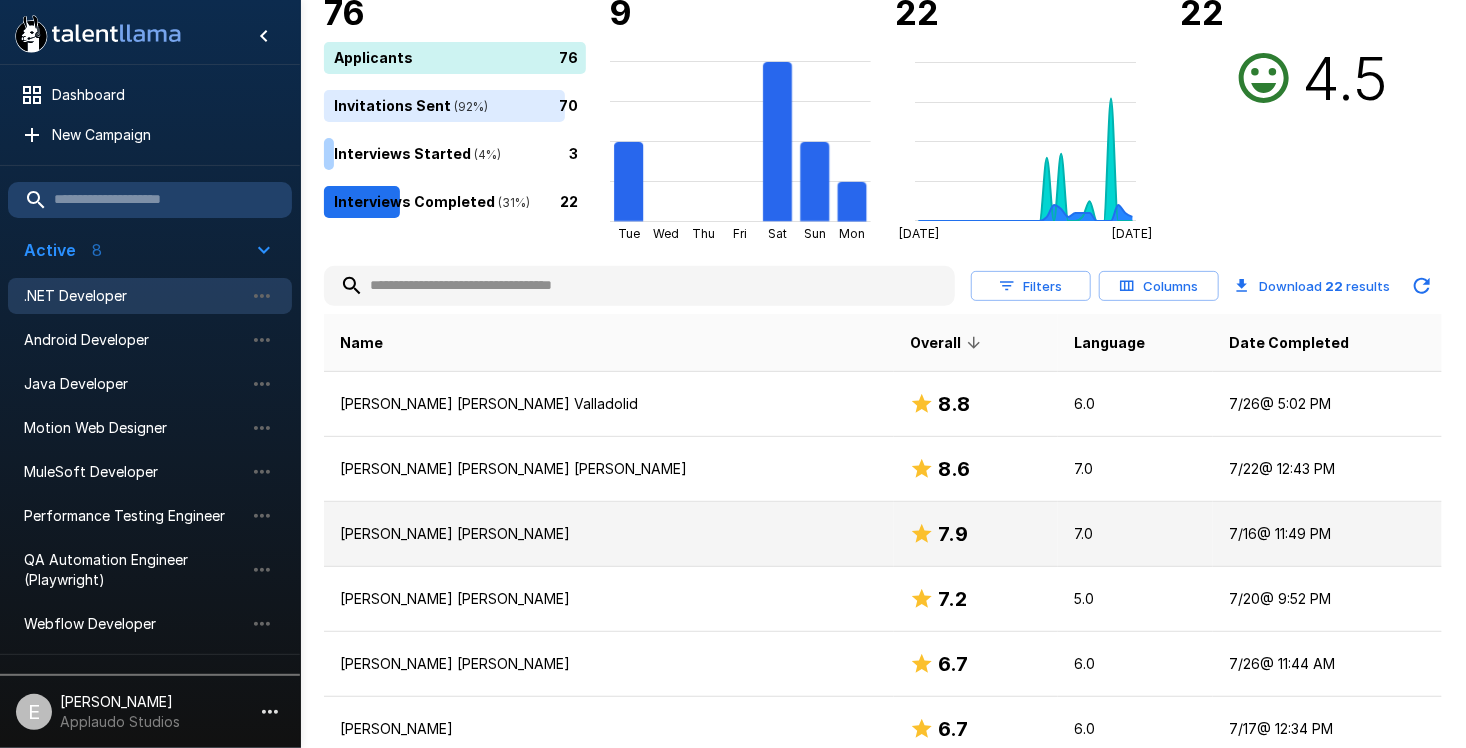 click on "[PERSON_NAME] [PERSON_NAME]" at bounding box center (609, 534) 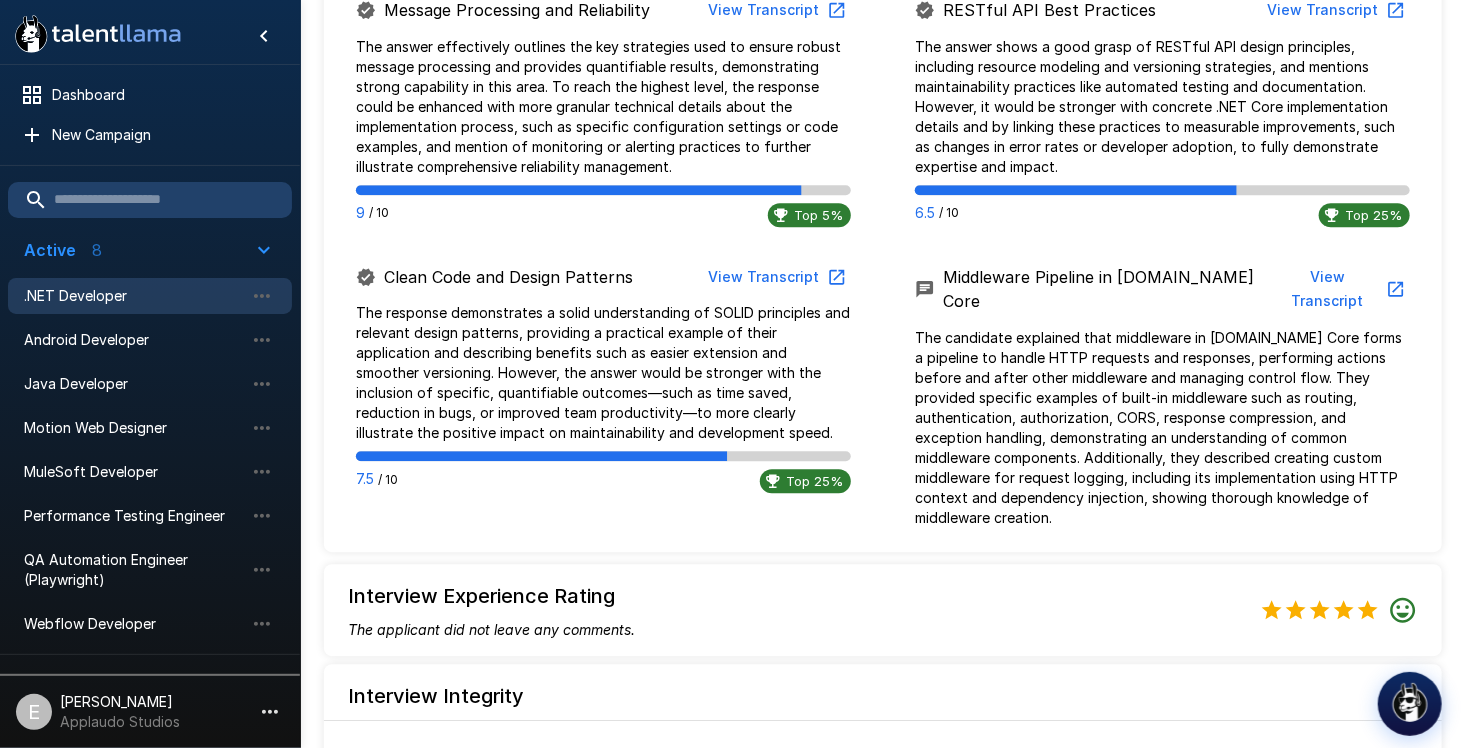 scroll, scrollTop: 2900, scrollLeft: 0, axis: vertical 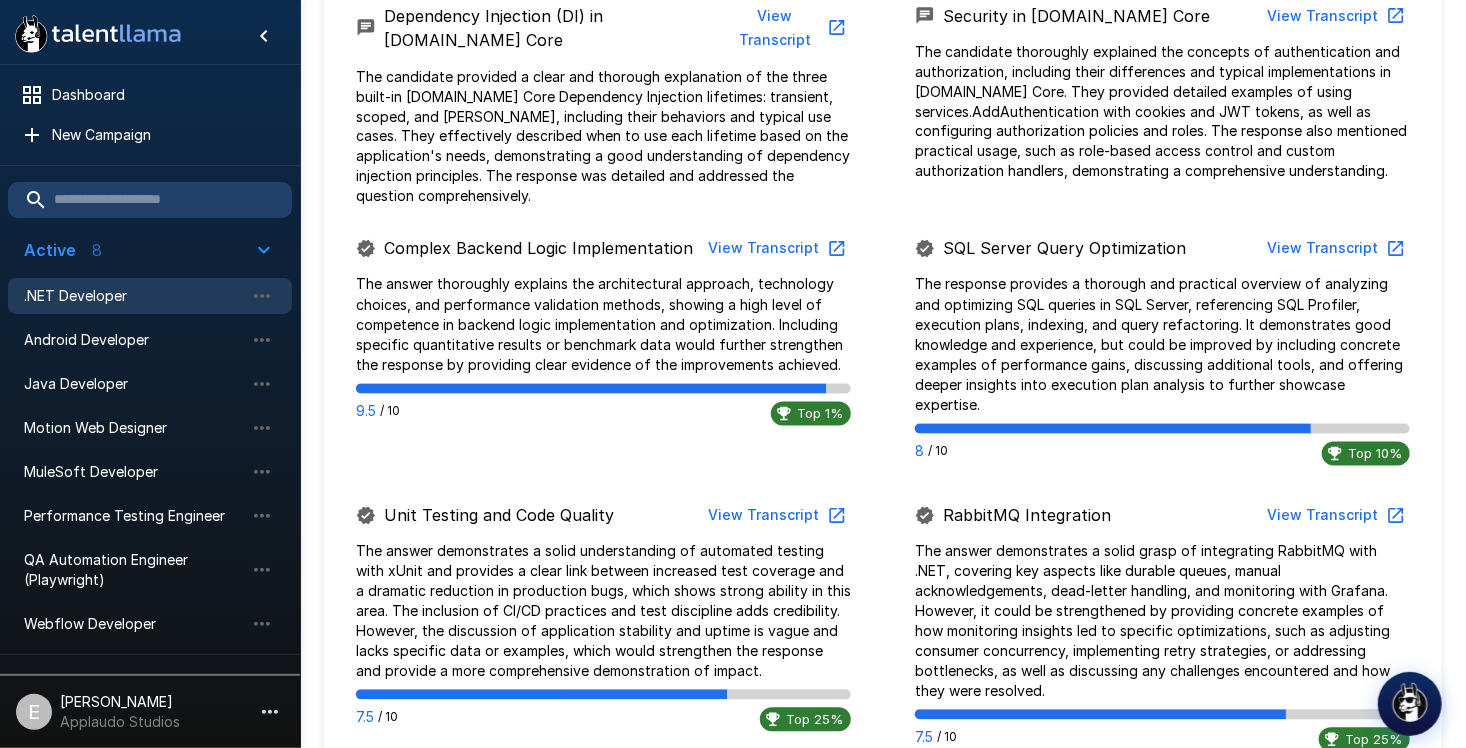 drag, startPoint x: 717, startPoint y: 500, endPoint x: 722, endPoint y: 443, distance: 57.21888 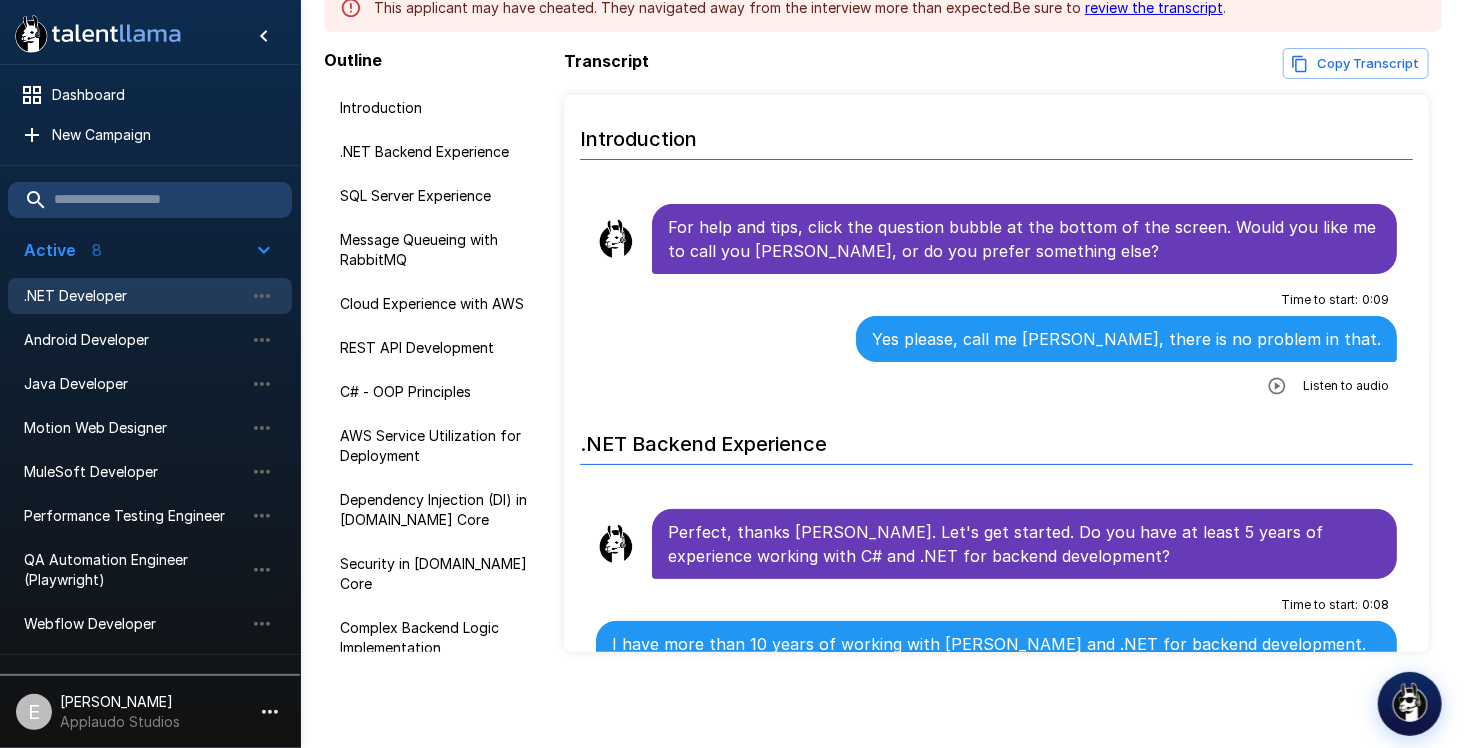 scroll, scrollTop: 219, scrollLeft: 0, axis: vertical 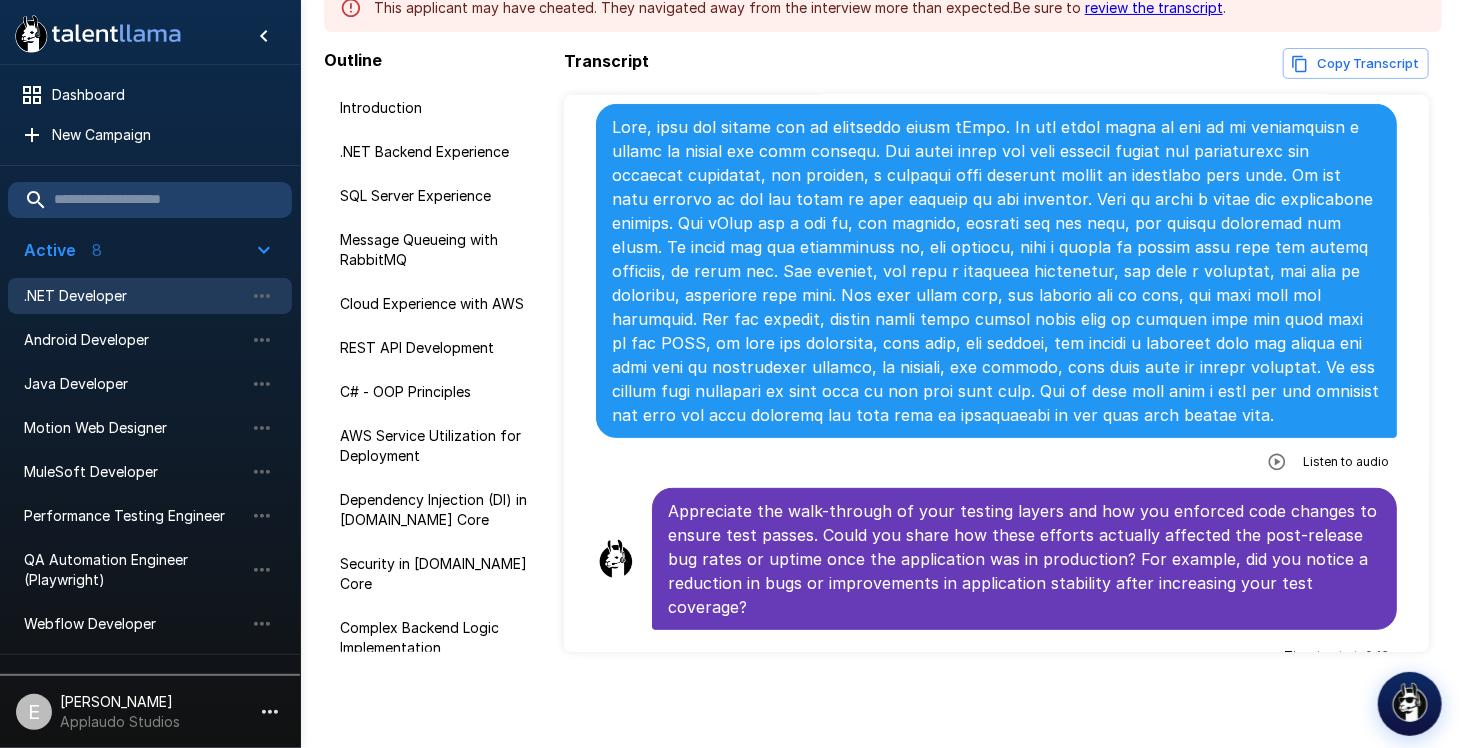 click at bounding box center (1277, 462) 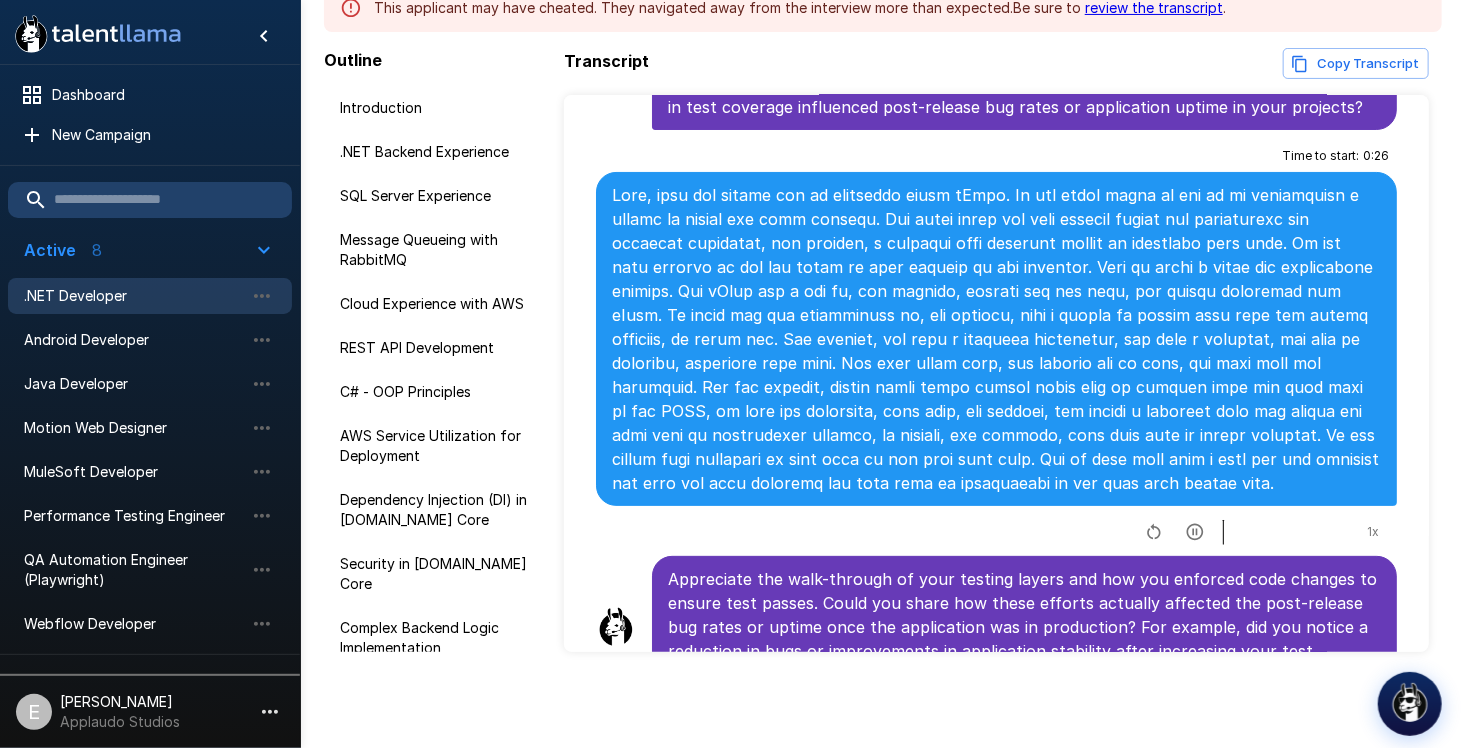 scroll, scrollTop: 7304, scrollLeft: 0, axis: vertical 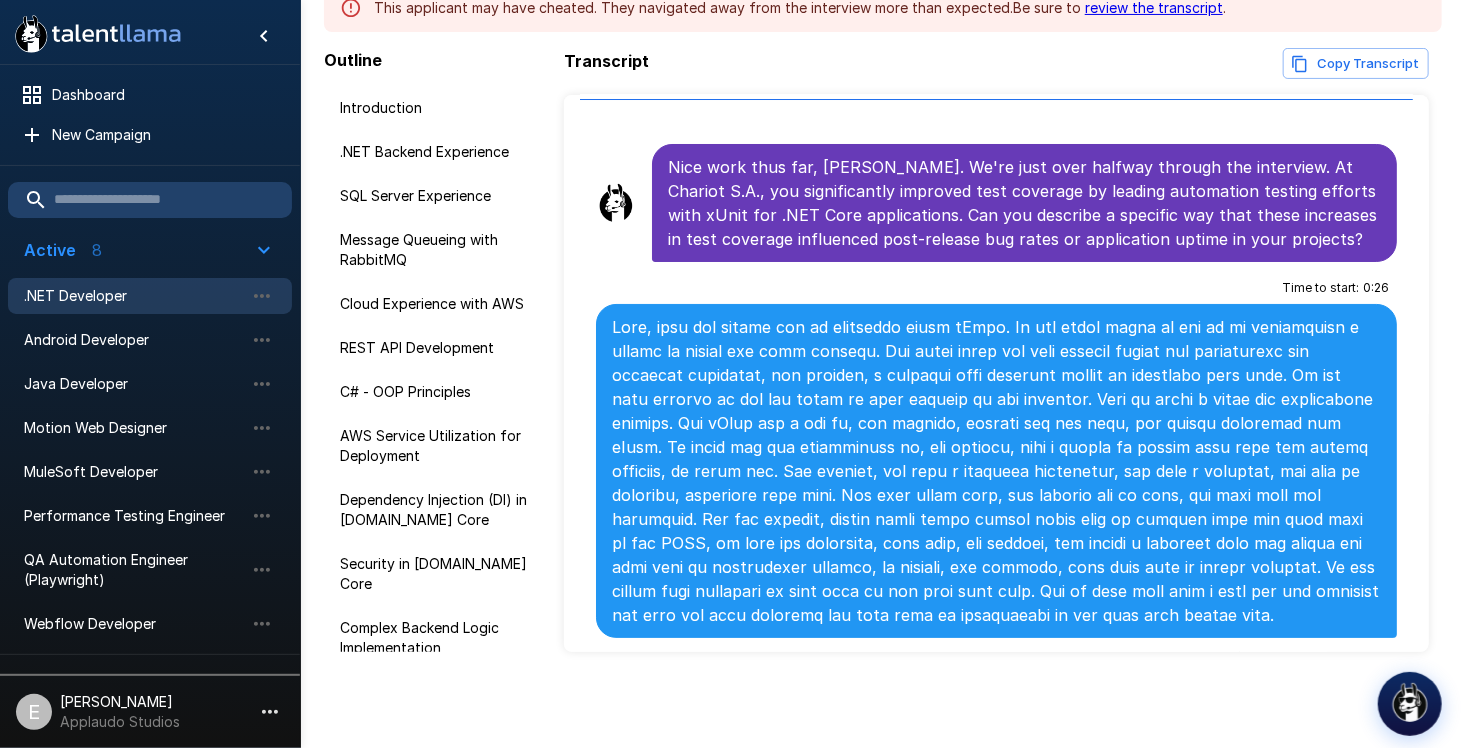 click on ".NET Developer" at bounding box center [134, 296] 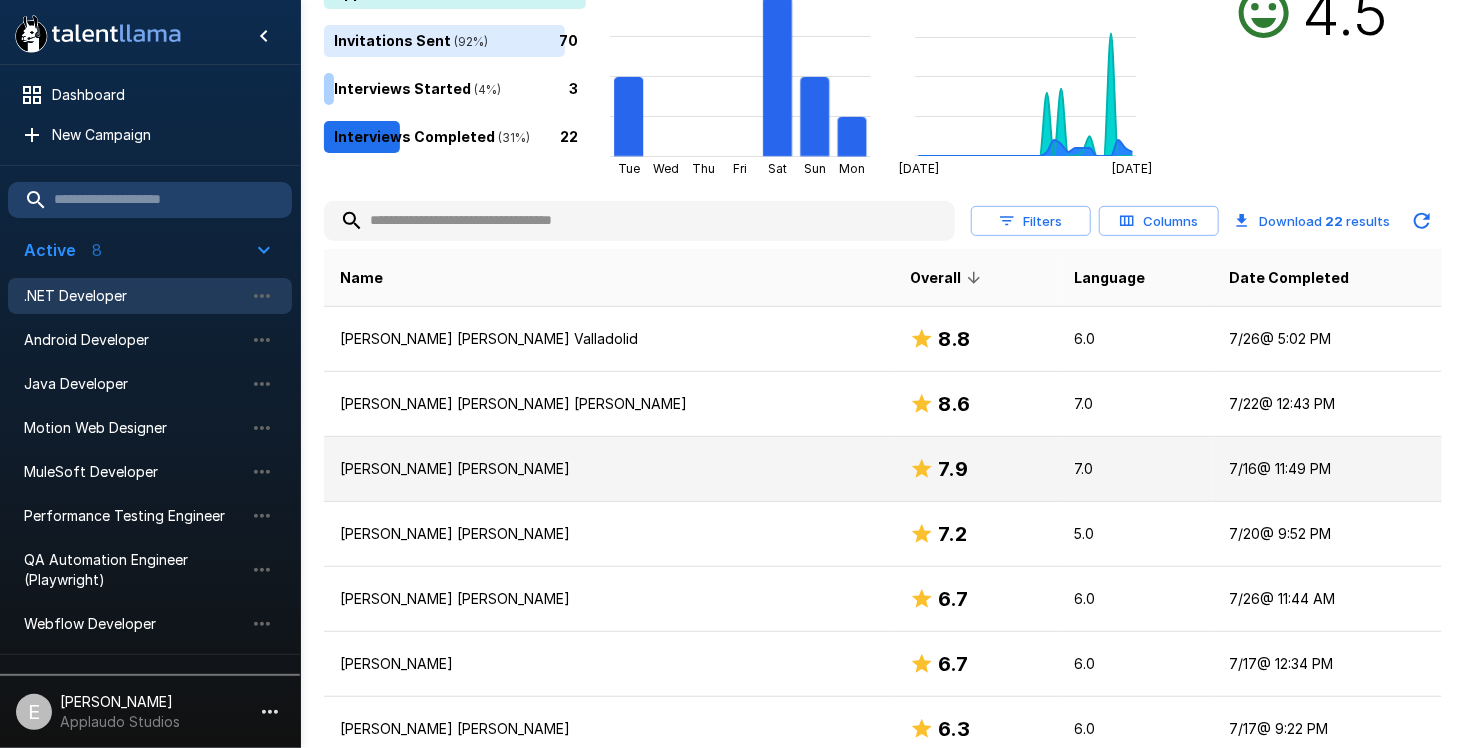 scroll, scrollTop: 319, scrollLeft: 0, axis: vertical 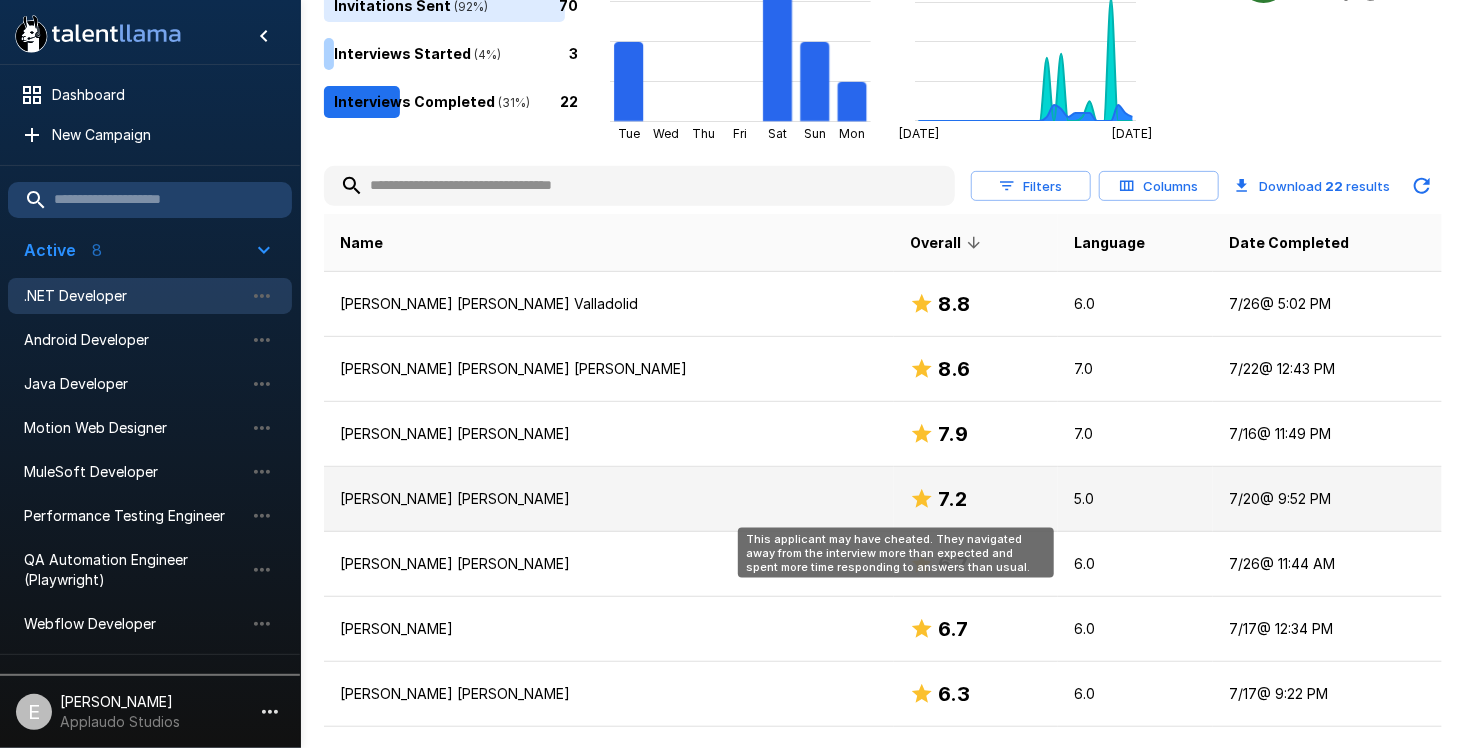 click on "7.2" at bounding box center [952, 499] 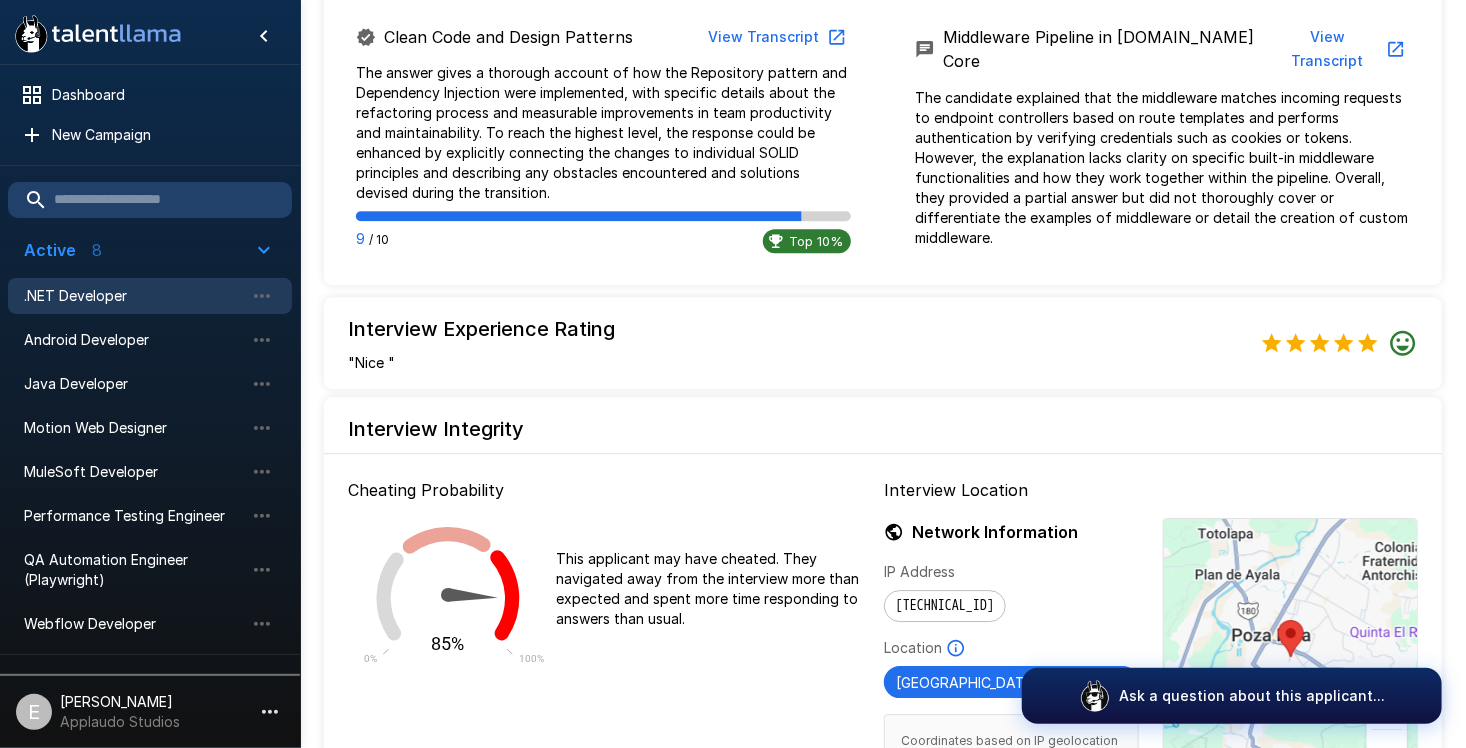 scroll, scrollTop: 2200, scrollLeft: 0, axis: vertical 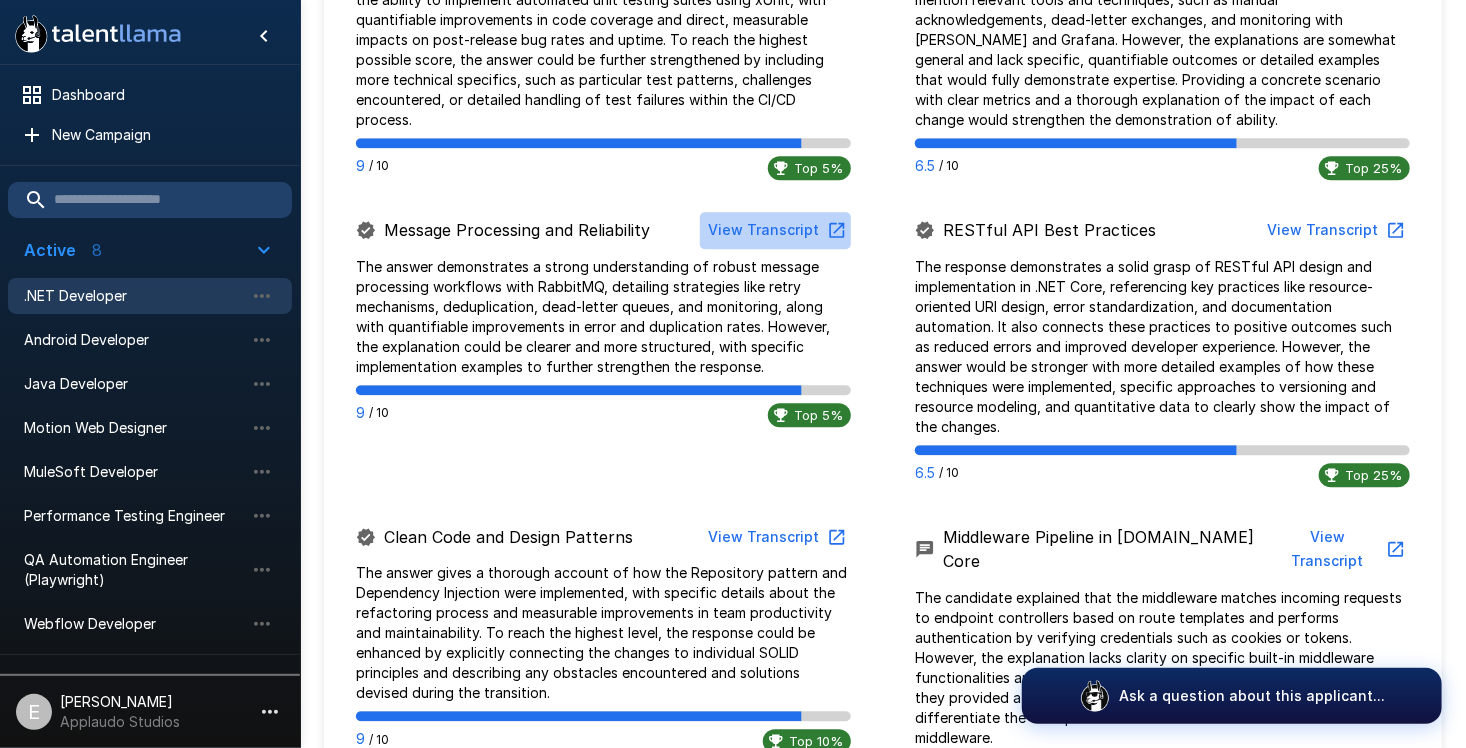 click on "View Transcript" at bounding box center (775, 230) 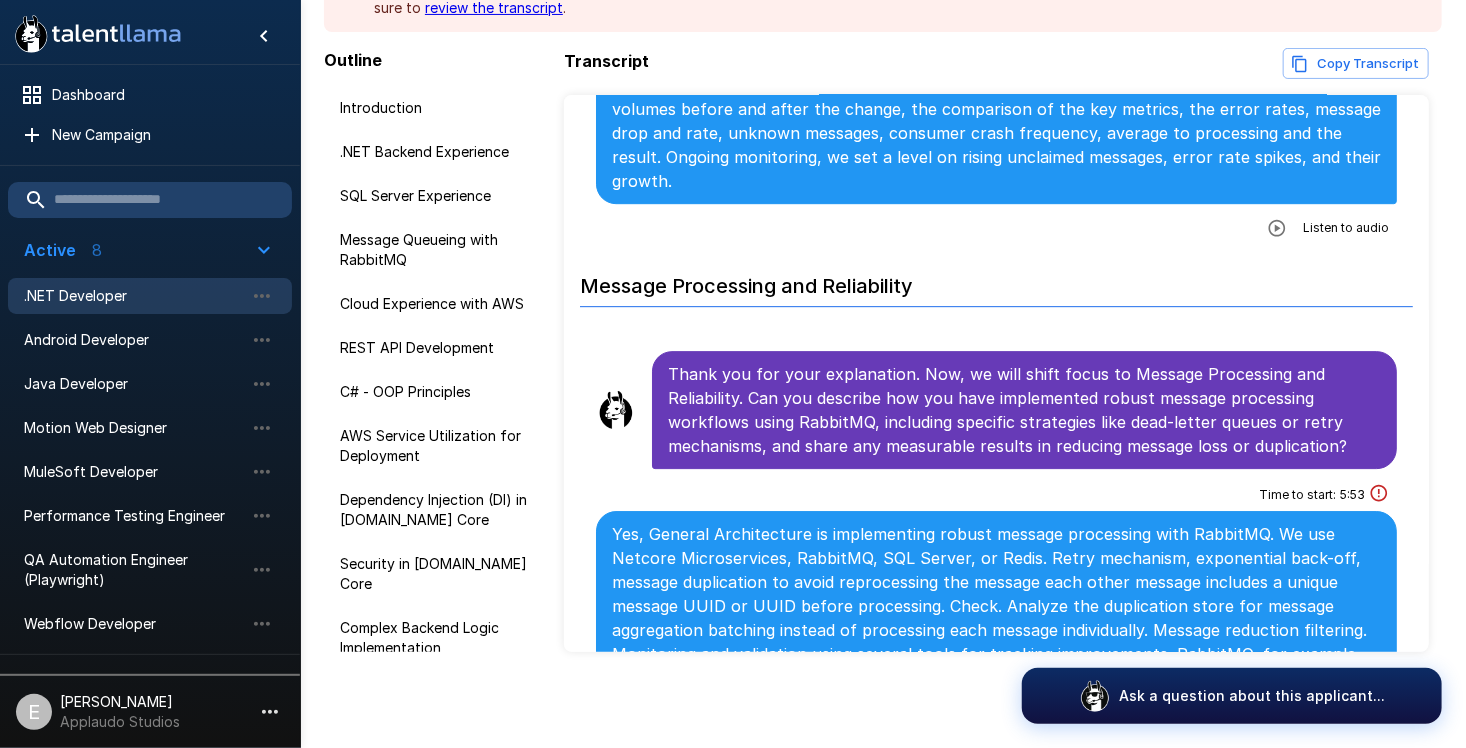 scroll, scrollTop: 10303, scrollLeft: 0, axis: vertical 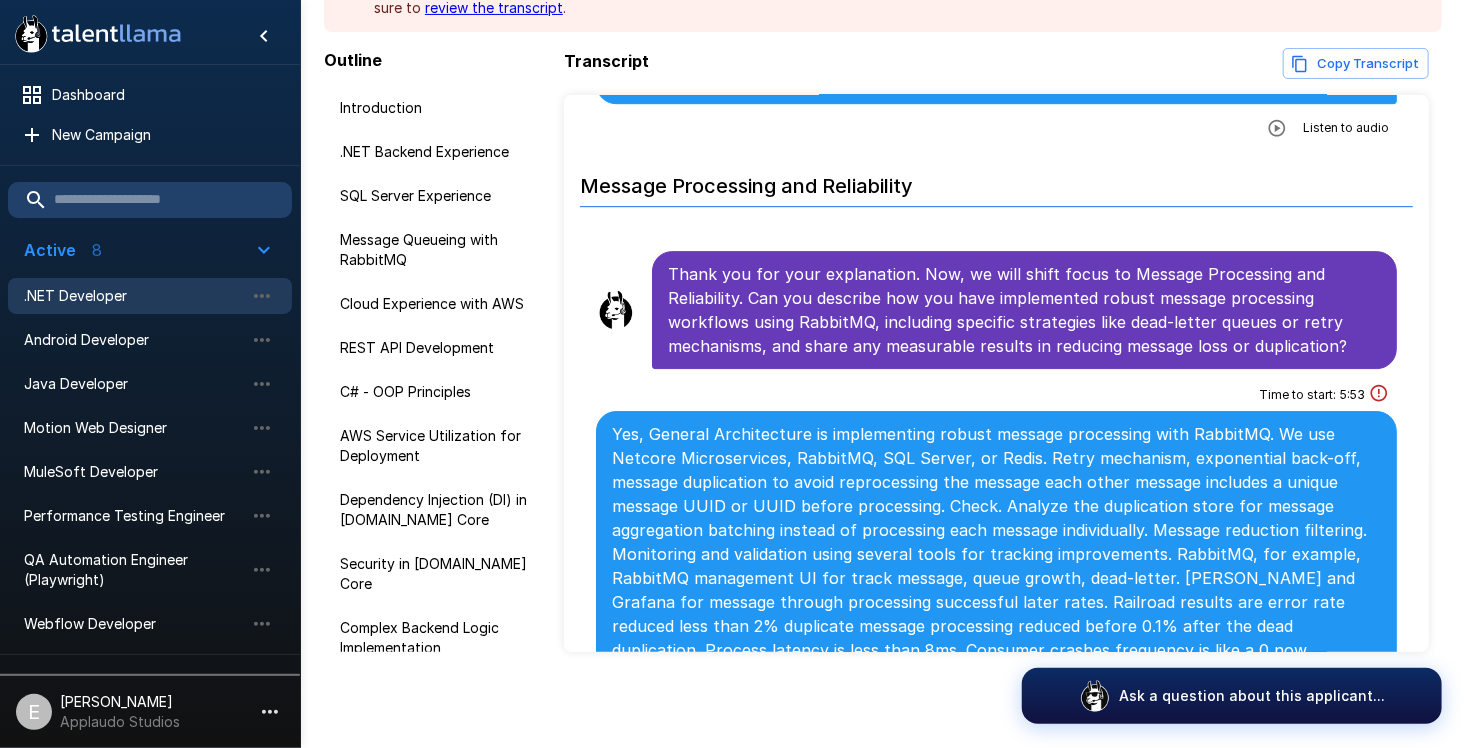 click 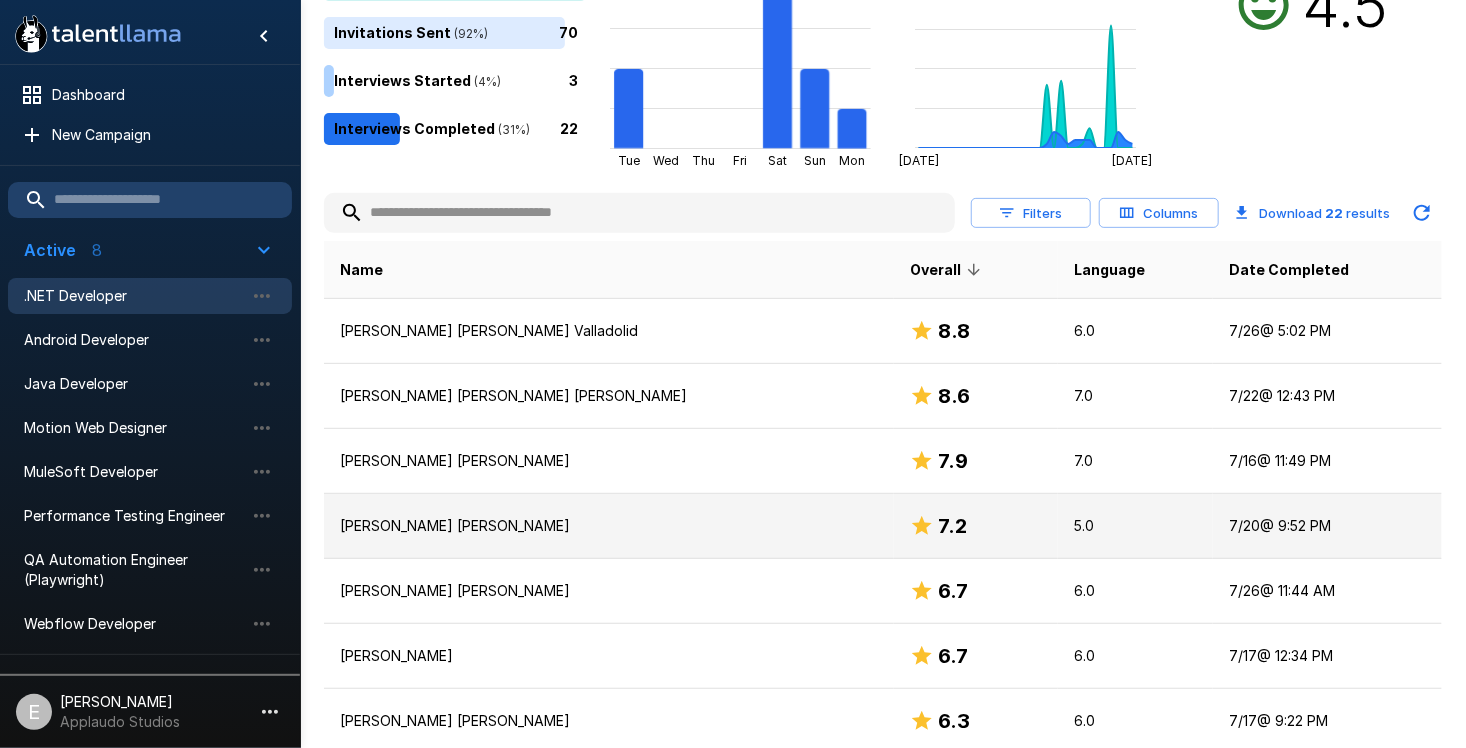 scroll, scrollTop: 339, scrollLeft: 0, axis: vertical 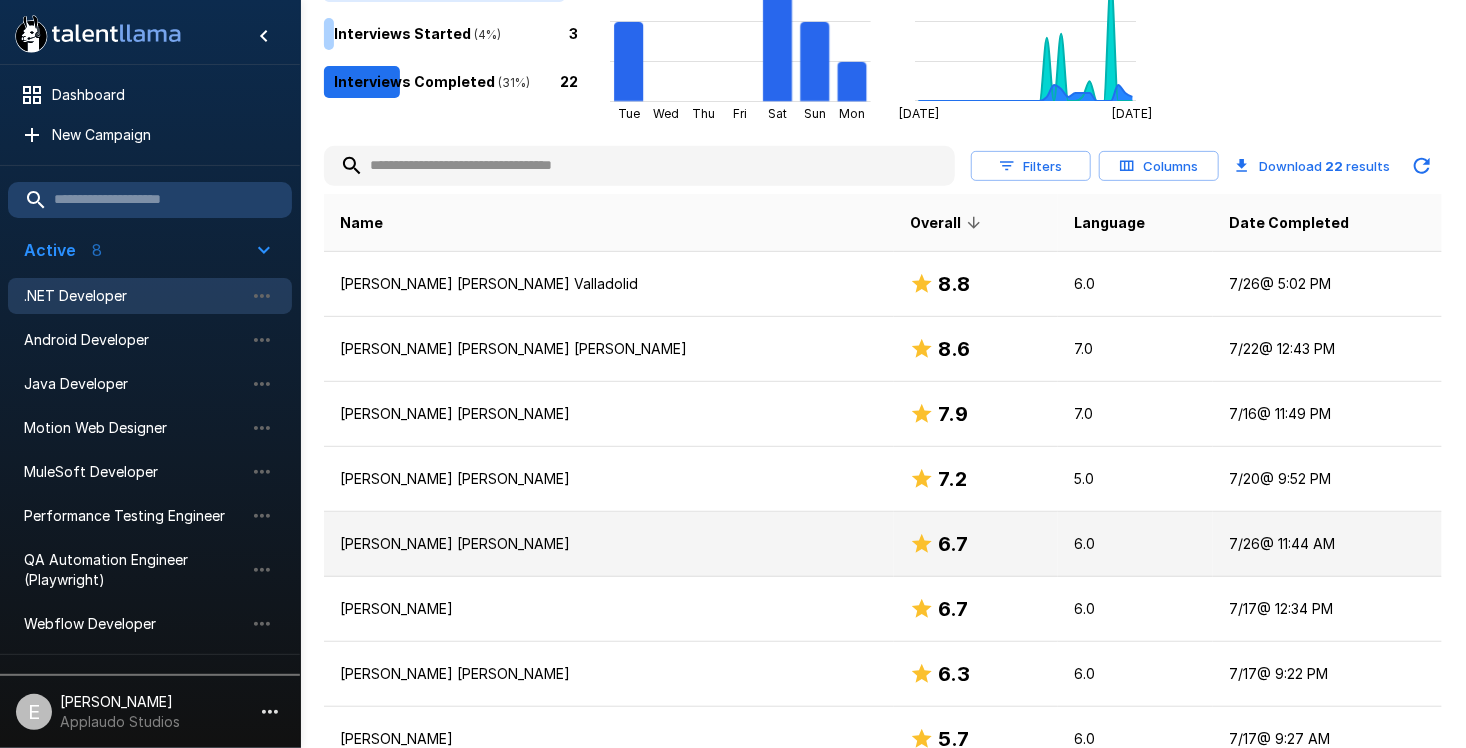 click on "[PERSON_NAME] [PERSON_NAME]" at bounding box center [609, 544] 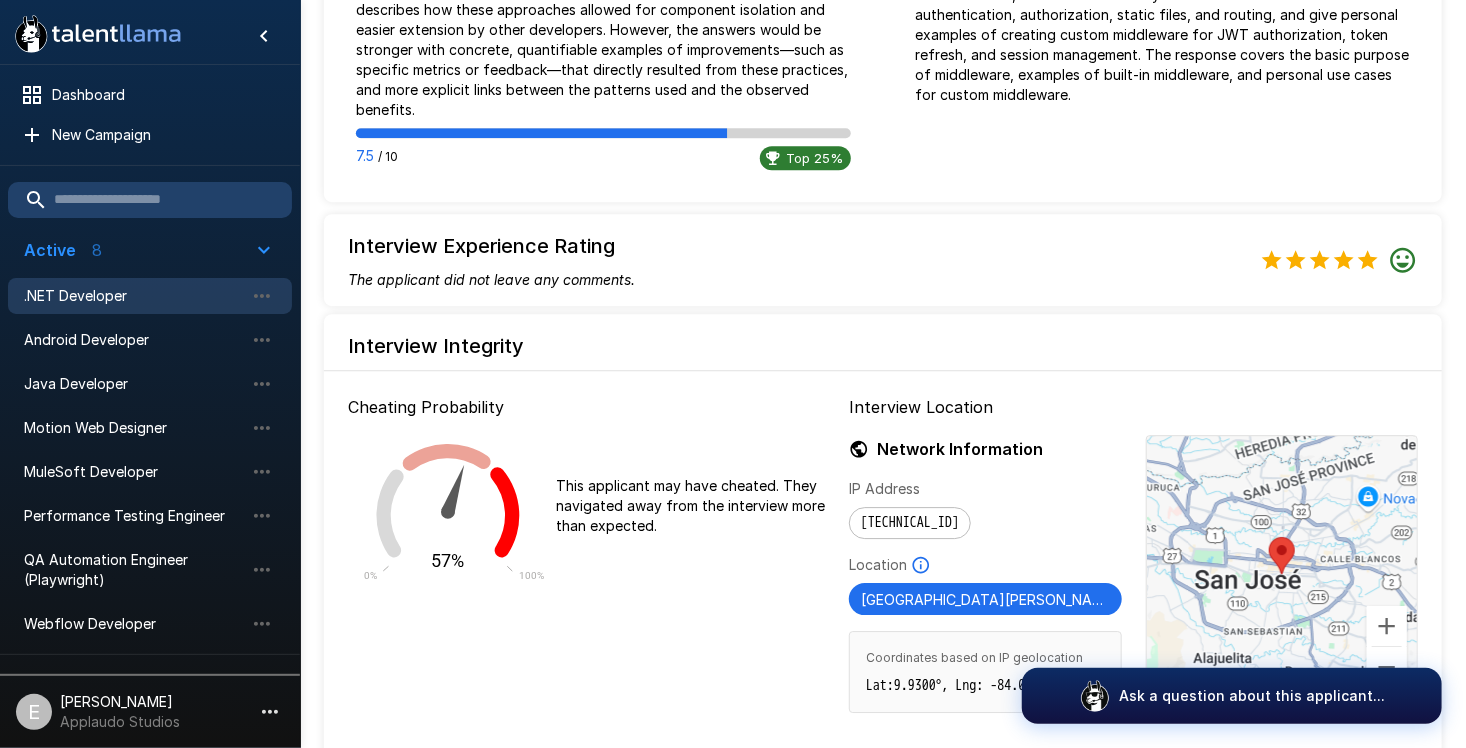 scroll, scrollTop: 2851, scrollLeft: 0, axis: vertical 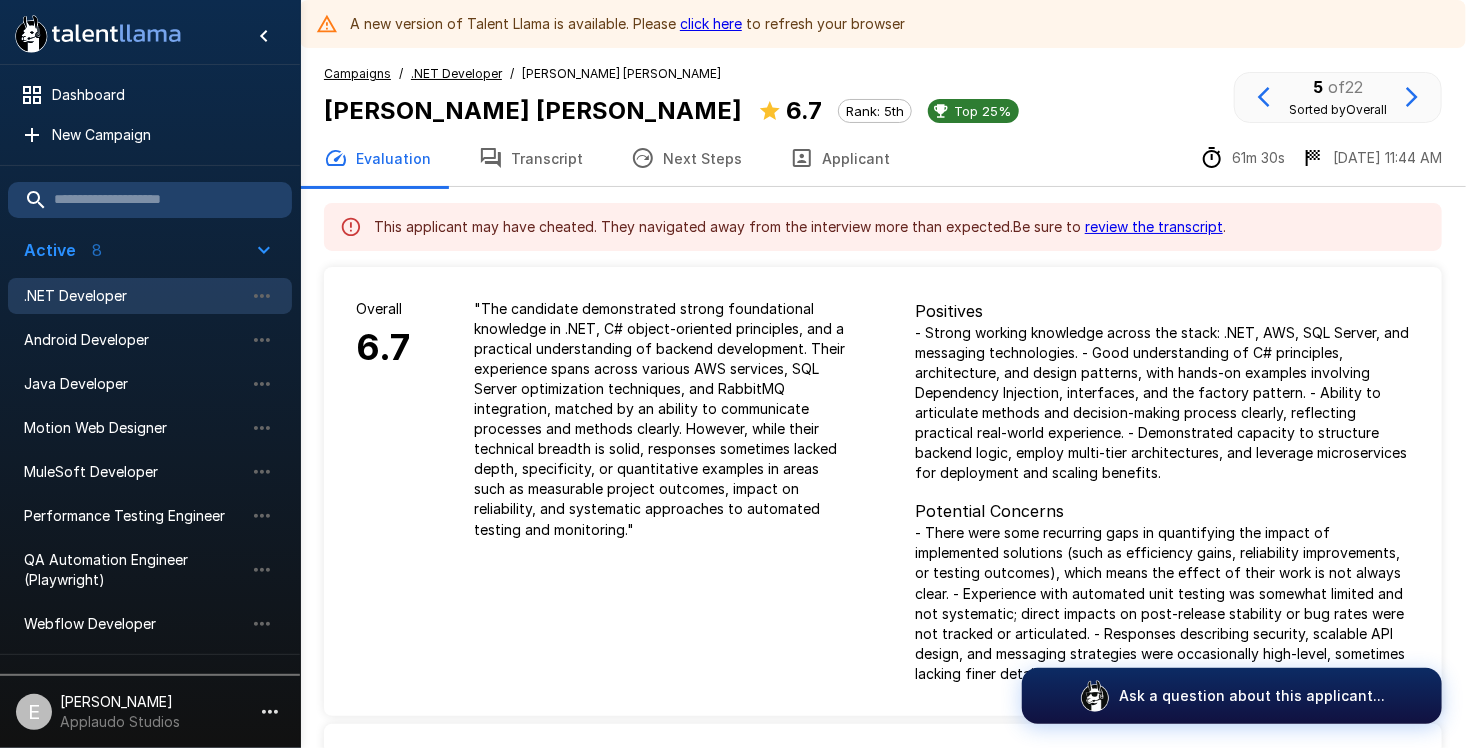 drag, startPoint x: 717, startPoint y: 588, endPoint x: 683, endPoint y: 164, distance: 425.36102 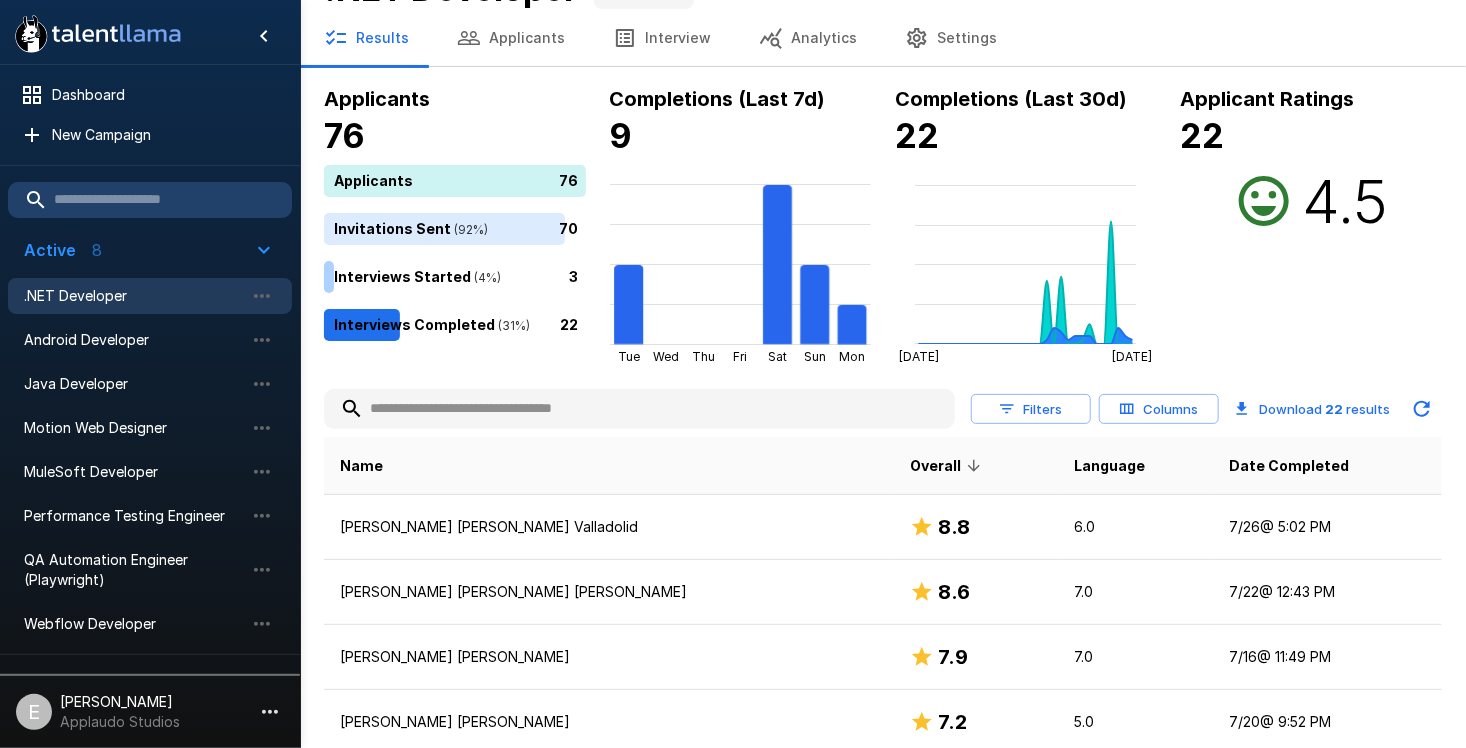 scroll, scrollTop: 0, scrollLeft: 0, axis: both 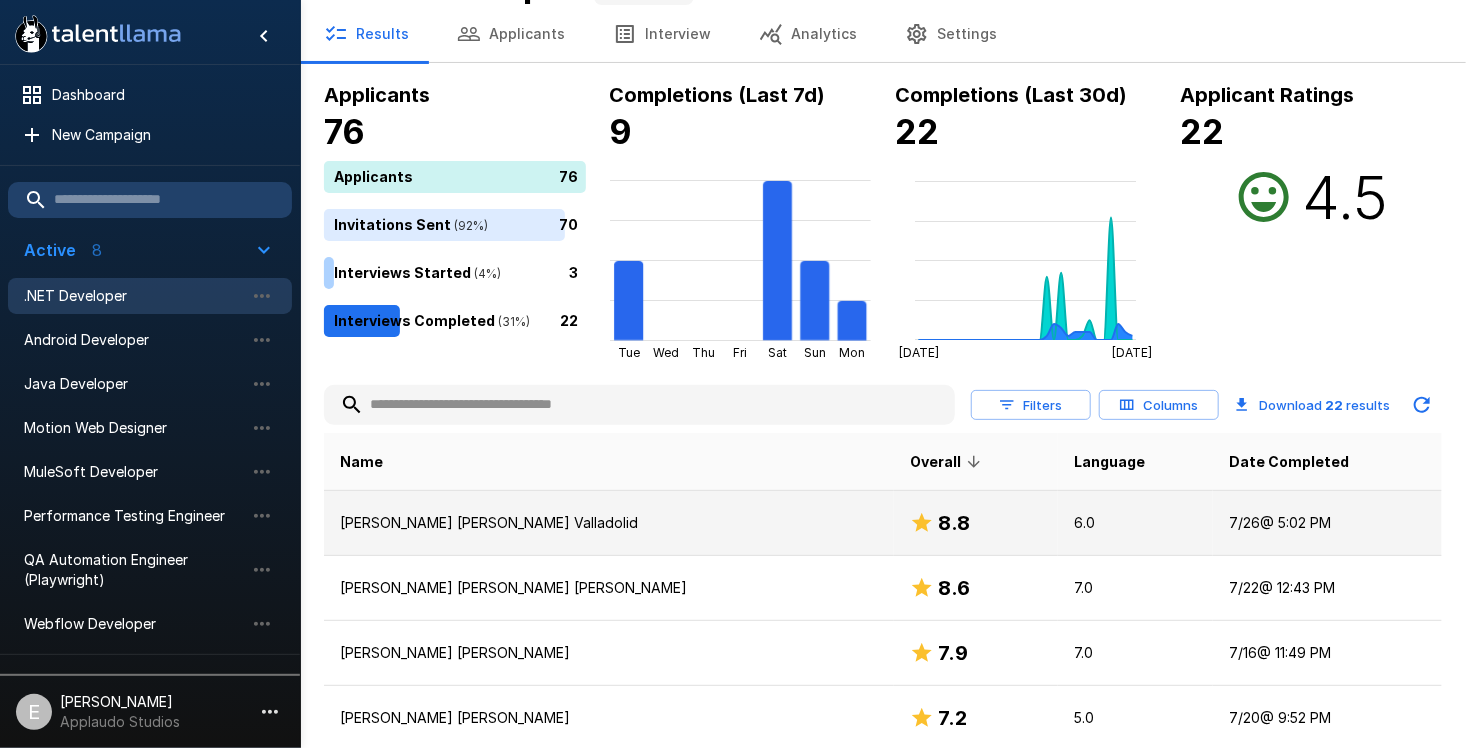 click on "[PERSON_NAME] [PERSON_NAME] Valladolid" at bounding box center [609, 523] 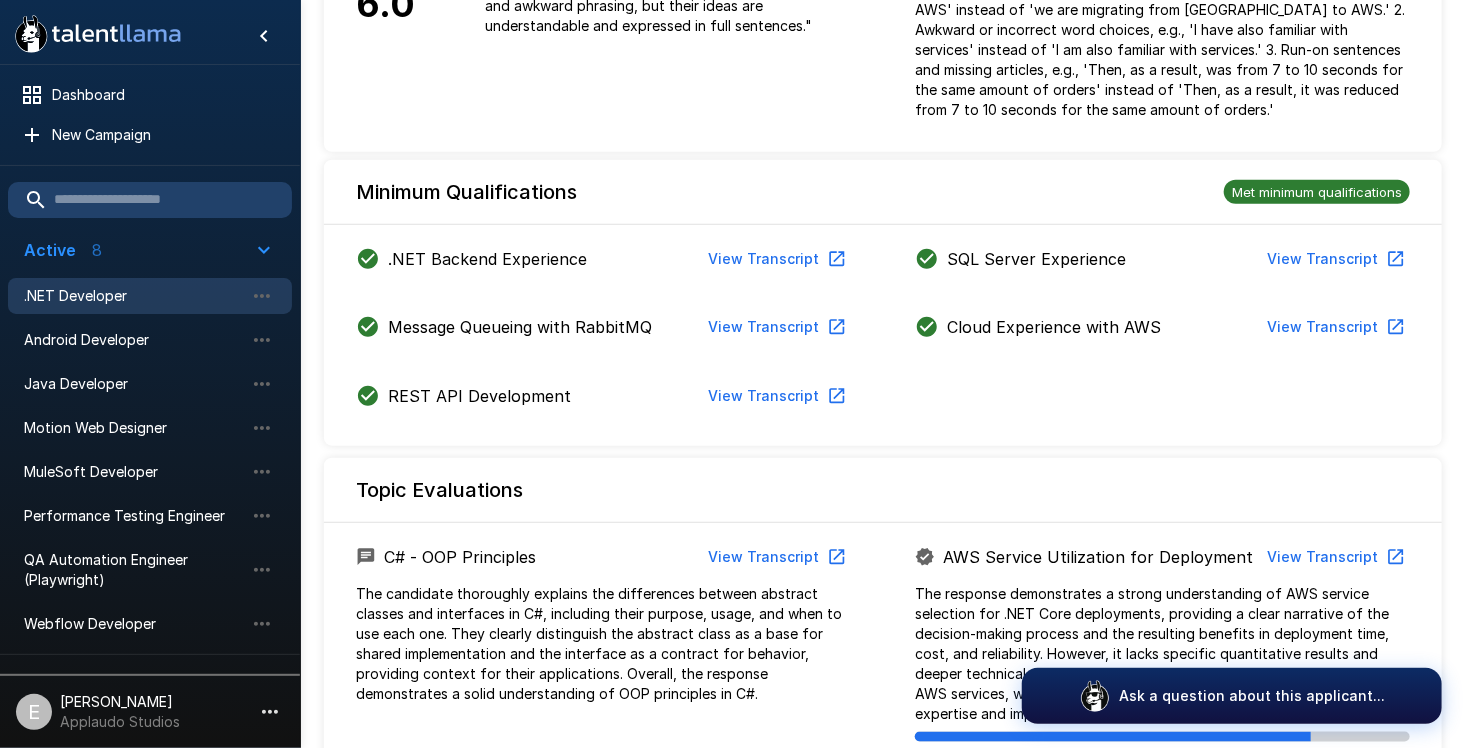 scroll, scrollTop: 1600, scrollLeft: 0, axis: vertical 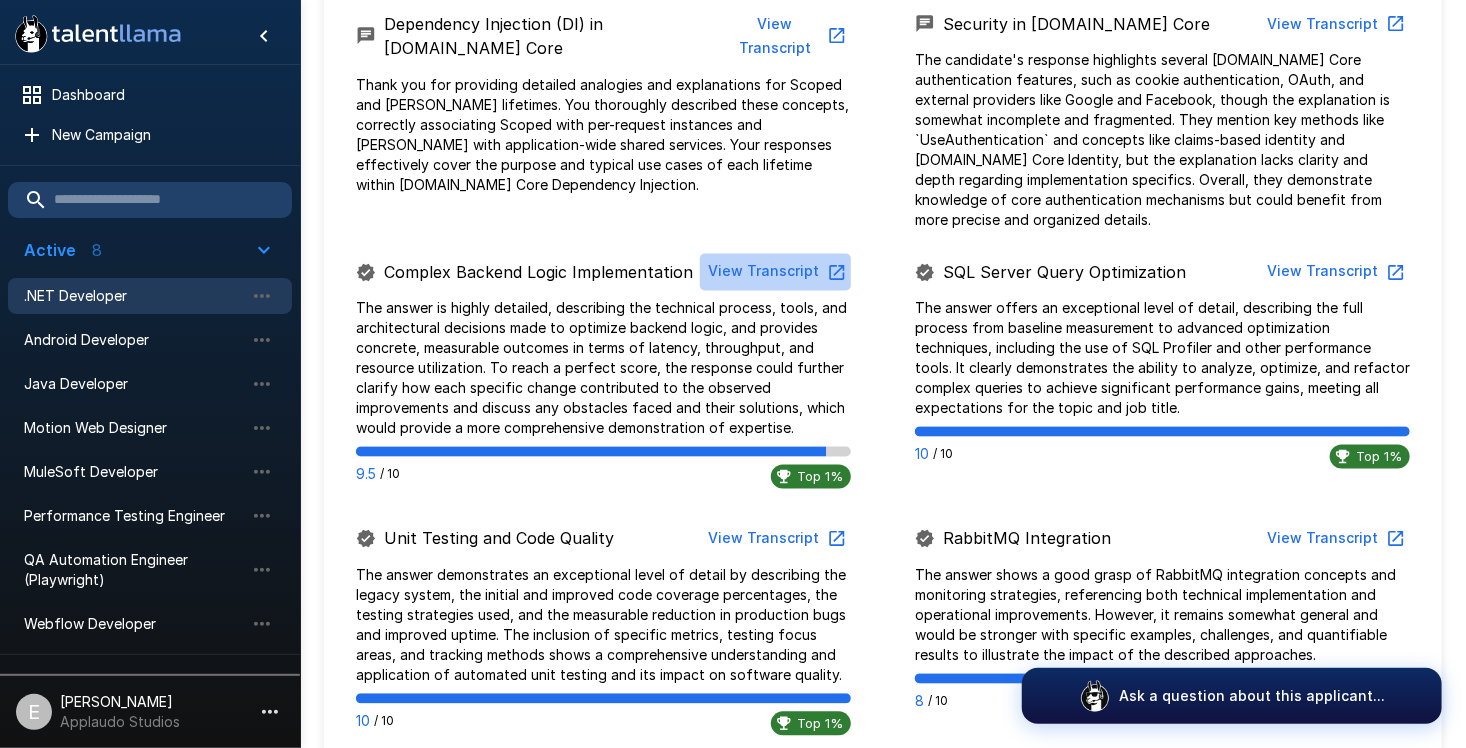 click on "View Transcript" at bounding box center [775, 272] 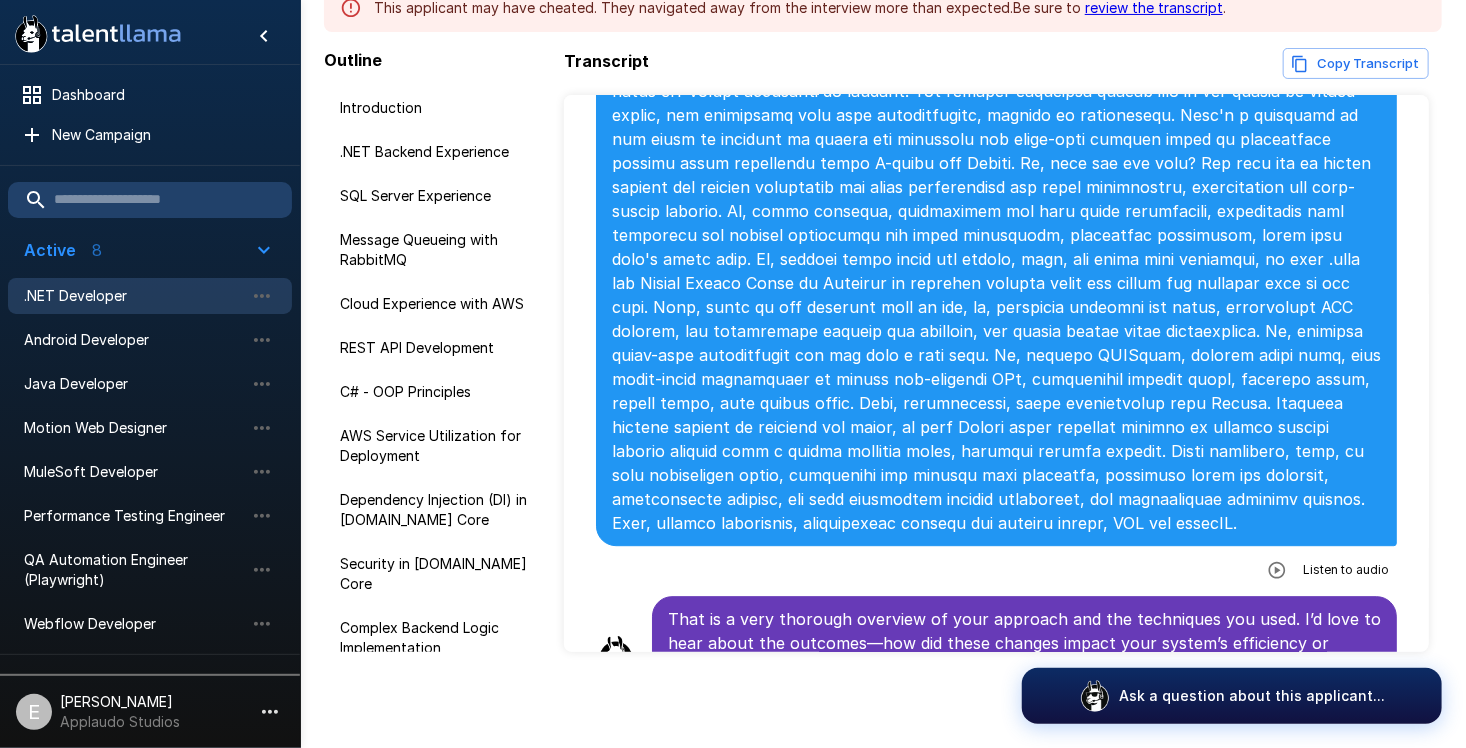 scroll, scrollTop: 6376, scrollLeft: 0, axis: vertical 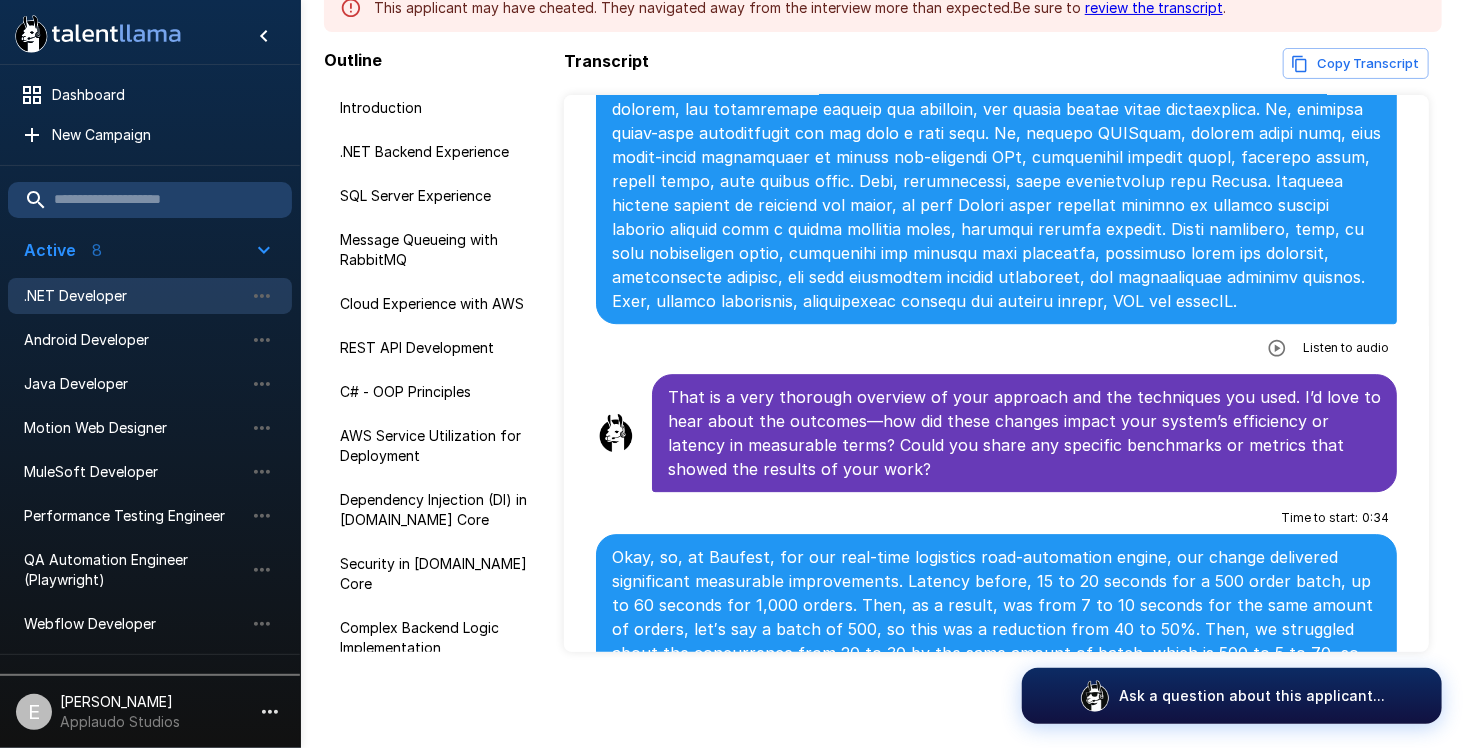 click 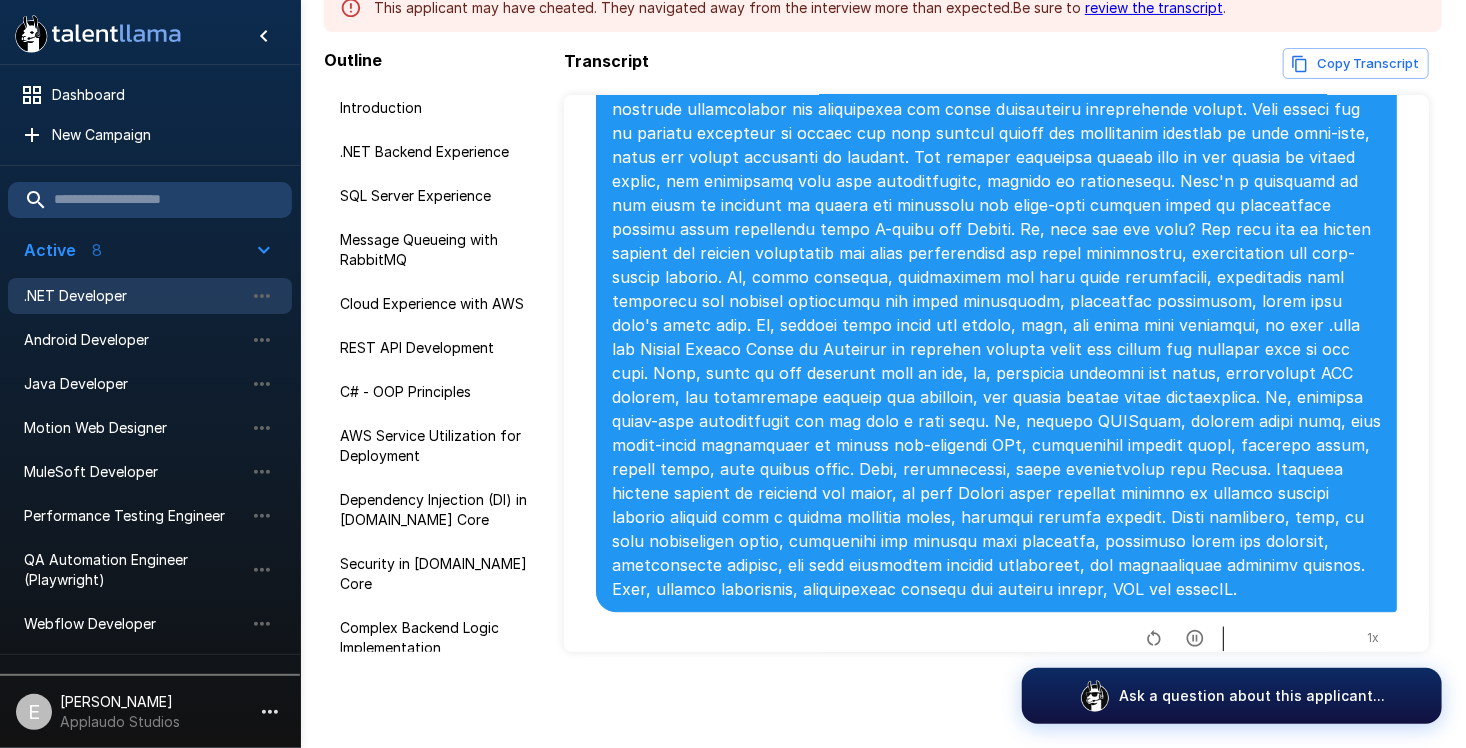 scroll, scrollTop: 6176, scrollLeft: 0, axis: vertical 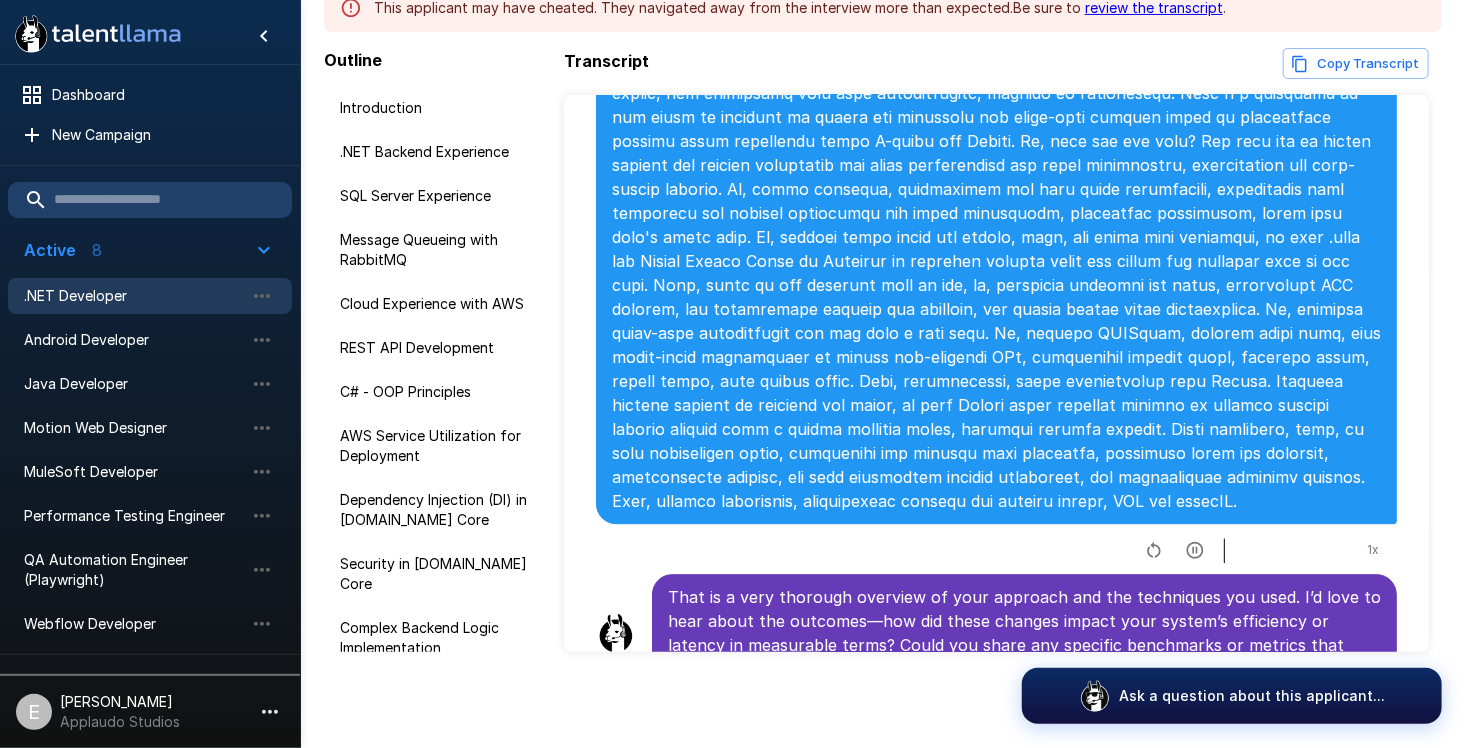 click 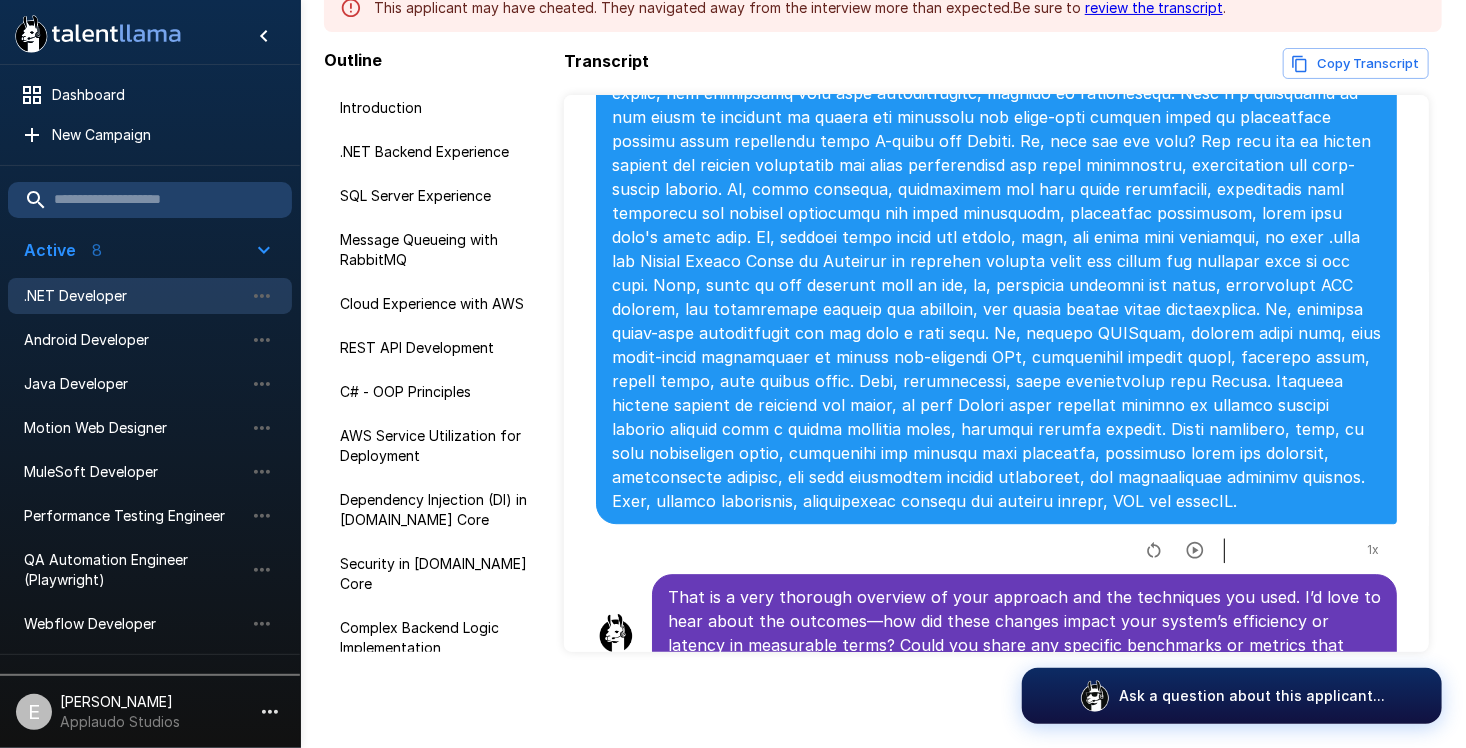 click on ".NET Developer" at bounding box center [134, 296] 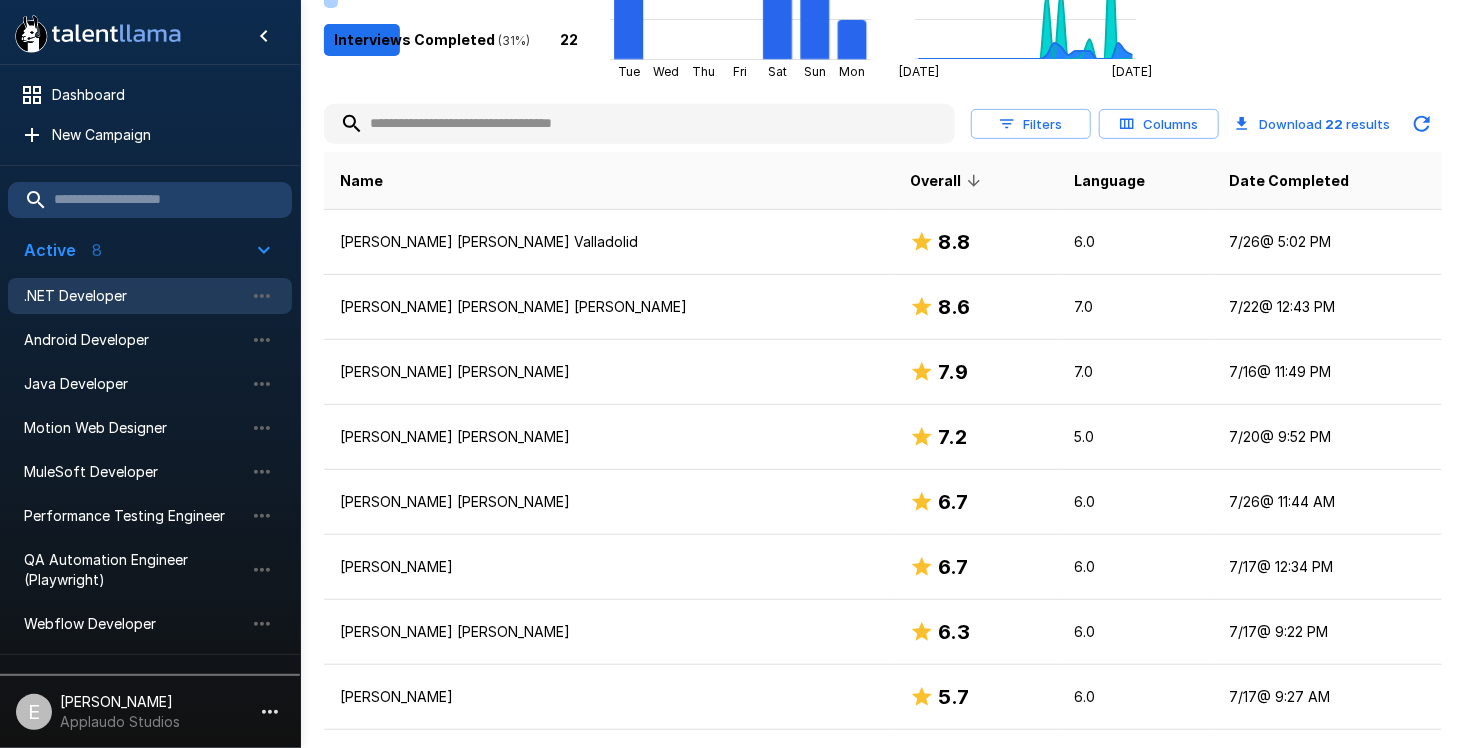 scroll, scrollTop: 335, scrollLeft: 0, axis: vertical 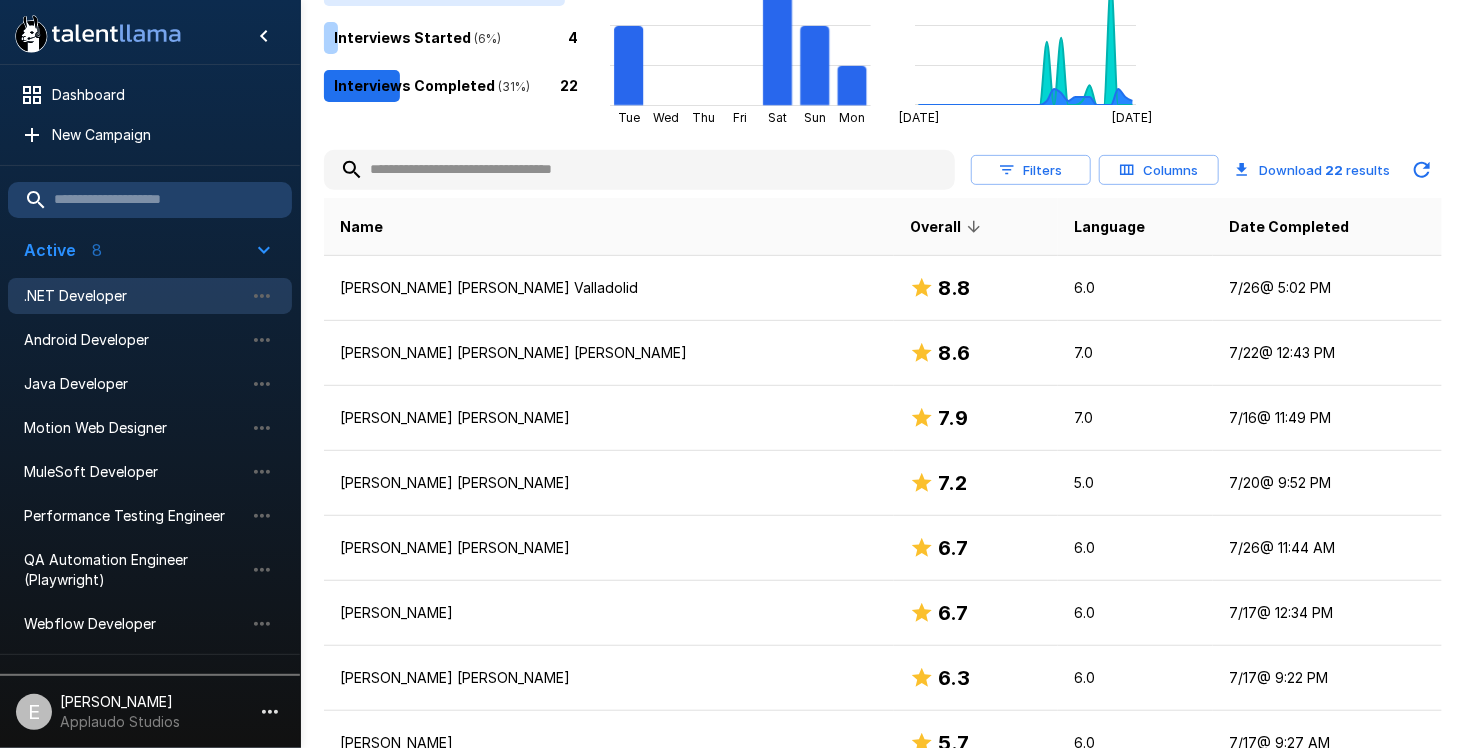 click on ".NET Developer" at bounding box center (134, 296) 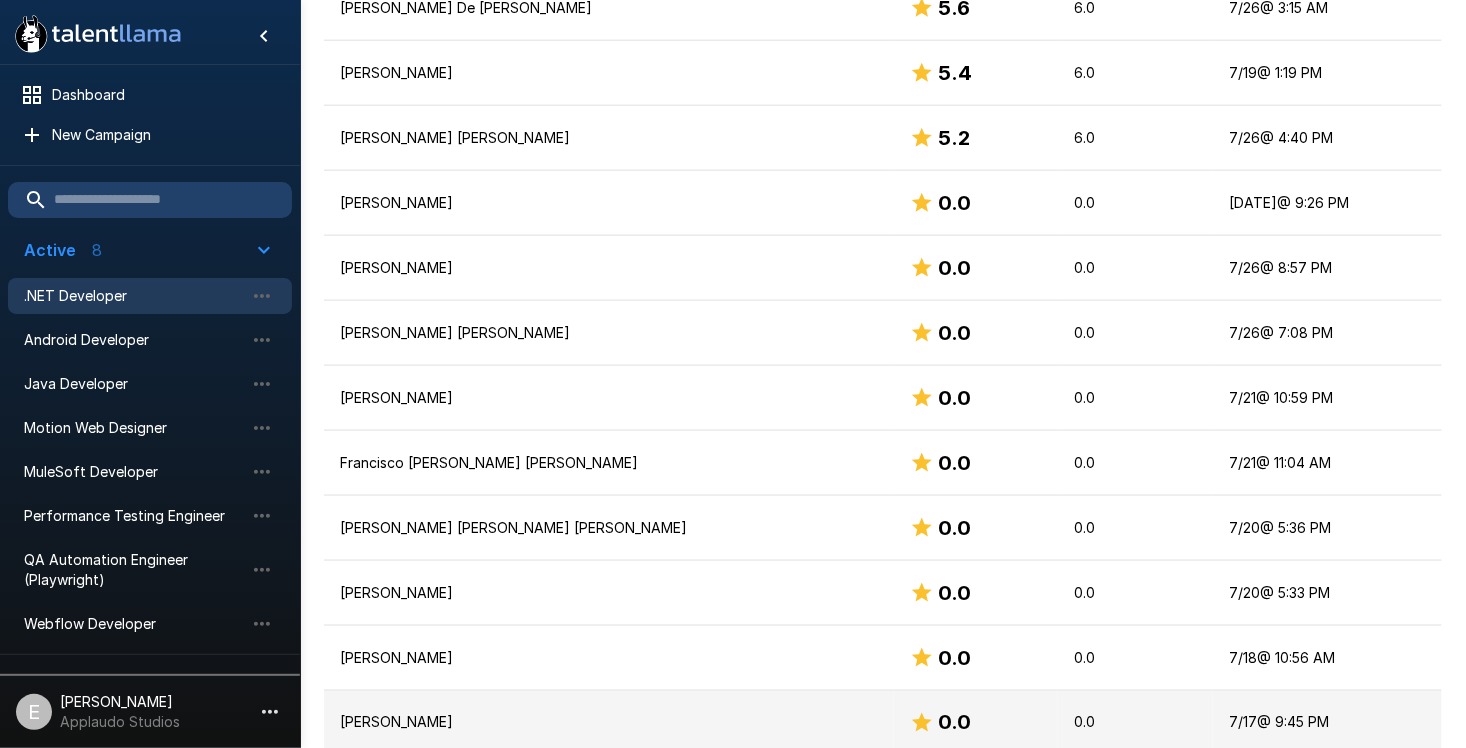 scroll, scrollTop: 935, scrollLeft: 0, axis: vertical 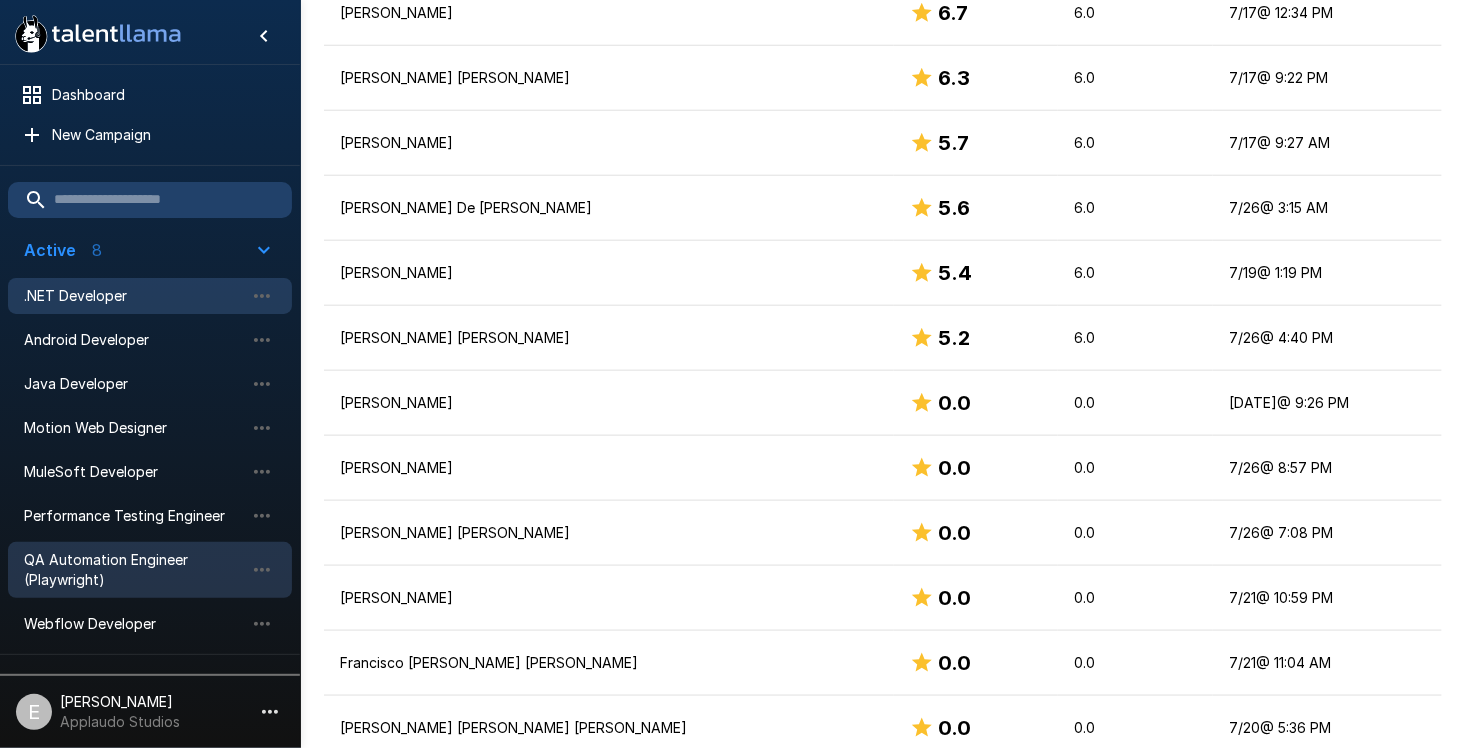 click on "QA Automation Engineer (Playwright)" at bounding box center [134, 570] 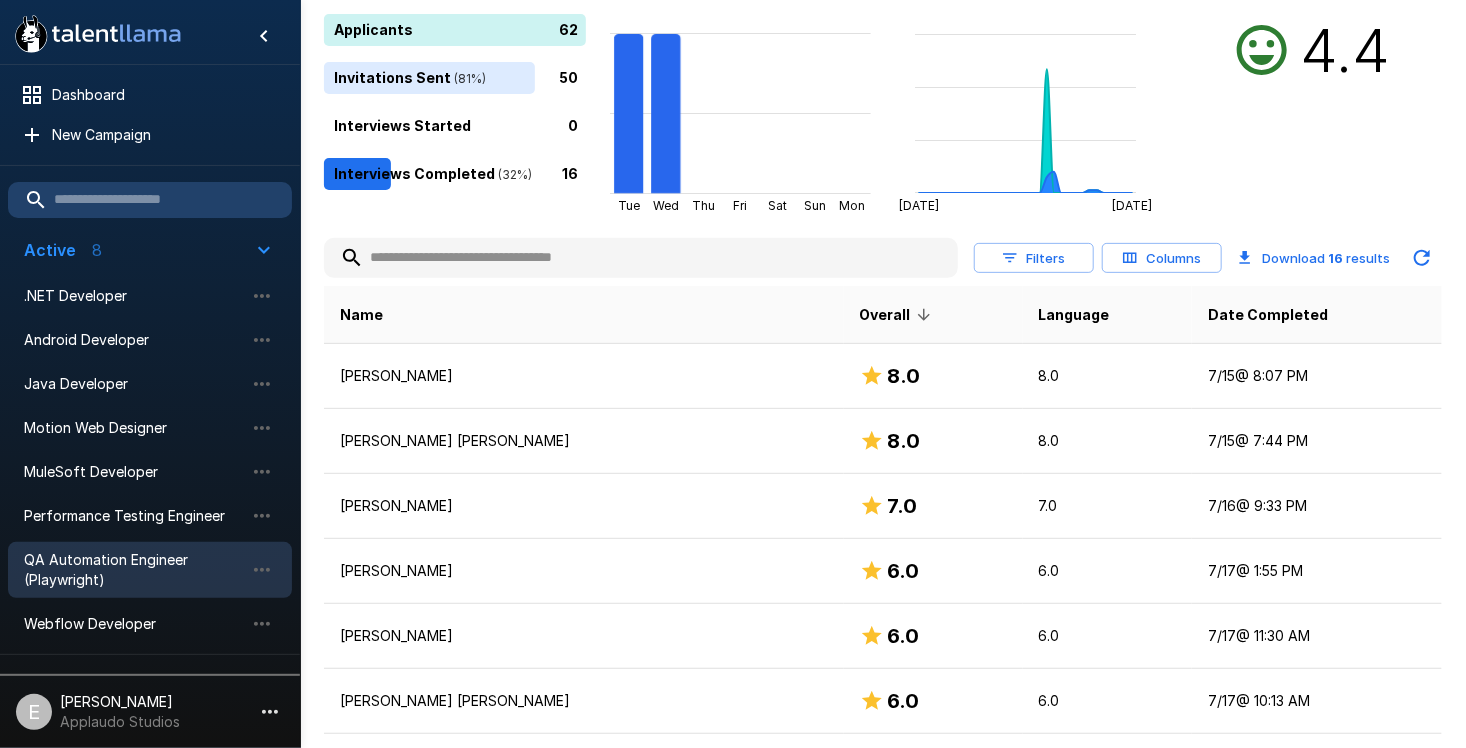 scroll, scrollTop: 246, scrollLeft: 0, axis: vertical 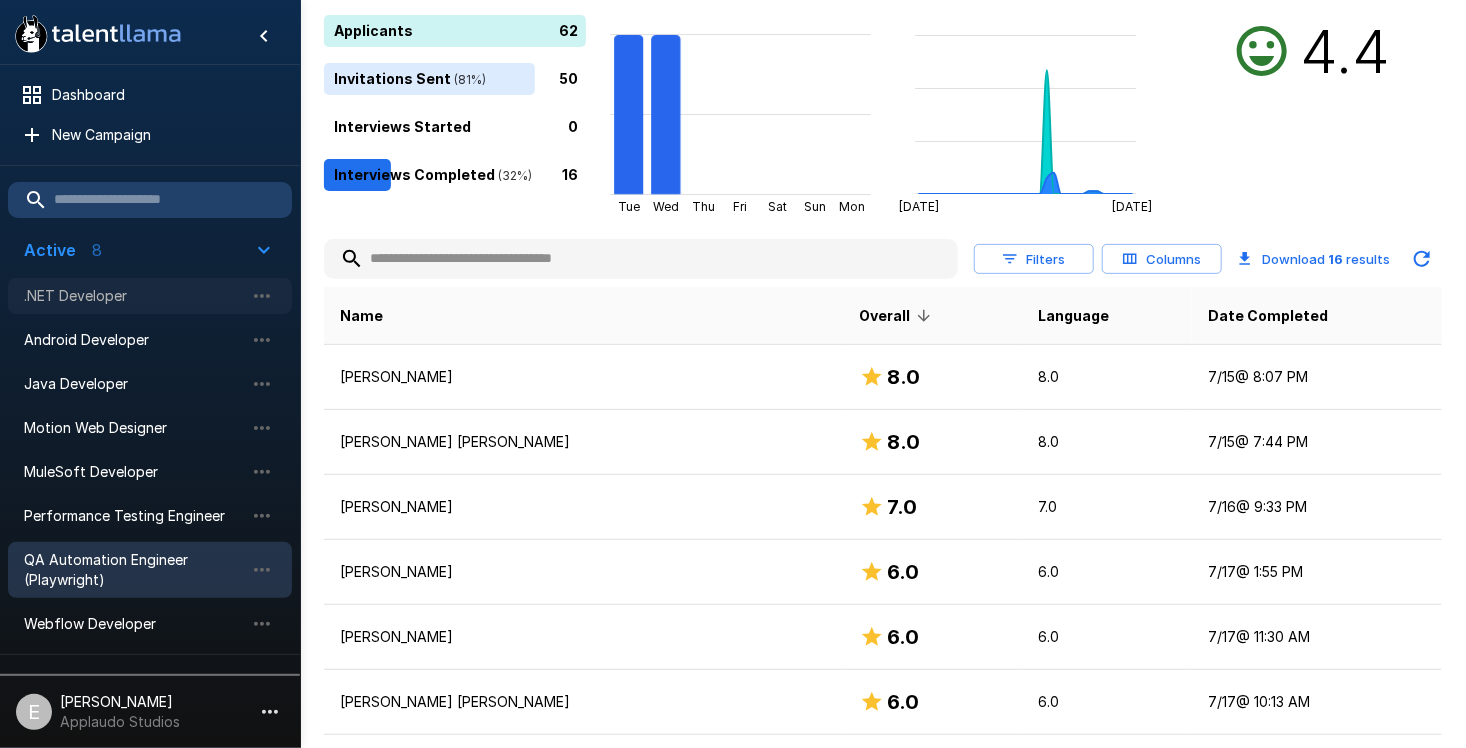 click on ".NET Developer" at bounding box center (134, 296) 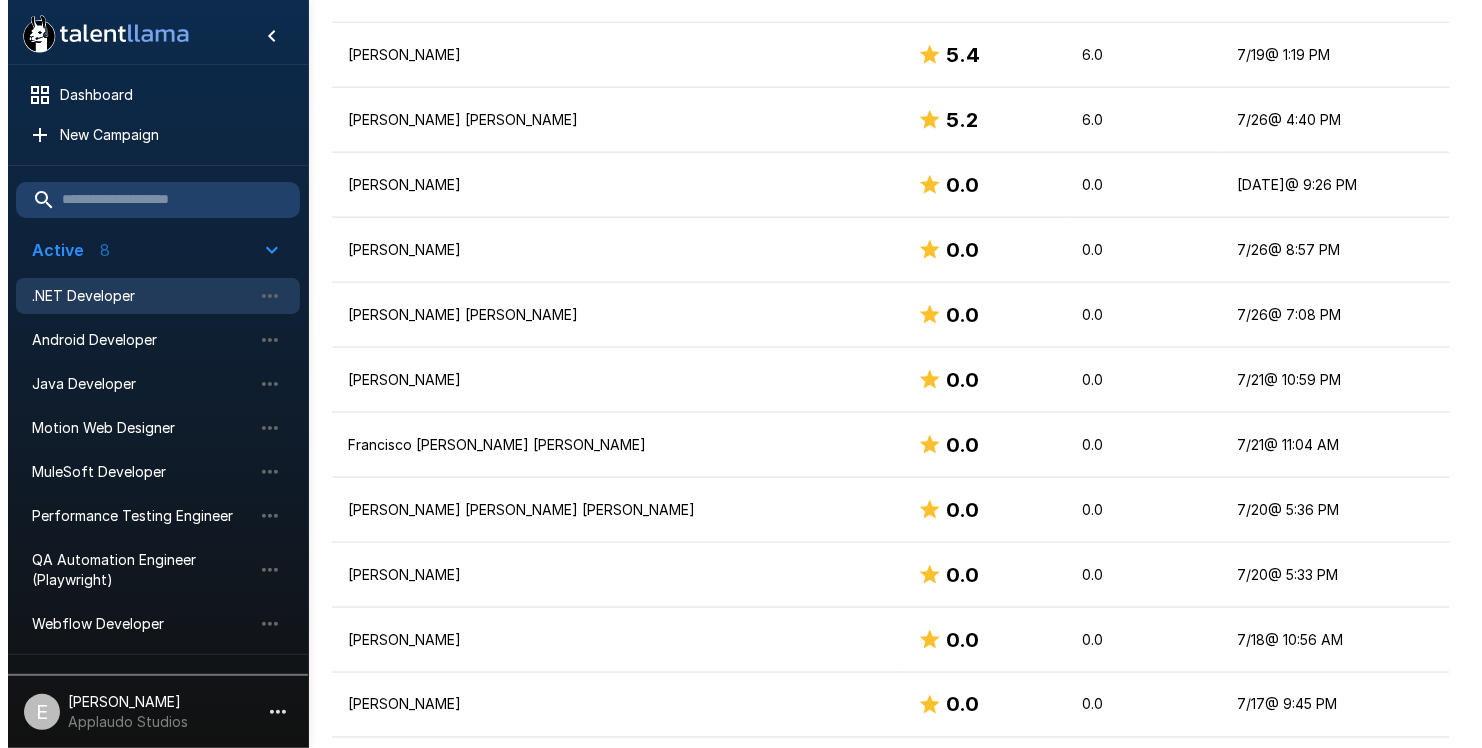 scroll, scrollTop: 1335, scrollLeft: 0, axis: vertical 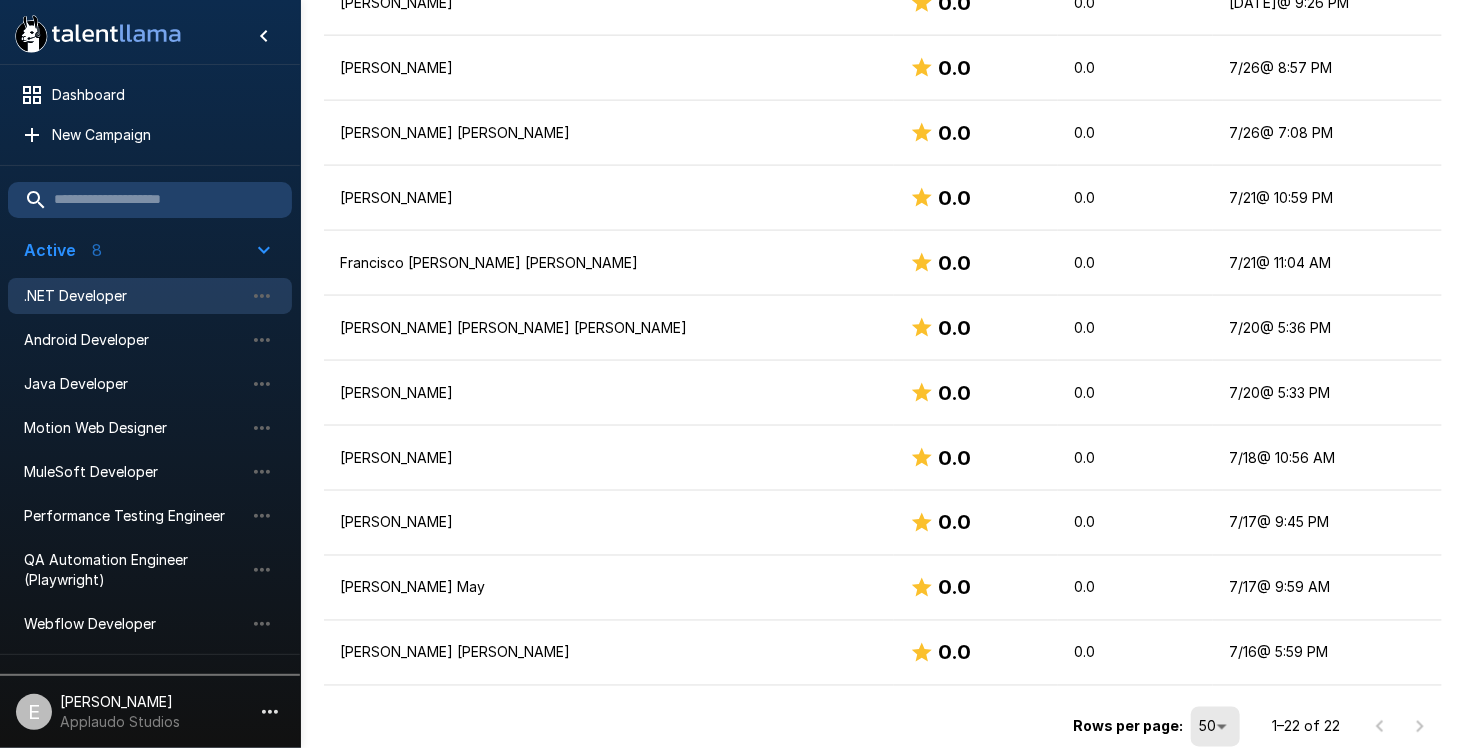 click on "A new version of Talent Llama is available. Please   click here   to refresh your browser
.st0{fill:#FFFFFF;}
.st1{fill:#76a4ed;}
Dashboard New Campaign Active 8 .NET Developer Android Developer Java Developer Motion Web Designer MuleSoft Developer Performance Testing Engineer QA Automation Engineer (Playwright) Webflow Developer Draft 1 Webflow Developer Paused 11 Data Analyst Frontend Angular Dev Frontend Angular Dev Def HubSpot Solutions Strategist iOS Developer Java Developer Lead Mechanical Design Engineer for Automation Systems SAP ABAP Consultant SOC Engineer SOC Engineer UI Designer E [PERSON_NAME] Applaudo Studios .NET Developer Active **** Results Applicants Interview Analytics Settings Applicants 76 Applicants 76 Invitations Sent    ( 92 %) 70 Interviews Started    ( 6 %) 4 Interviews Completed    ( 31 %) 22 Completions (Last 7d) 9 Tue Wed Thu Fri Sat Sun Mon Completions (Last 30d) [DATE] [DATE] 28 Applicant Ratings 22 4.5 Filters Columns Download   22   results Name Overall Language   8.8" at bounding box center (733, -961) 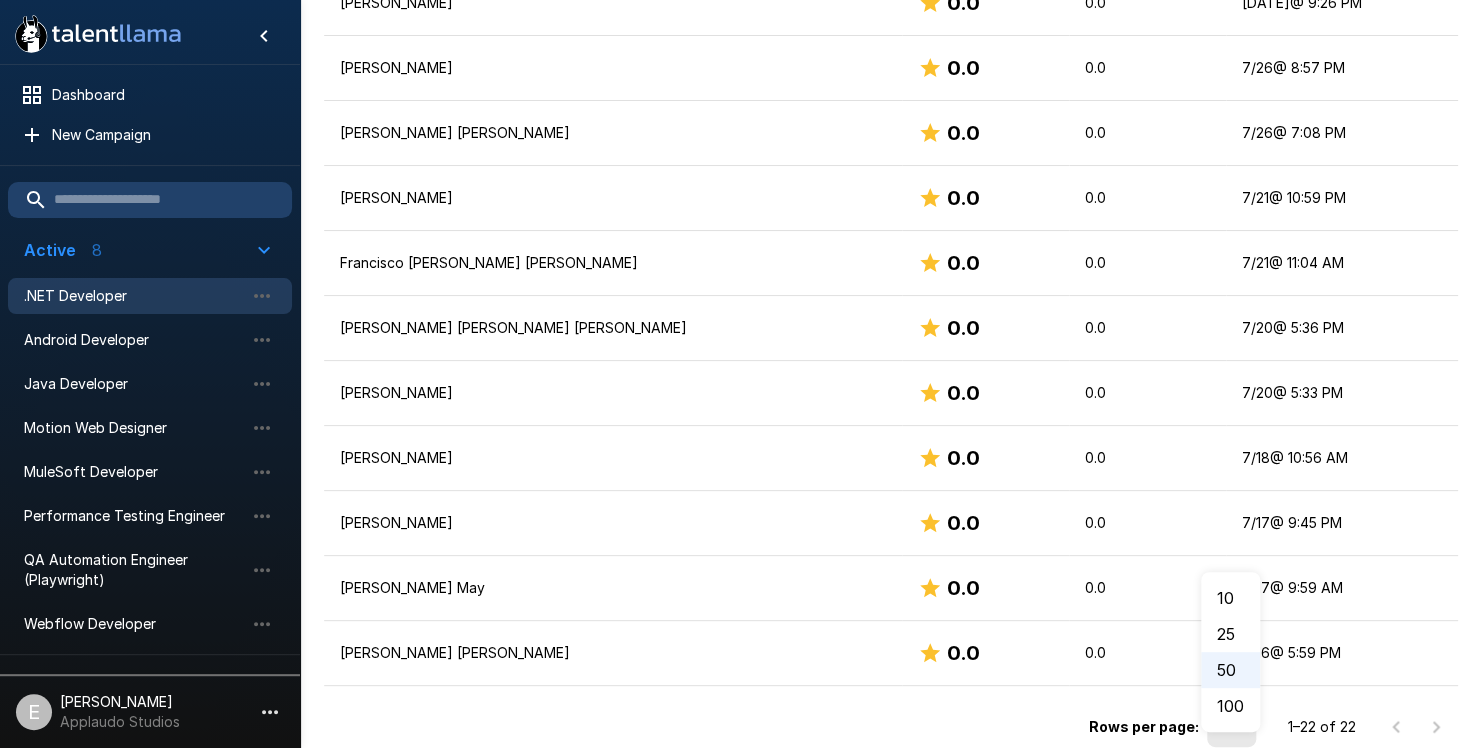 click on "100" at bounding box center [1230, 706] 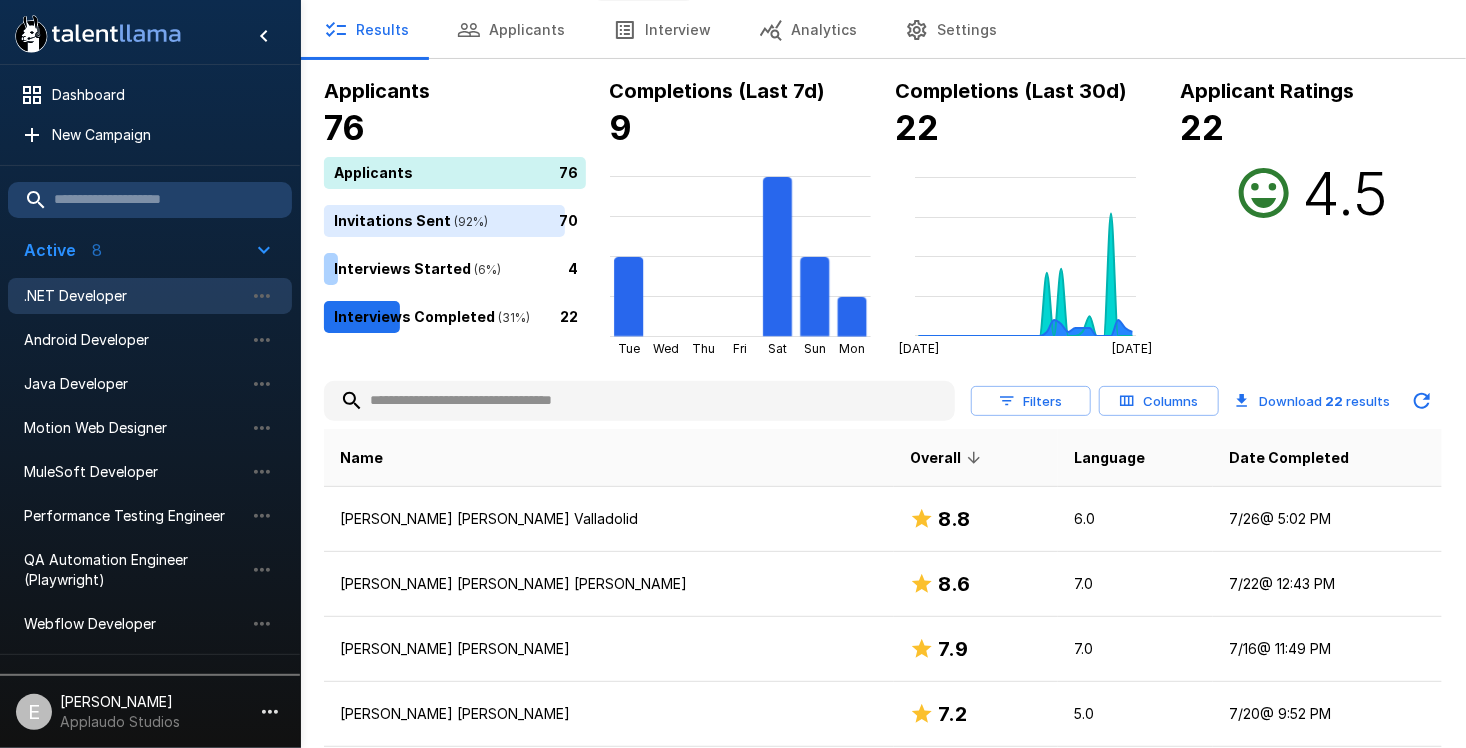 scroll, scrollTop: 0, scrollLeft: 0, axis: both 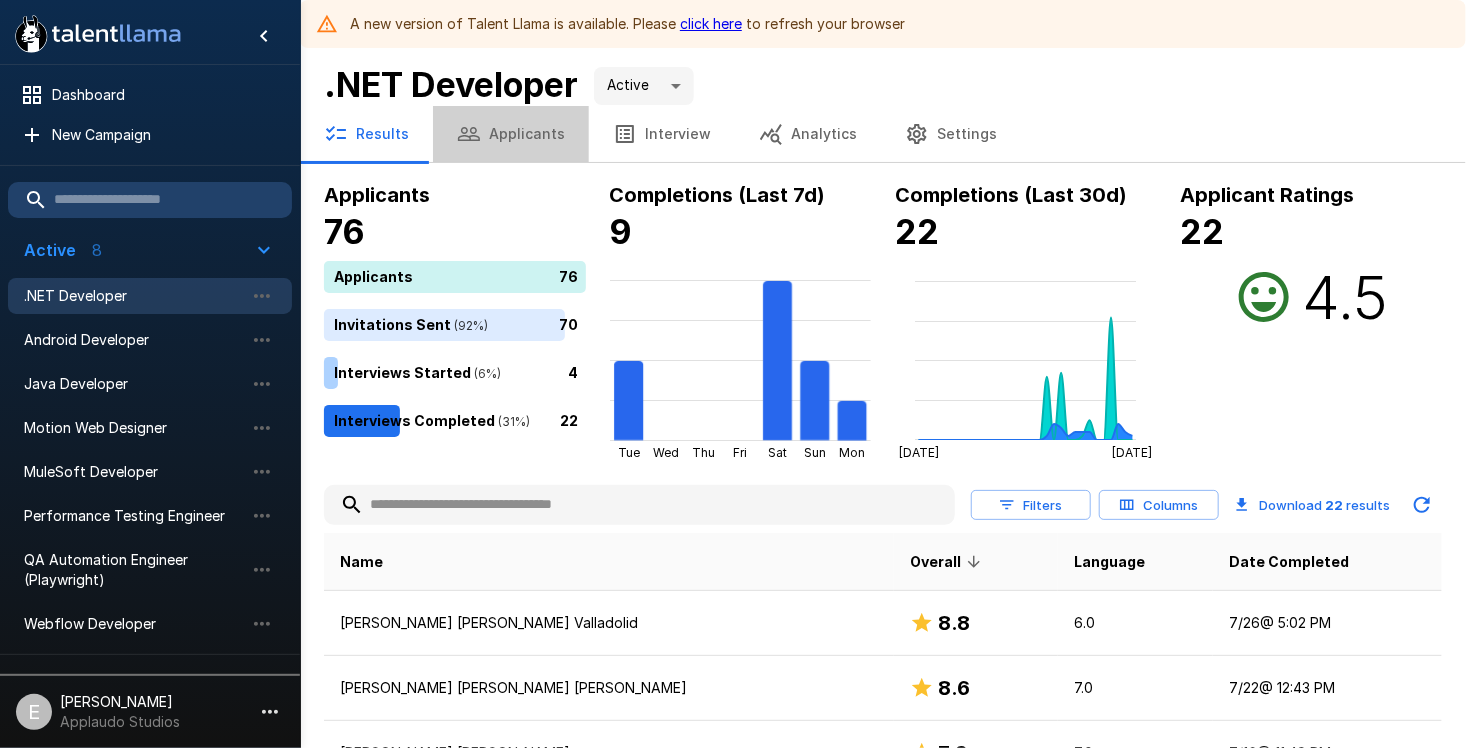 click on "Applicants" at bounding box center (511, 134) 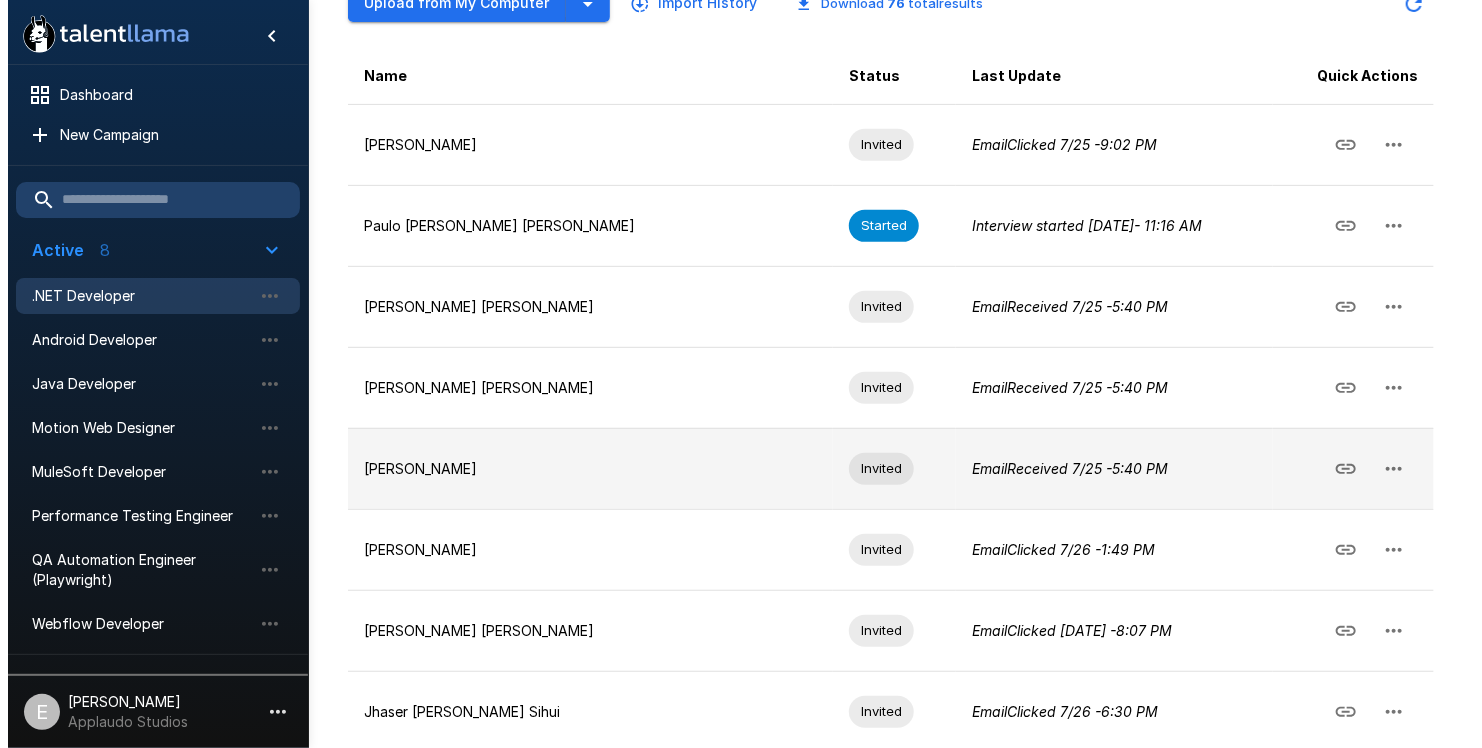 scroll, scrollTop: 592, scrollLeft: 0, axis: vertical 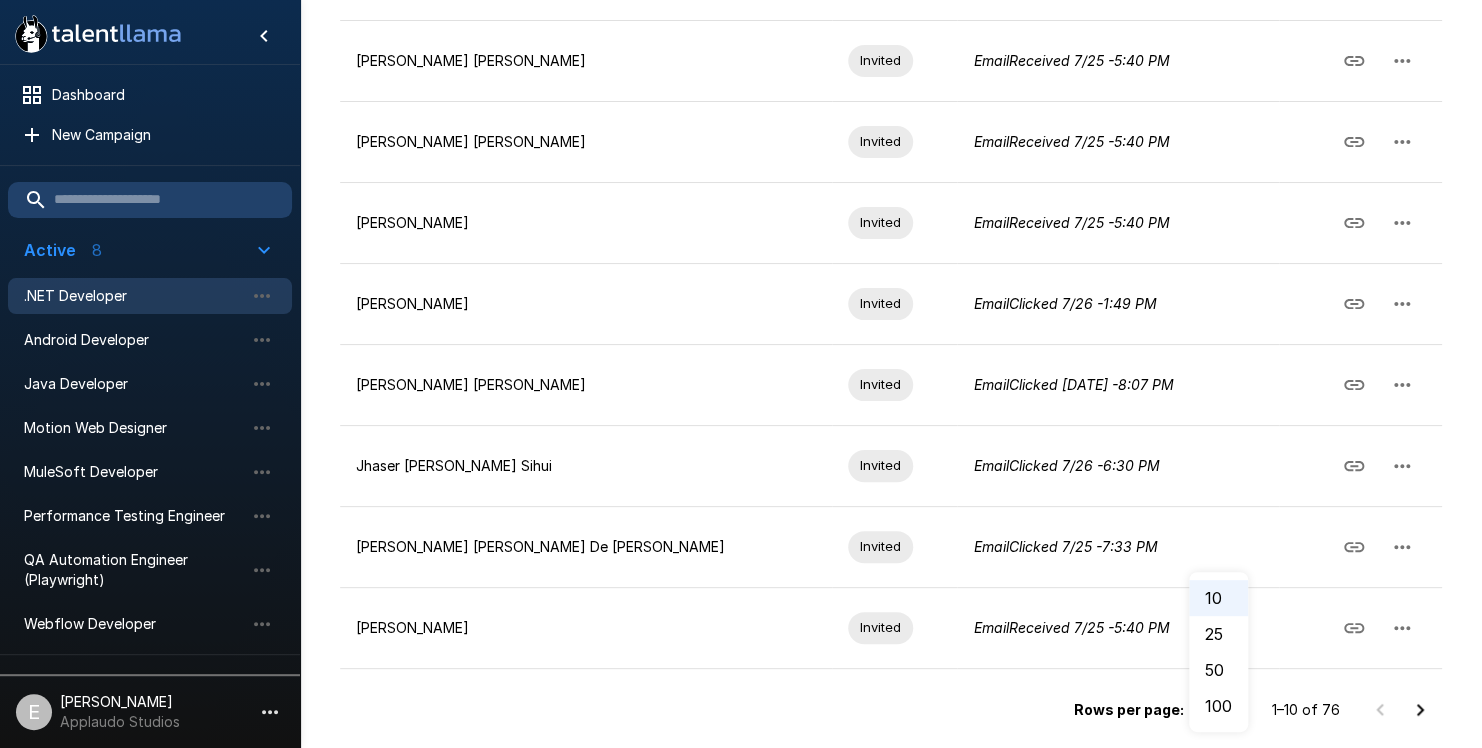 click on "A new version of Talent Llama is available. Please   click here   to refresh your browser
.st0{fill:#FFFFFF;}
.st1{fill:#76a4ed;}
Dashboard New Campaign Active 8 .NET Developer Android Developer Java Developer Motion Web Designer MuleSoft Developer Performance Testing Engineer QA Automation Engineer (Playwright) Webflow Developer Draft 1 Webflow Developer Paused 11 Data Analyst Frontend Angular Dev Frontend Angular Dev Def HubSpot Solutions Strategist iOS Developer Java Developer Lead Mechanical Design Engineer for Automation Systems SAP ABAP Consultant SOC Engineer SOC Engineer UI Designer E [PERSON_NAME] Applaudo Studios .NET Developer Active **** Results Applicants Interview Analytics Settings Imported (76) Linked Jobs (0) Auto-Invite is ON All Statuses ** Upload from My Computer Import History Download   76   total  results Name Status Last Update Quick Actions [PERSON_NAME] Invited Email  Clicked   [DATE]  9:02 PM Paulo [PERSON_NAME] [PERSON_NAME] Started Interview started   [DATE]  -   11:16 AM Email" at bounding box center [749, -218] 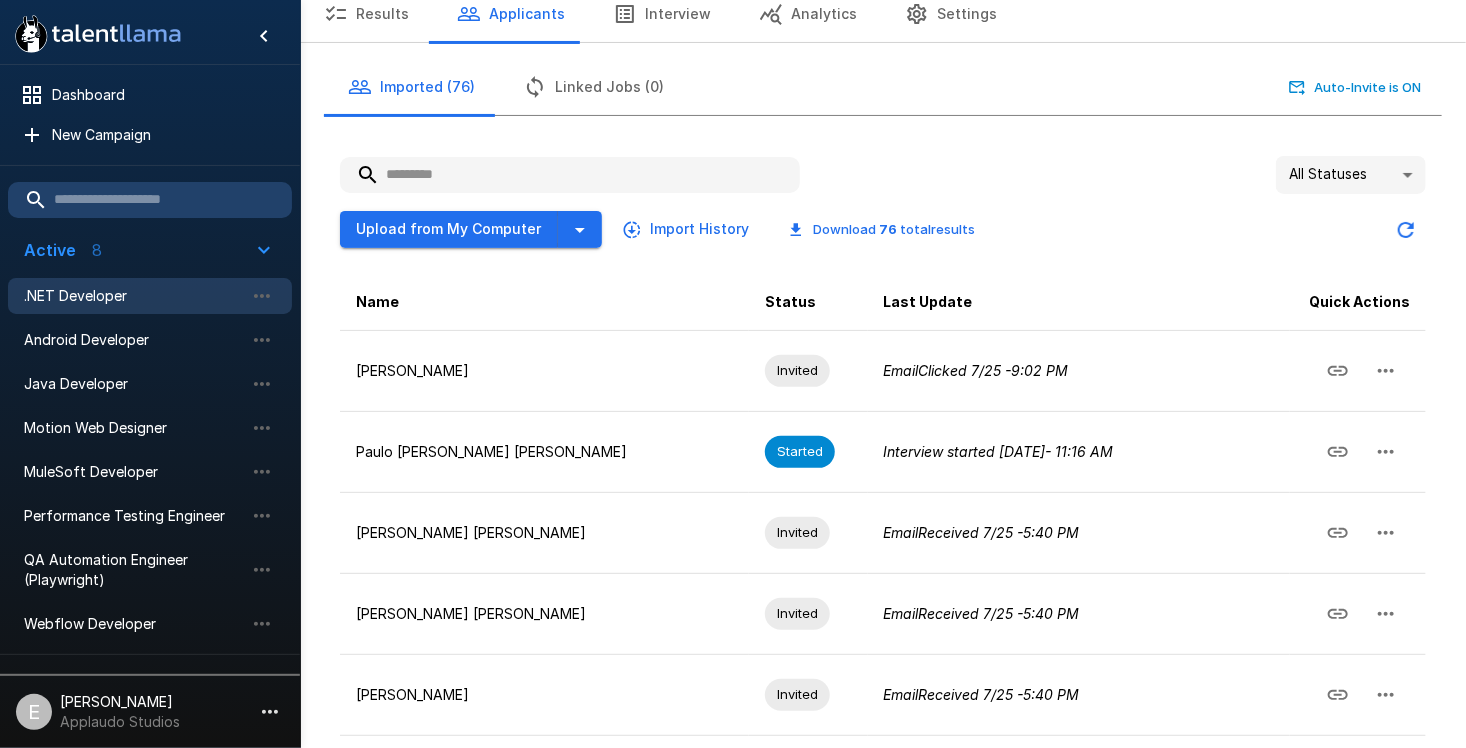scroll, scrollTop: 0, scrollLeft: 0, axis: both 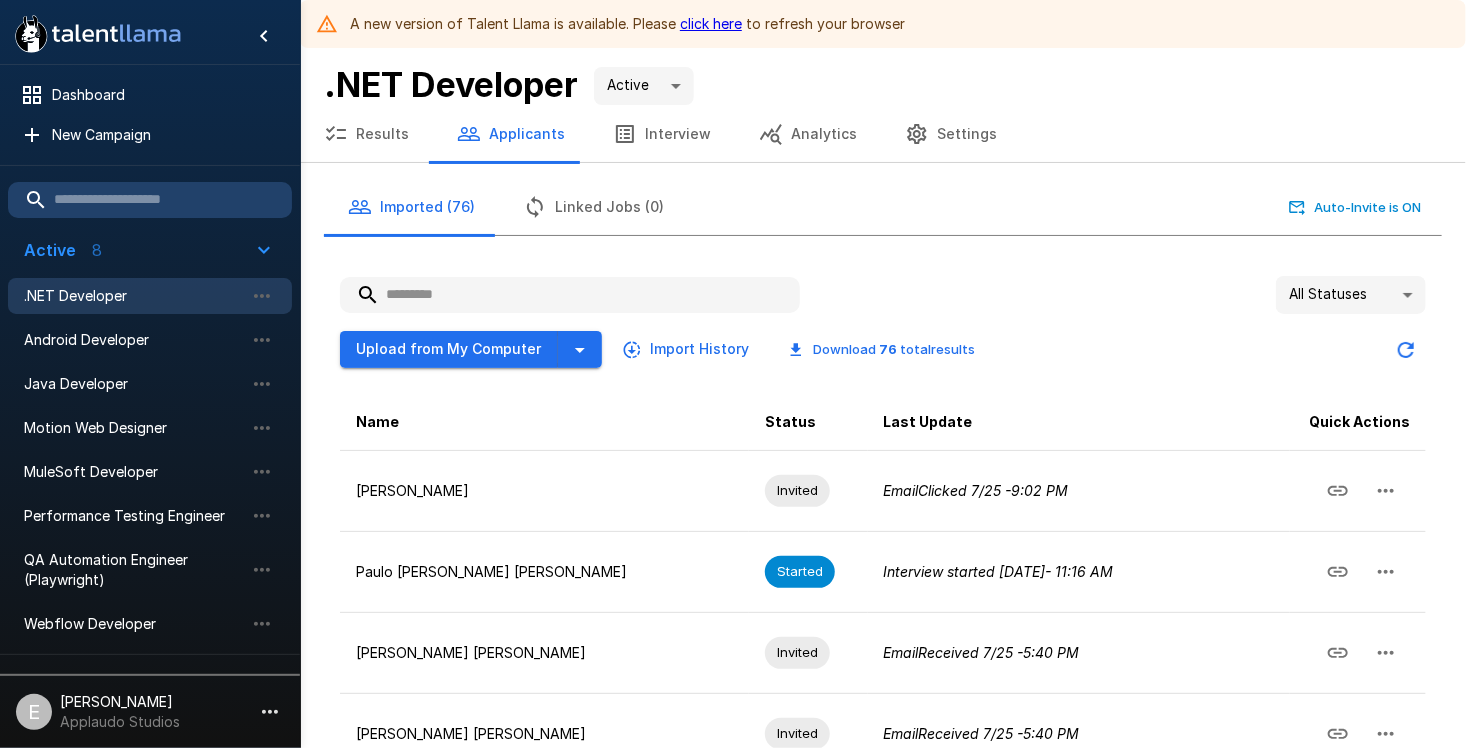 click on "Imported (76)" at bounding box center (411, 207) 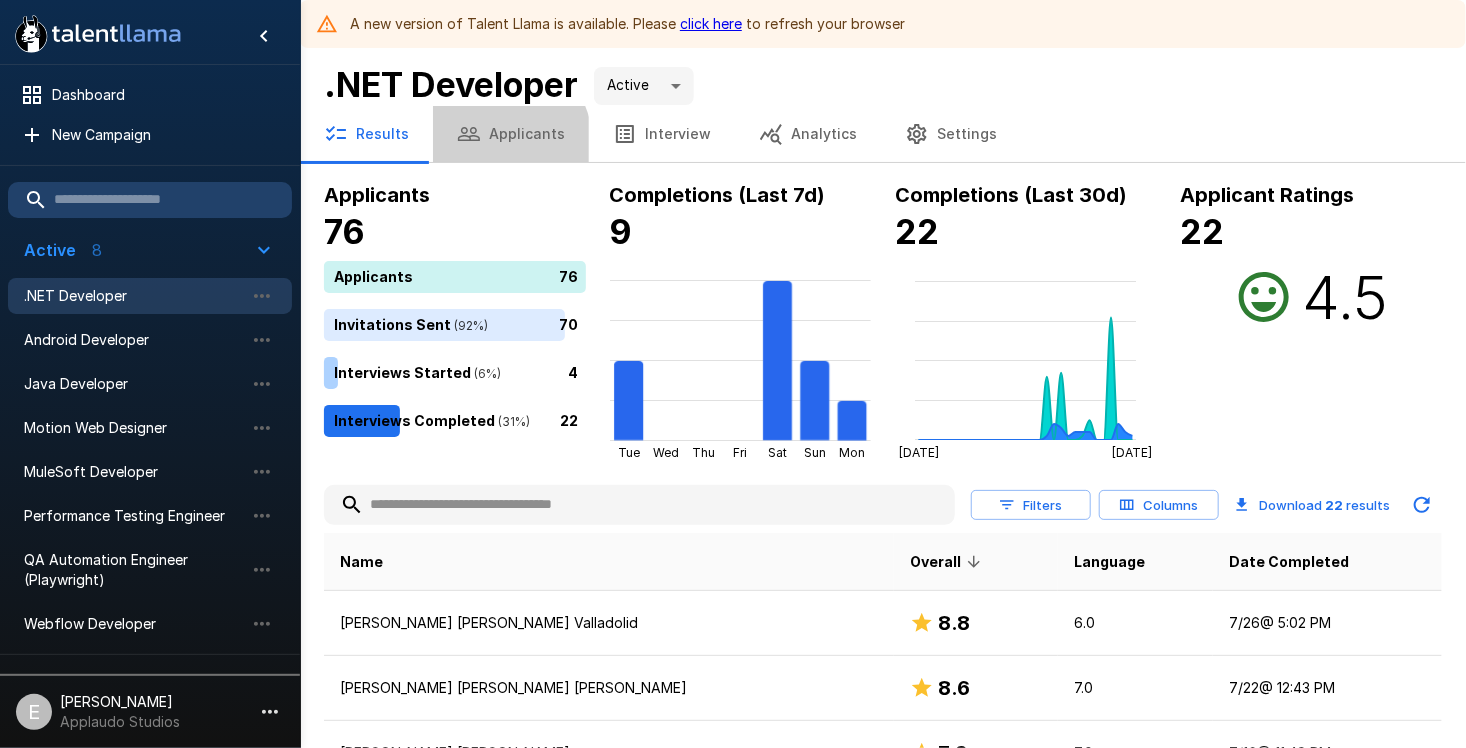 click on "Applicants" at bounding box center [511, 134] 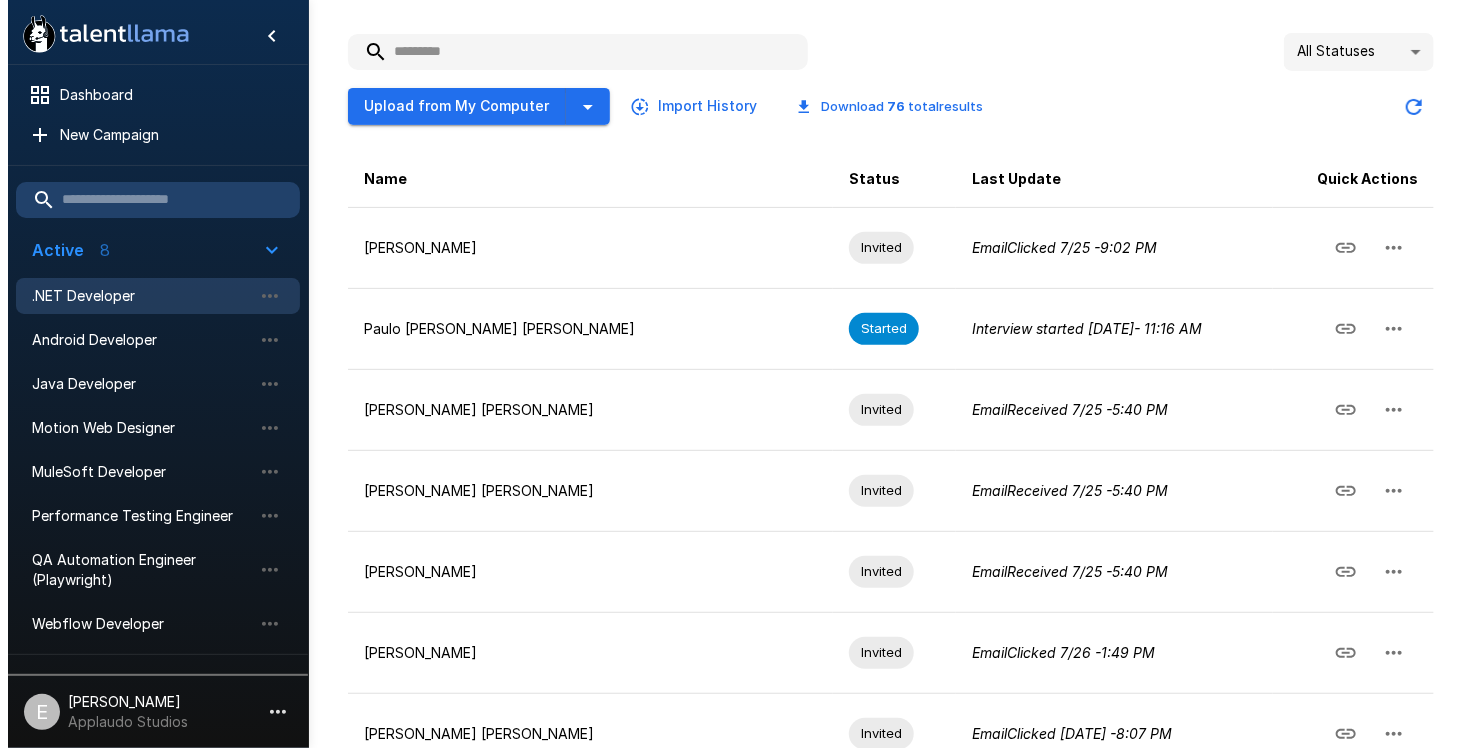 scroll, scrollTop: 592, scrollLeft: 0, axis: vertical 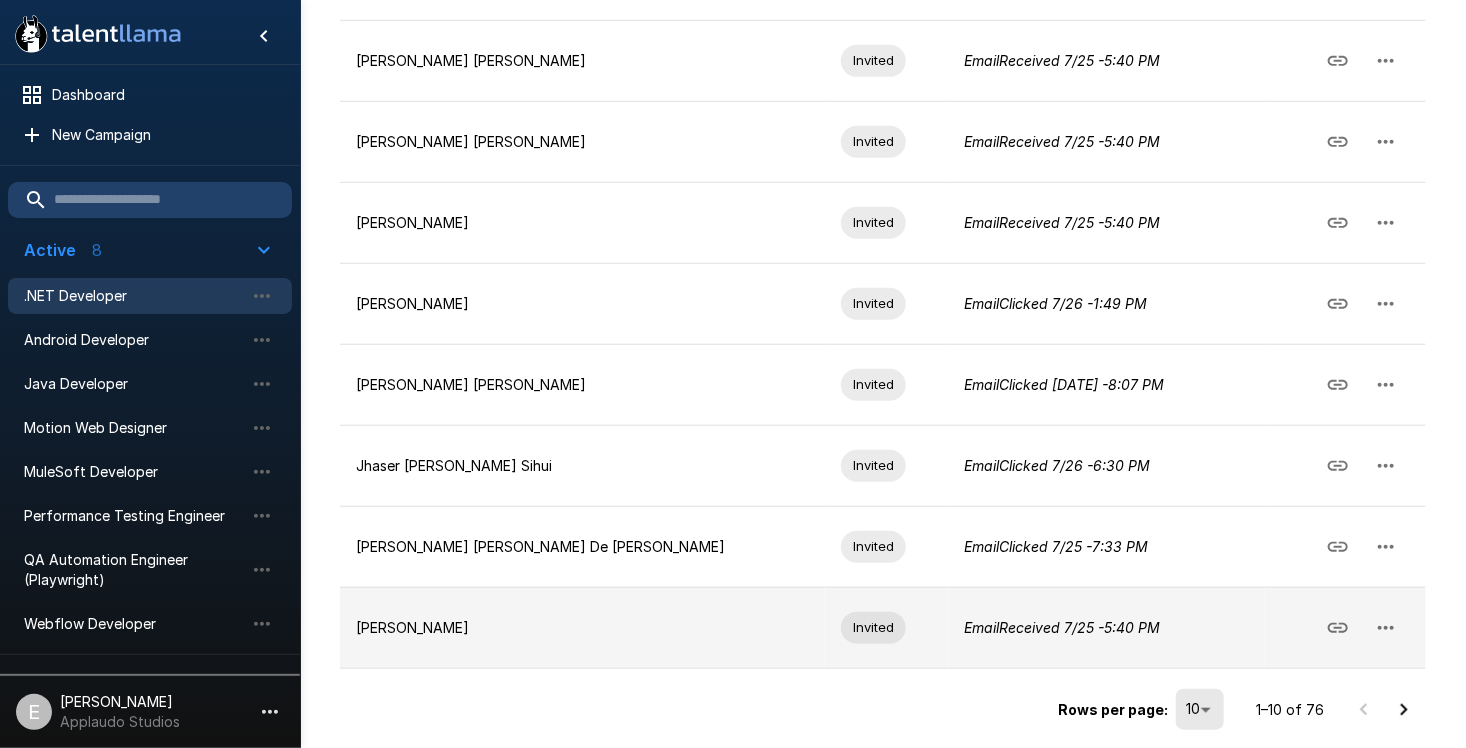 drag, startPoint x: 1190, startPoint y: 325, endPoint x: 1152, endPoint y: 652, distance: 329.20056 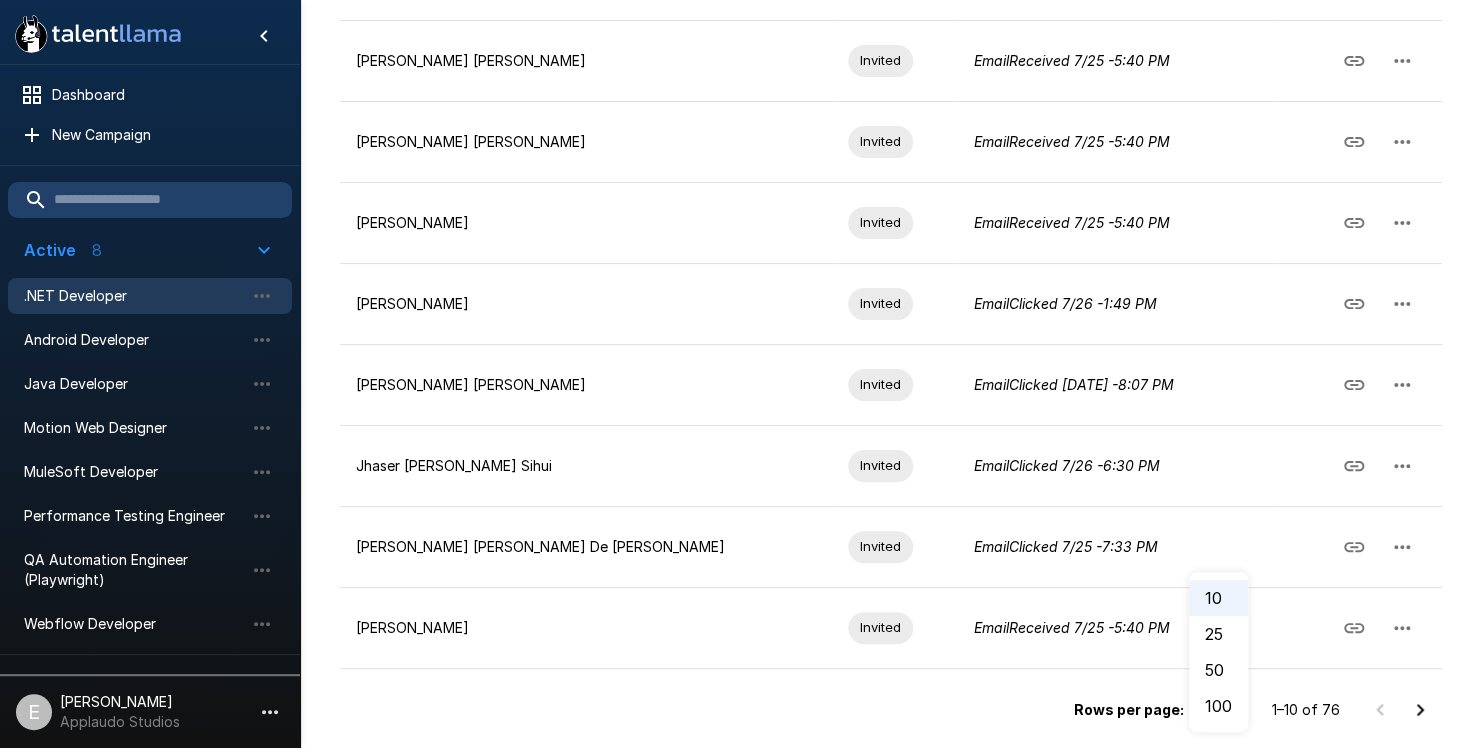 click on "A new version of Talent Llama is available. Please   click here   to refresh your browser
.st0{fill:#FFFFFF;}
.st1{fill:#76a4ed;}
Dashboard New Campaign Active 8 .NET Developer Android Developer Java Developer Motion Web Designer MuleSoft Developer Performance Testing Engineer QA Automation Engineer (Playwright) Webflow Developer Draft 1 Webflow Developer Paused 11 Data Analyst Frontend Angular Dev Frontend Angular Dev Def HubSpot Solutions Strategist iOS Developer Java Developer Lead Mechanical Design Engineer for Automation Systems SAP ABAP Consultant SOC Engineer SOC Engineer UI Designer E [PERSON_NAME] Applaudo Studios .NET Developer Active **** Results Applicants Interview Analytics Settings Imported (76) Linked Jobs (0) Auto-Invite is ON All Statuses ** Upload from My Computer Import History Download   76   total  results Name Status Last Update Quick Actions [PERSON_NAME] Invited Email  Clicked   [DATE]  9:02 PM Paulo [PERSON_NAME] [PERSON_NAME] Started Interview started   [DATE]  -   11:16 AM Email" at bounding box center [749, -218] 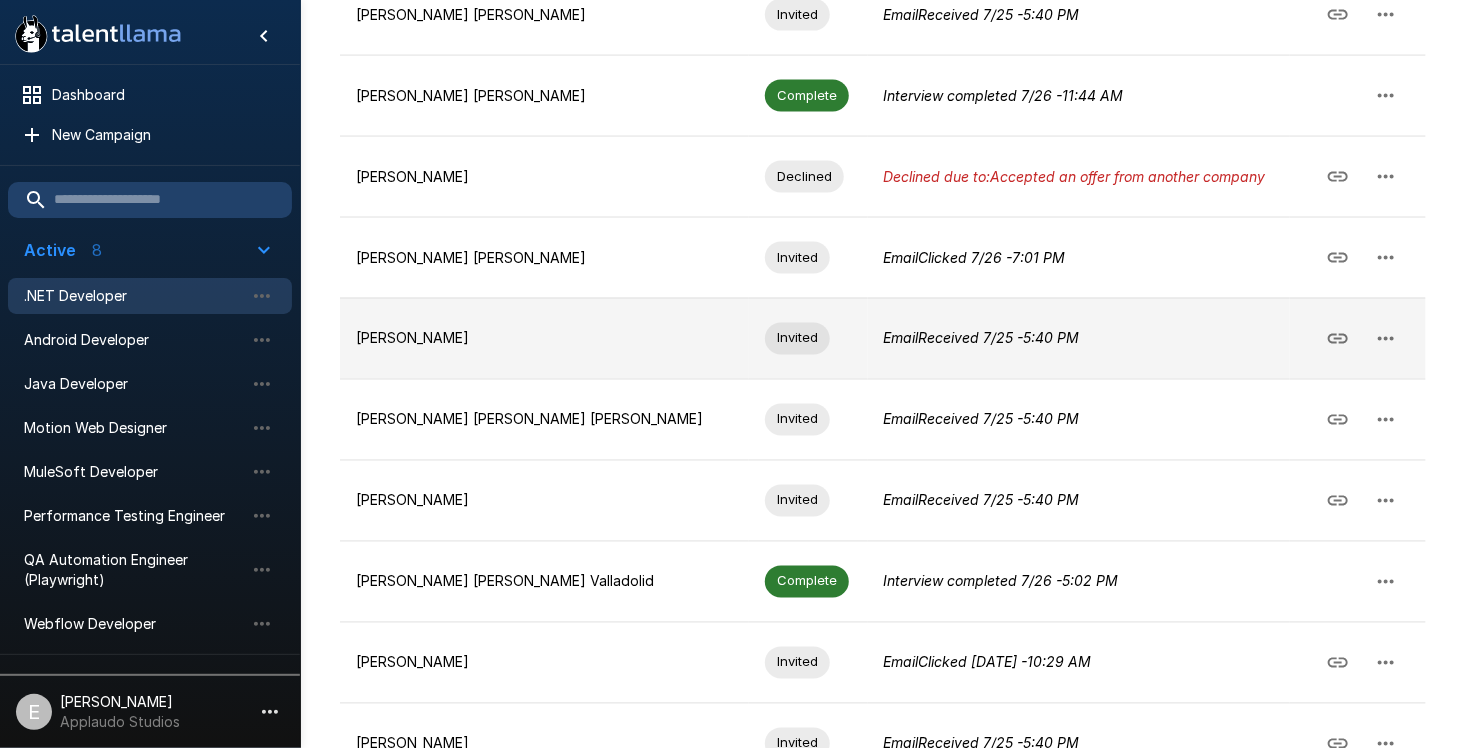 scroll, scrollTop: 1524, scrollLeft: 0, axis: vertical 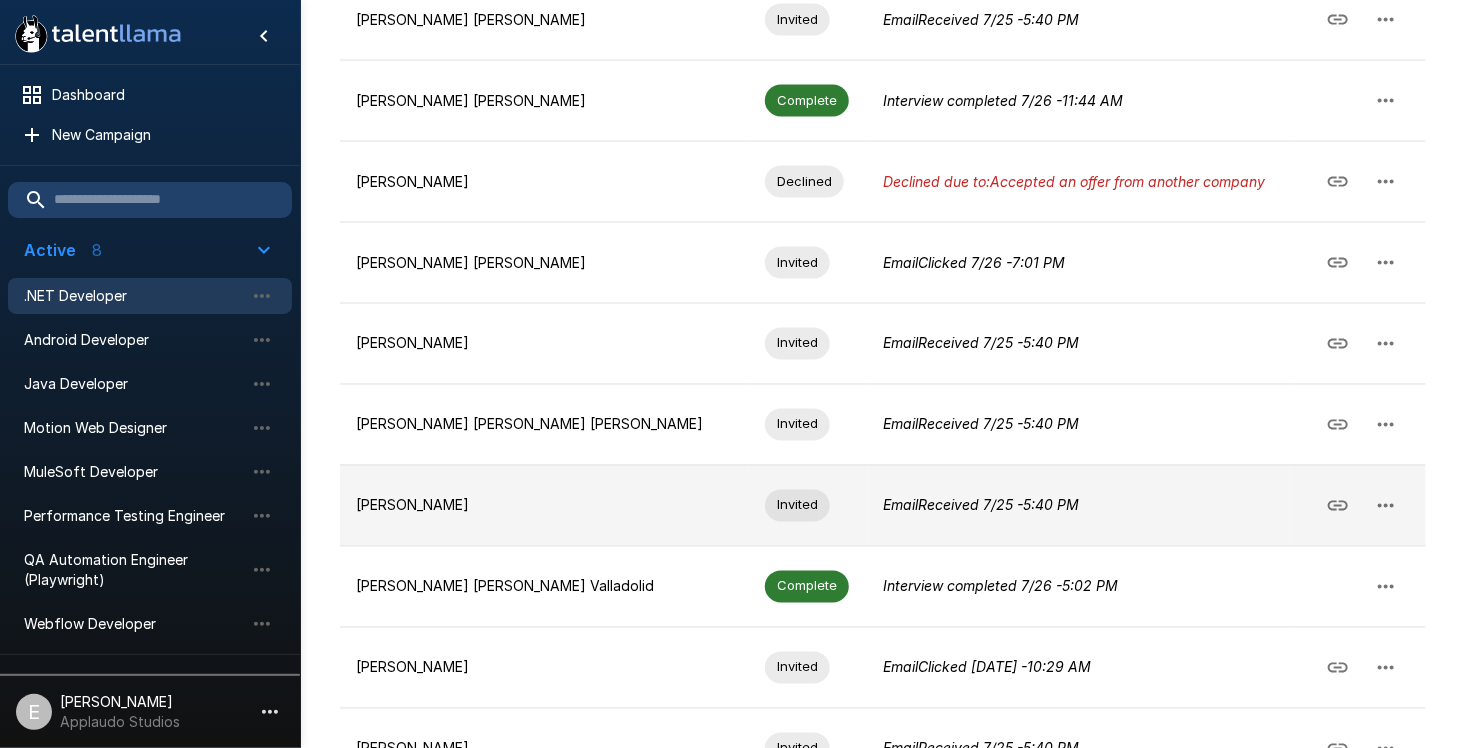 click on "Email  Received   [DATE]  5:40 PM" at bounding box center (1079, 505) 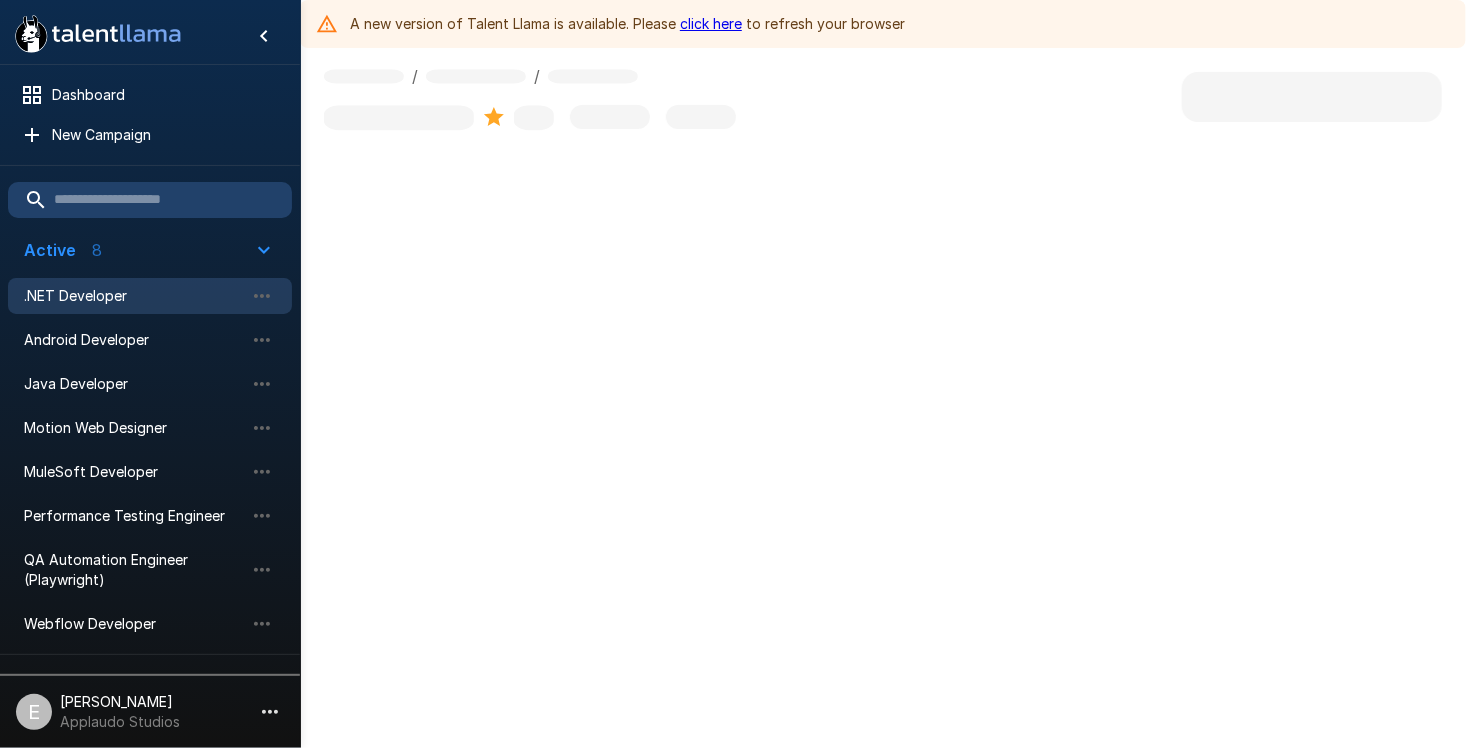 scroll, scrollTop: 0, scrollLeft: 0, axis: both 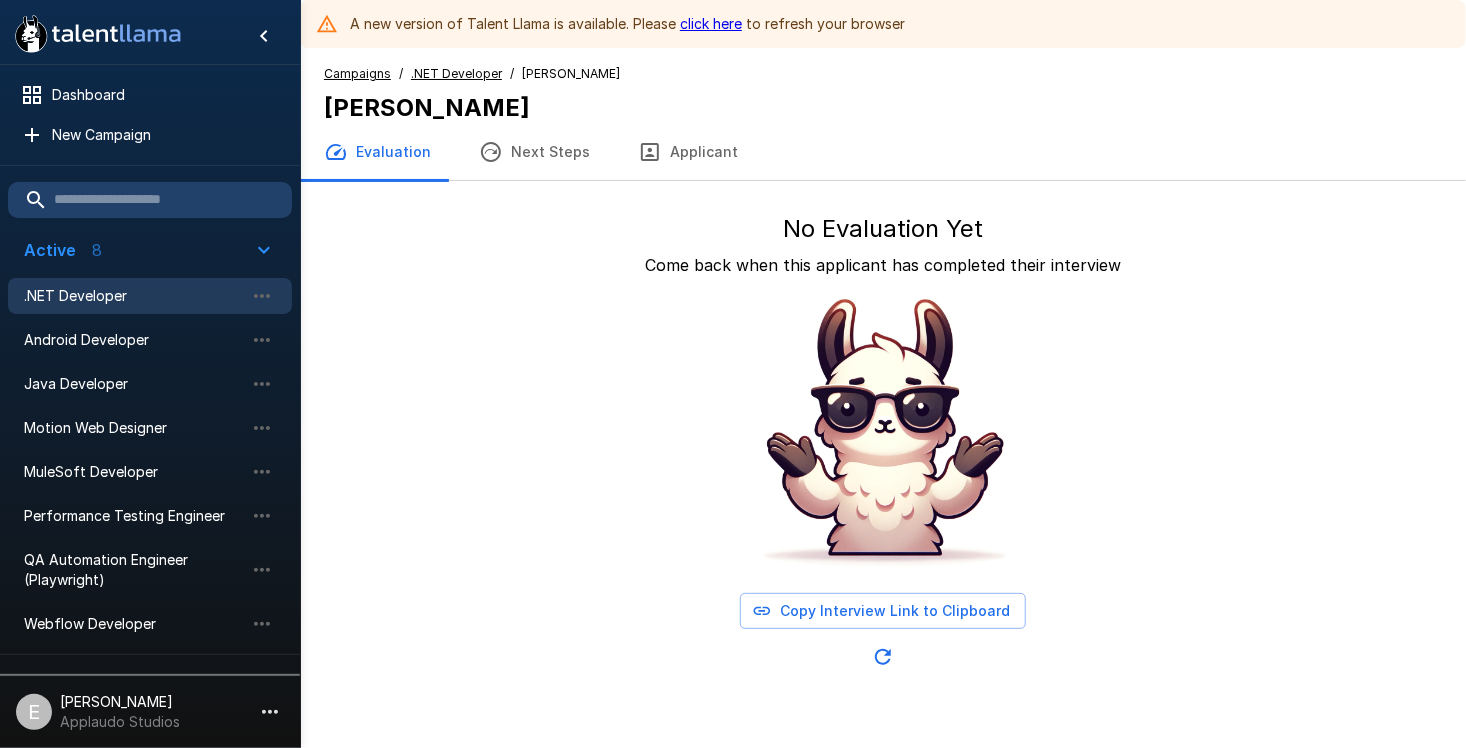 click at bounding box center (374, 180) 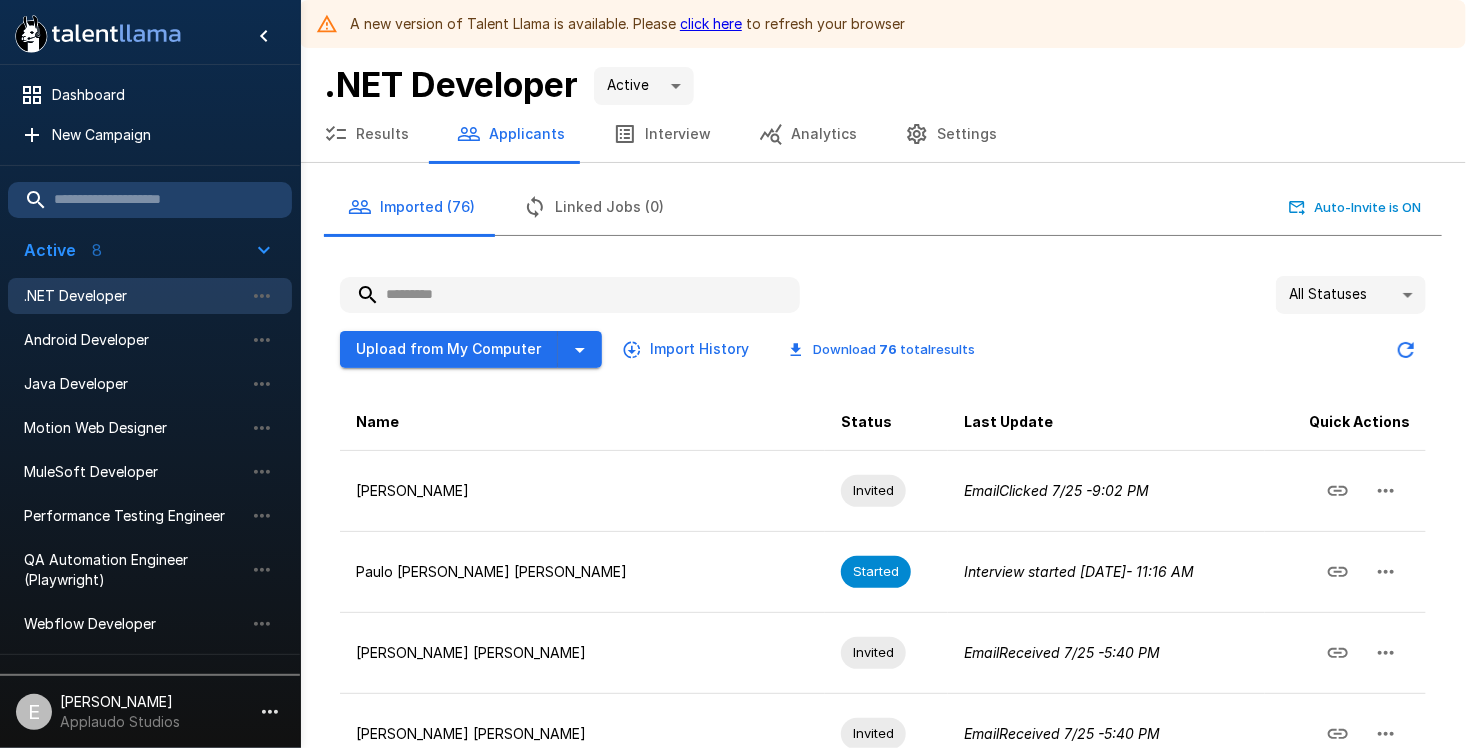 click on "All Statuses ** Upload from My Computer Import History Download   76   total  results Name Status Last Update Quick Actions [PERSON_NAME] Invited Email  Clicked   [DATE]  9:02 PM Paulo [PERSON_NAME] [PERSON_NAME] Started Interview started   [DATE]  -   11:16 AM [PERSON_NAME] [PERSON_NAME] Invited Email  Received   [DATE]  5:40 PM [PERSON_NAME] [PERSON_NAME] Invited Email  Received   [DATE]  5:40 PM [PERSON_NAME] Invited Email  Received   [DATE]  5:40 PM [PERSON_NAME] Invited Email  Clicked   [DATE]  1:49 PM [PERSON_NAME] [PERSON_NAME] Invited Email  Clicked   [DATE]   -  8:07 PM Jhaser [PERSON_NAME] Sihui Invited Email  Clicked   [DATE]  6:30 PM [PERSON_NAME] [PERSON_NAME] De [PERSON_NAME] Invited Email  Clicked   [DATE]  7:33 PM [PERSON_NAME] Invited Email  Received   [DATE]  5:40 PM Rows per page: 10 ** 1–10 of 76" at bounding box center (883, 802) 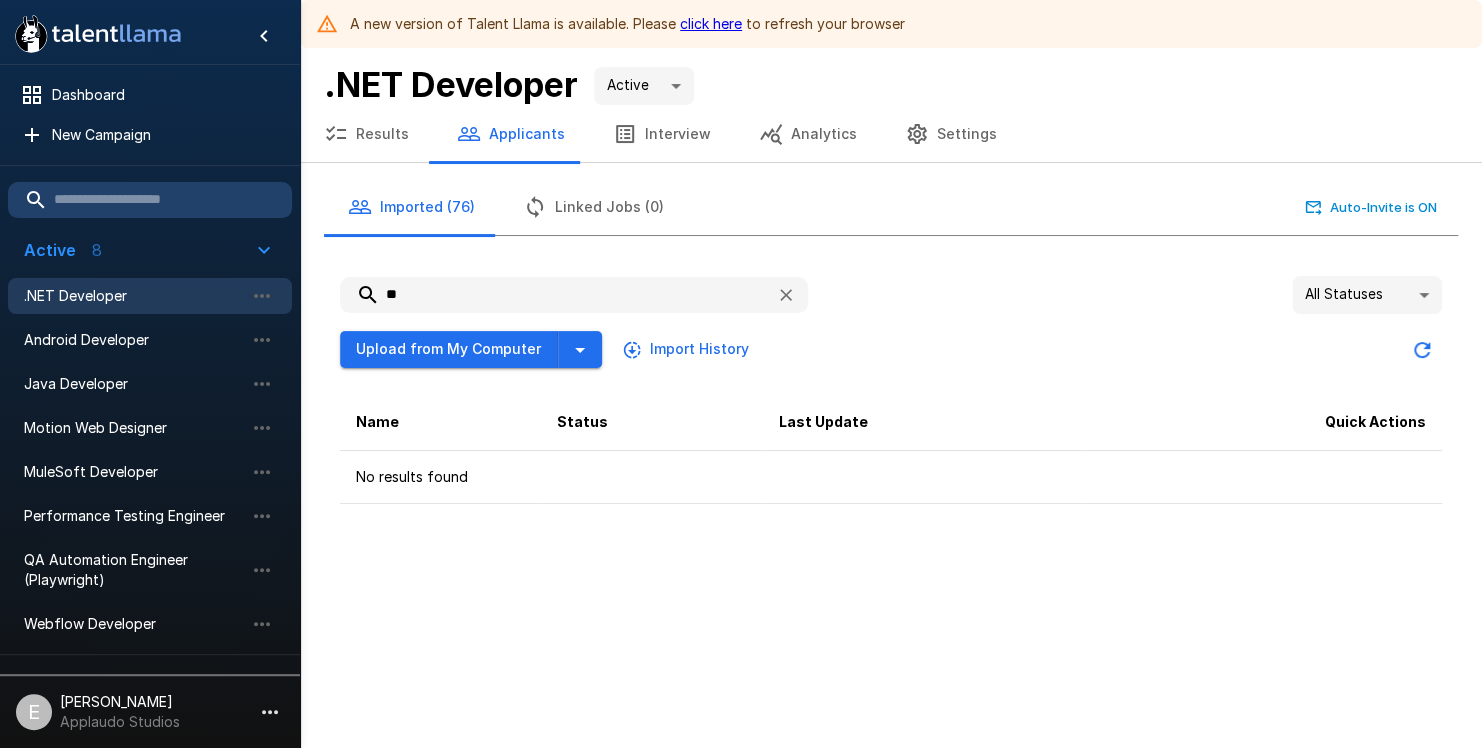 type on "*" 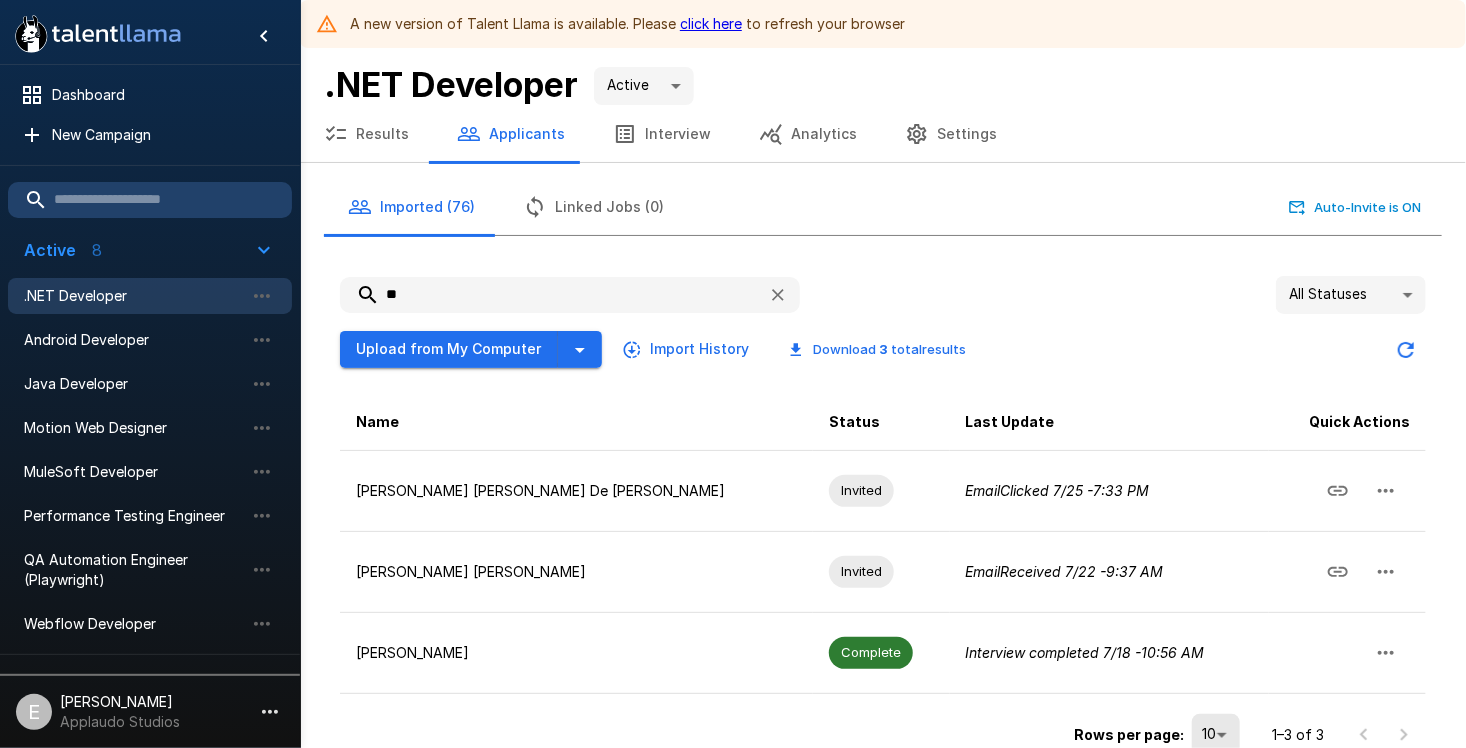 type on "*" 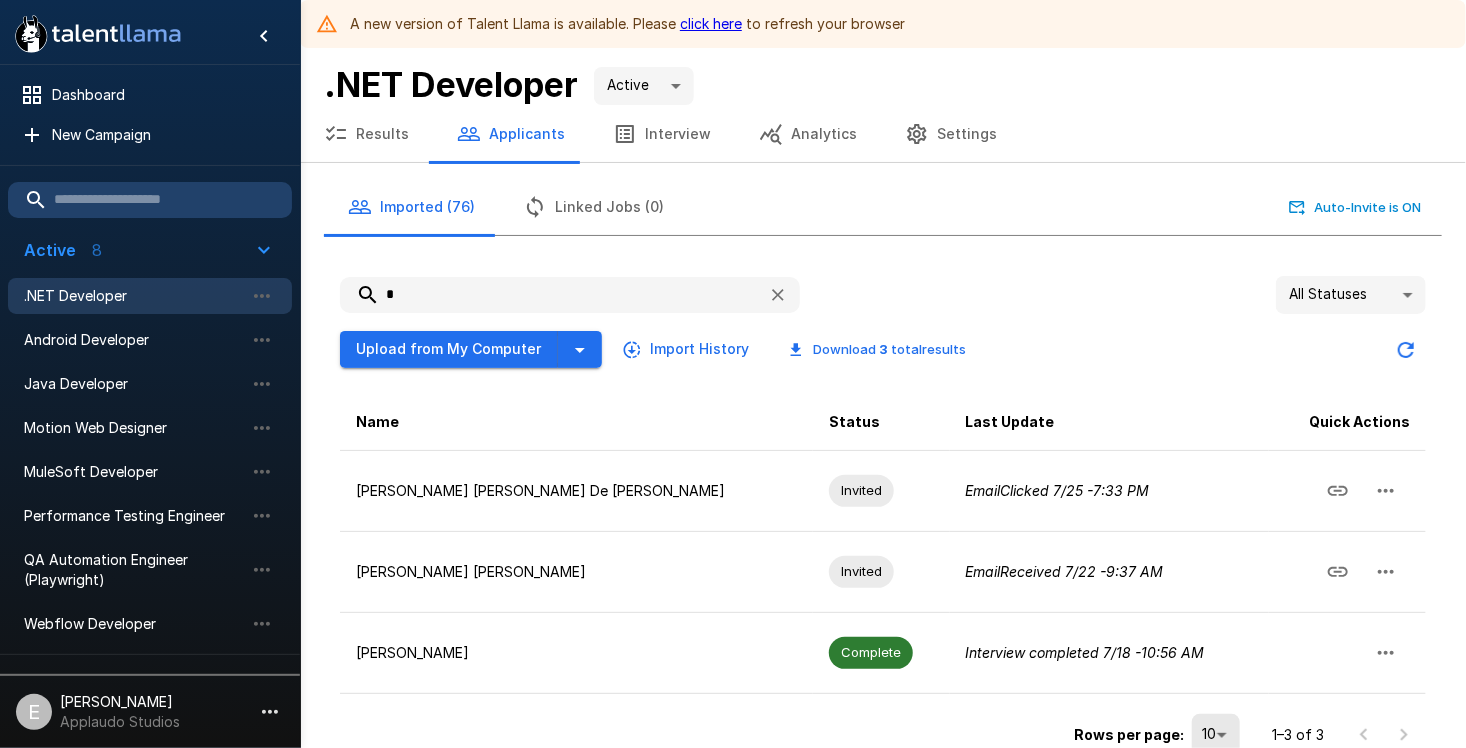 type 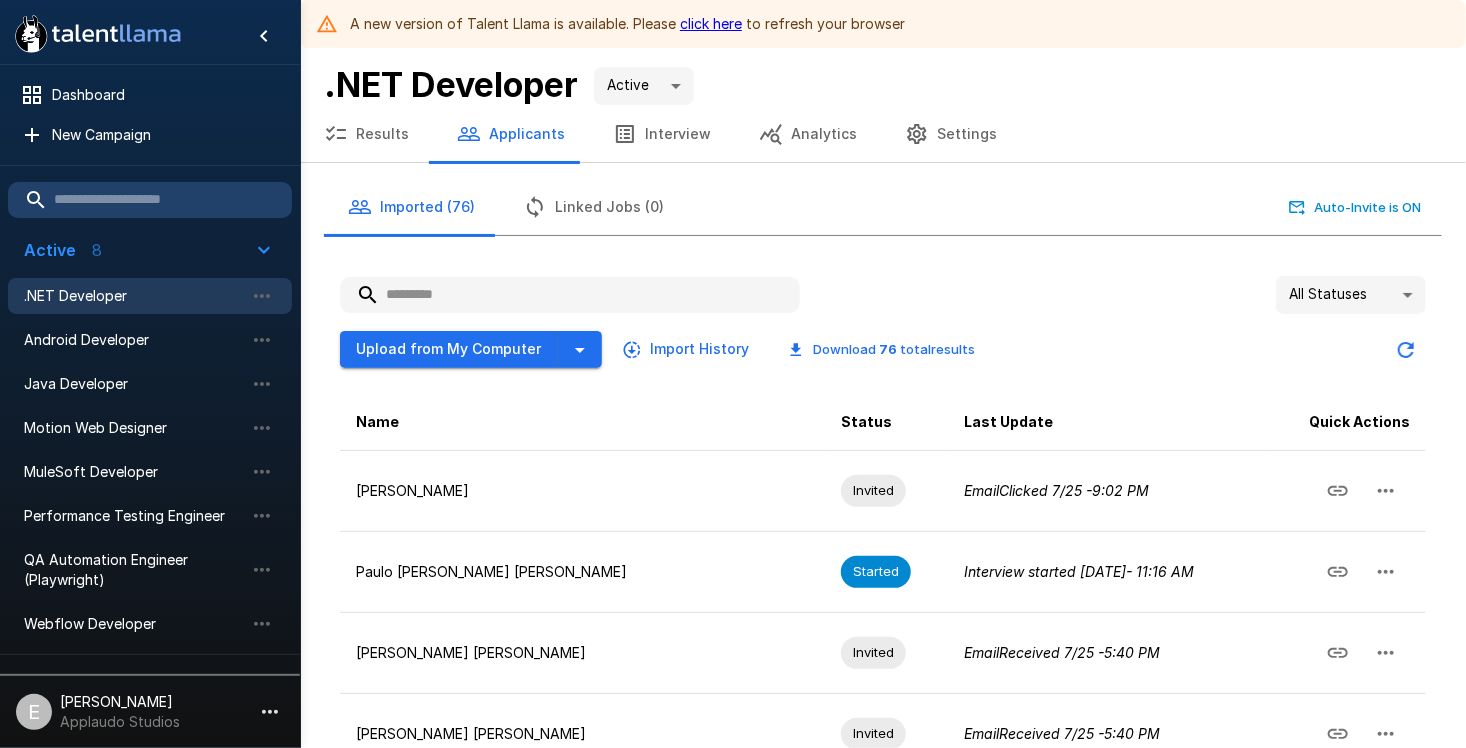 click on "Interview" at bounding box center (662, 134) 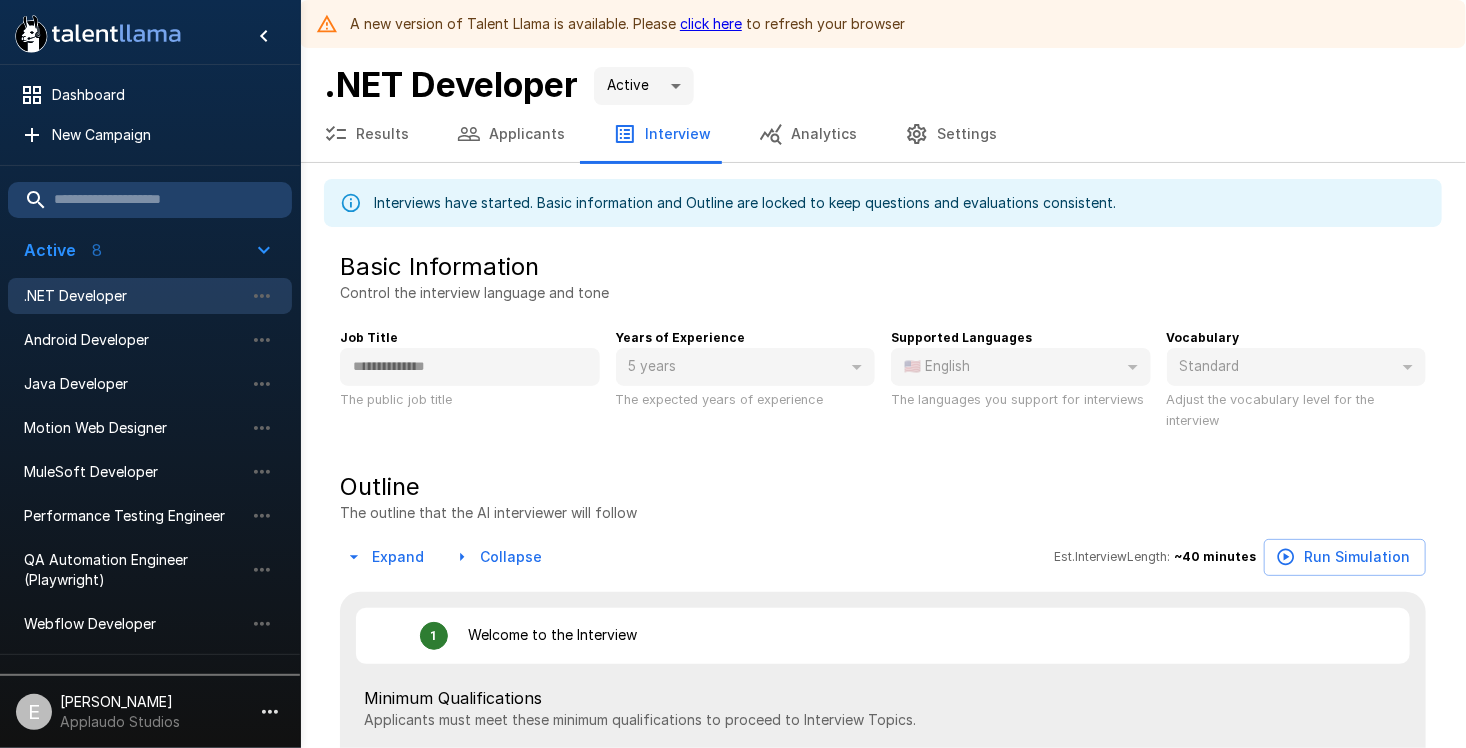 type on "*" 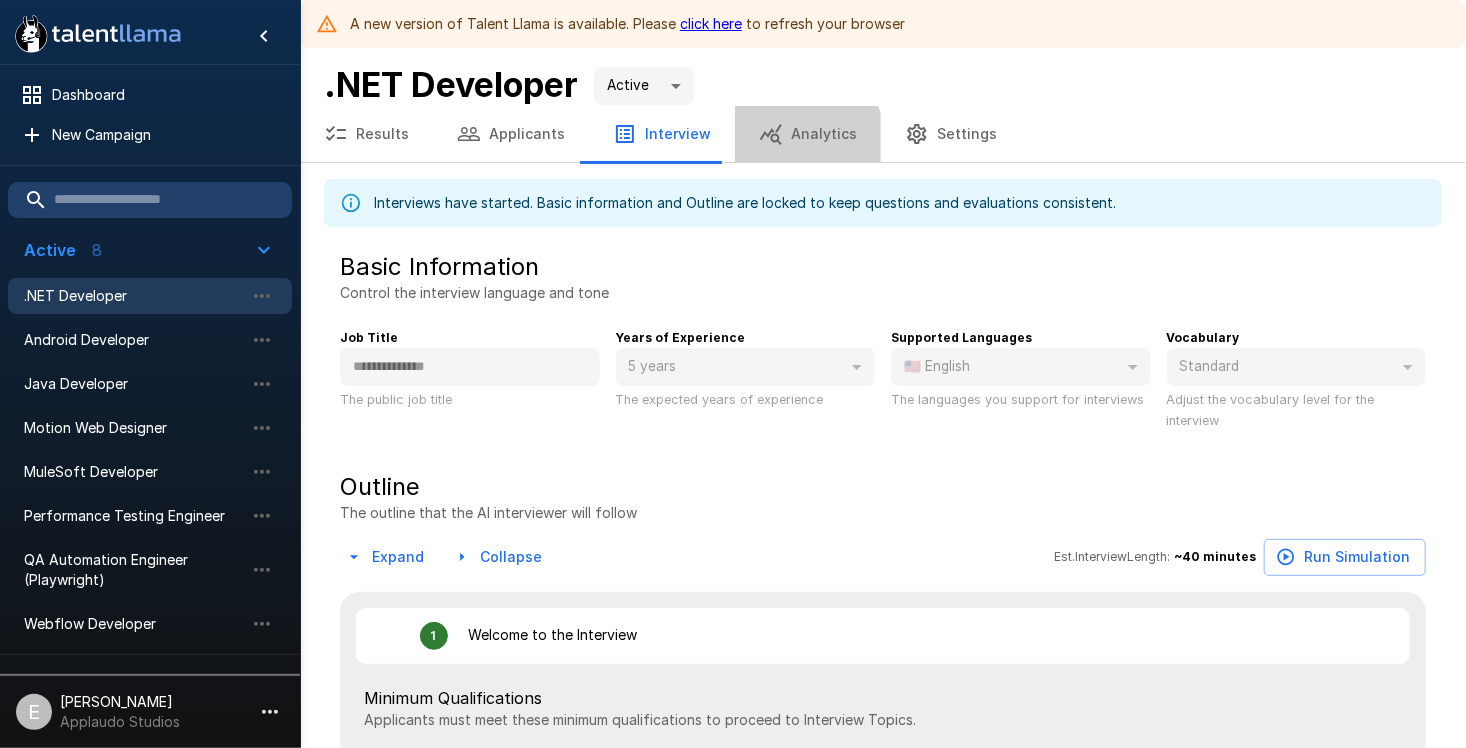 click on "Analytics" at bounding box center [808, 134] 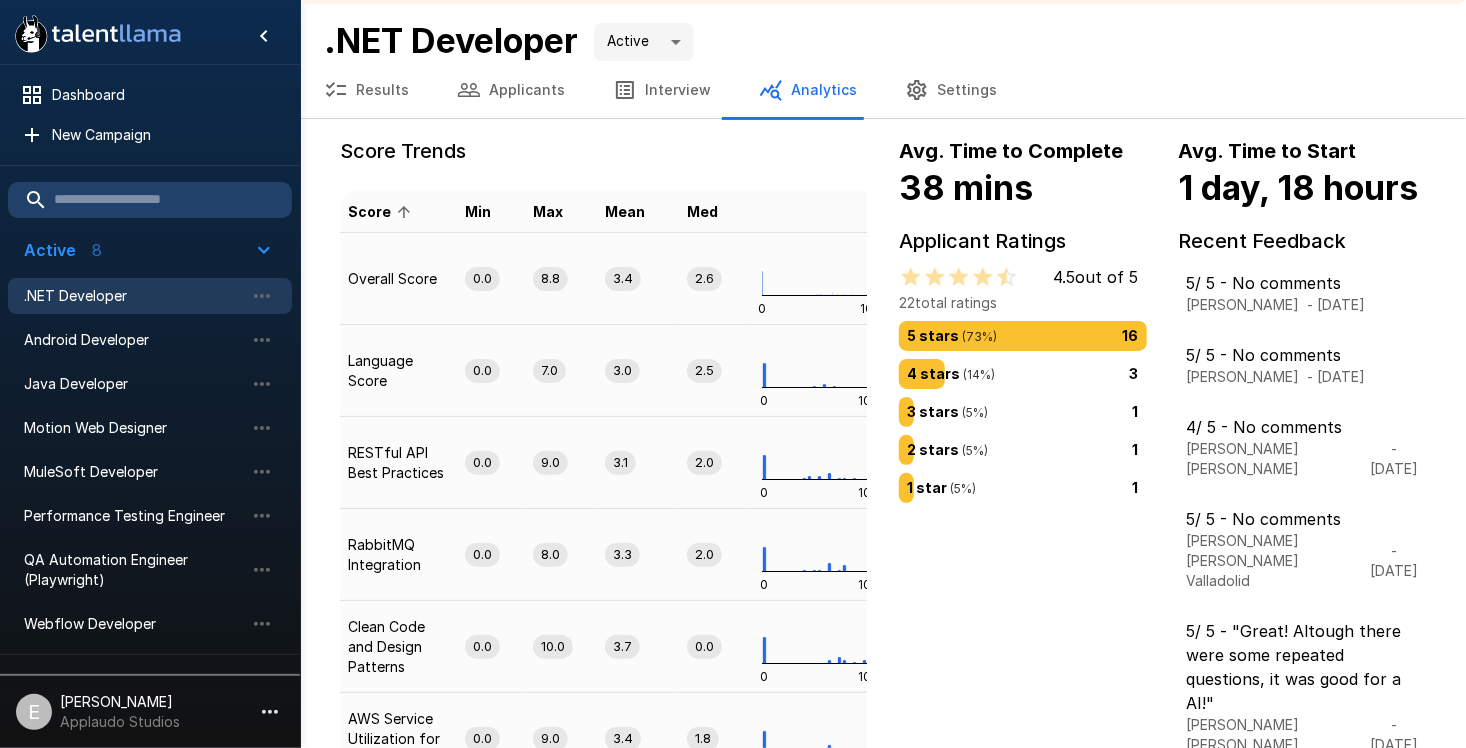 scroll, scrollTop: 0, scrollLeft: 0, axis: both 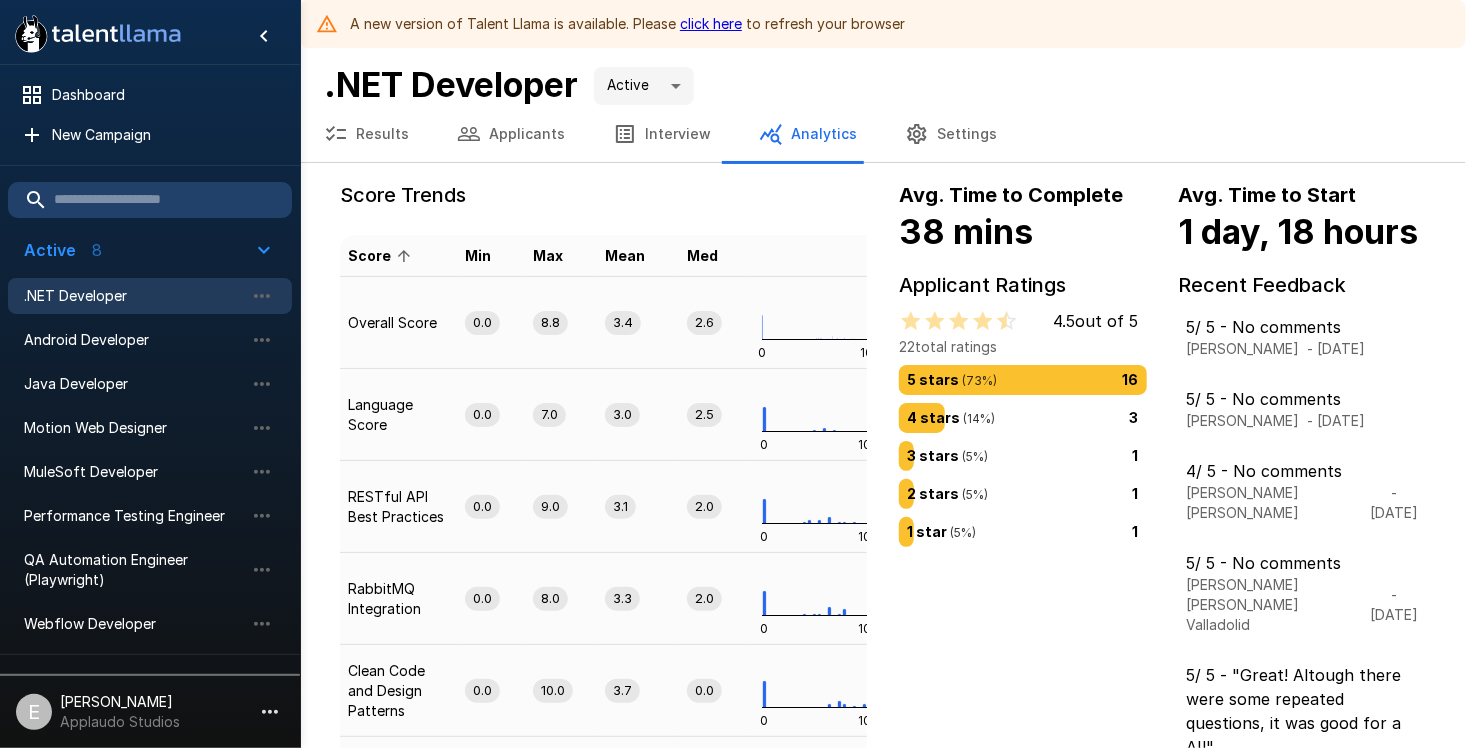 click on ".NET Developer" at bounding box center [134, 296] 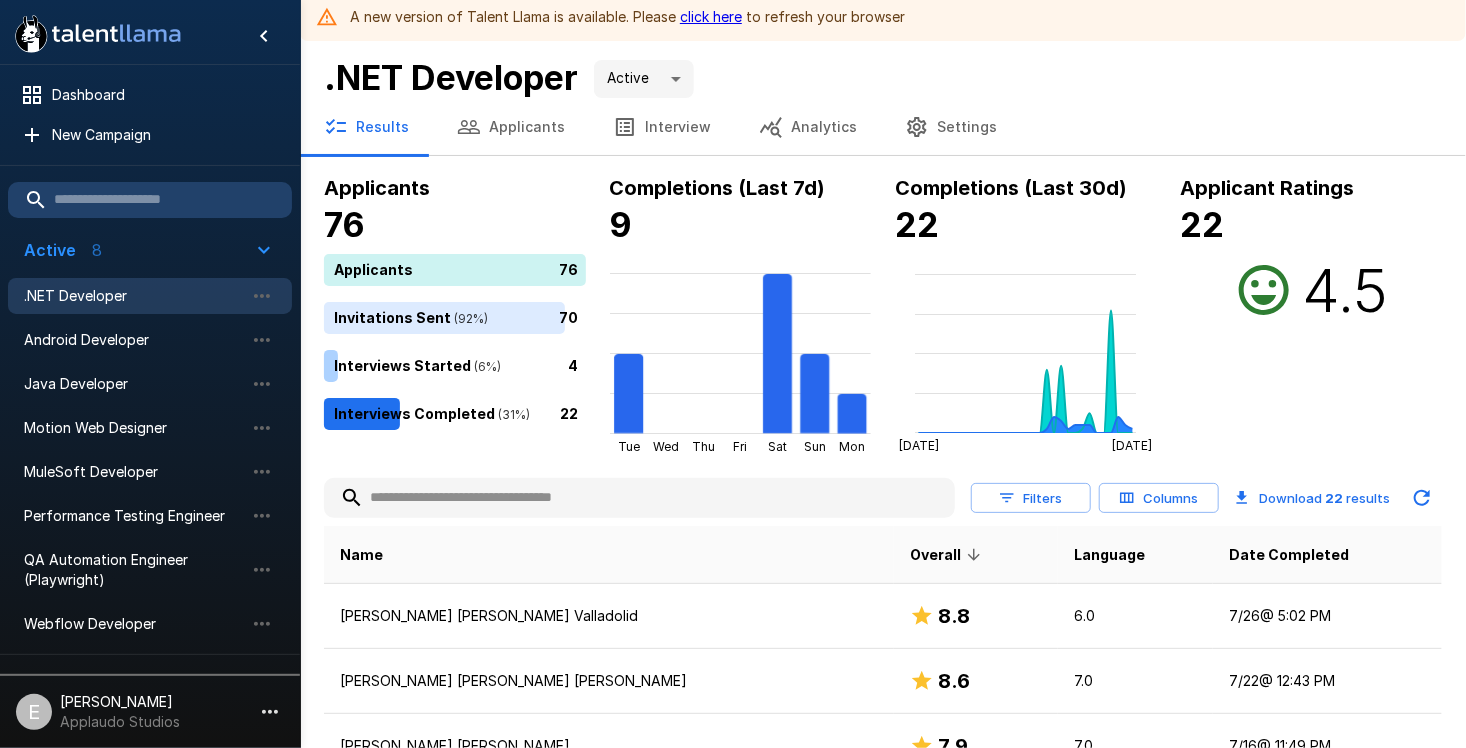 scroll, scrollTop: 0, scrollLeft: 0, axis: both 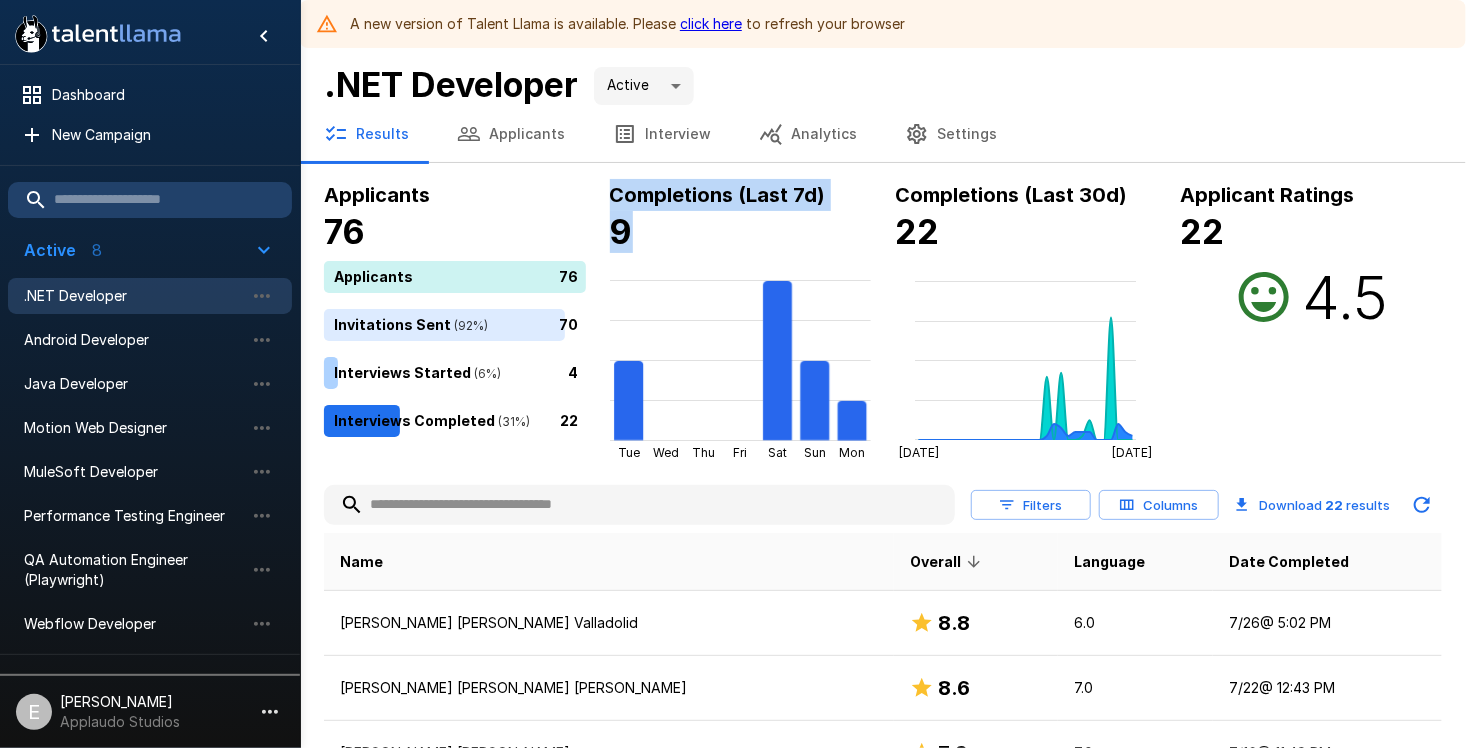 drag, startPoint x: 613, startPoint y: 192, endPoint x: 652, endPoint y: 251, distance: 70.724815 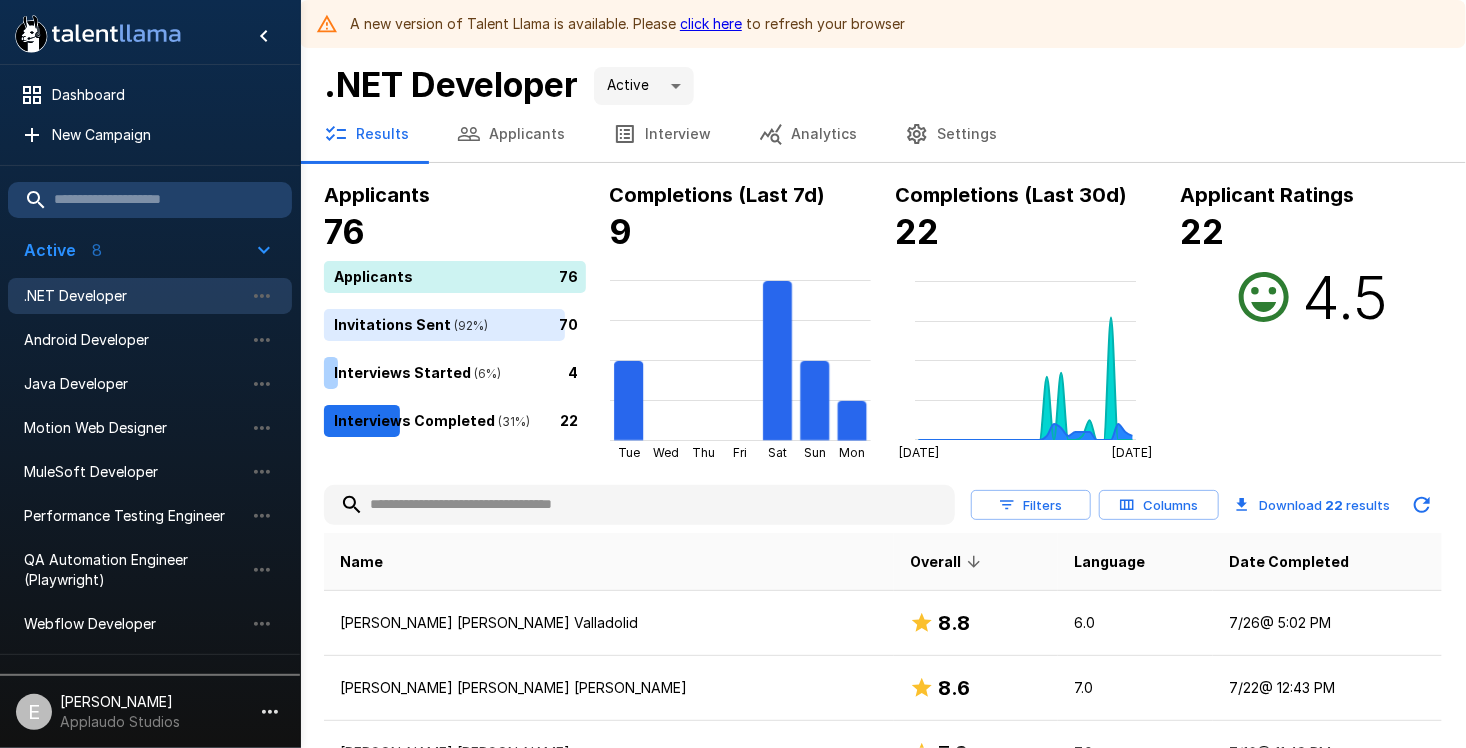 click on "Completions (Last 30d)" at bounding box center (1011, 195) 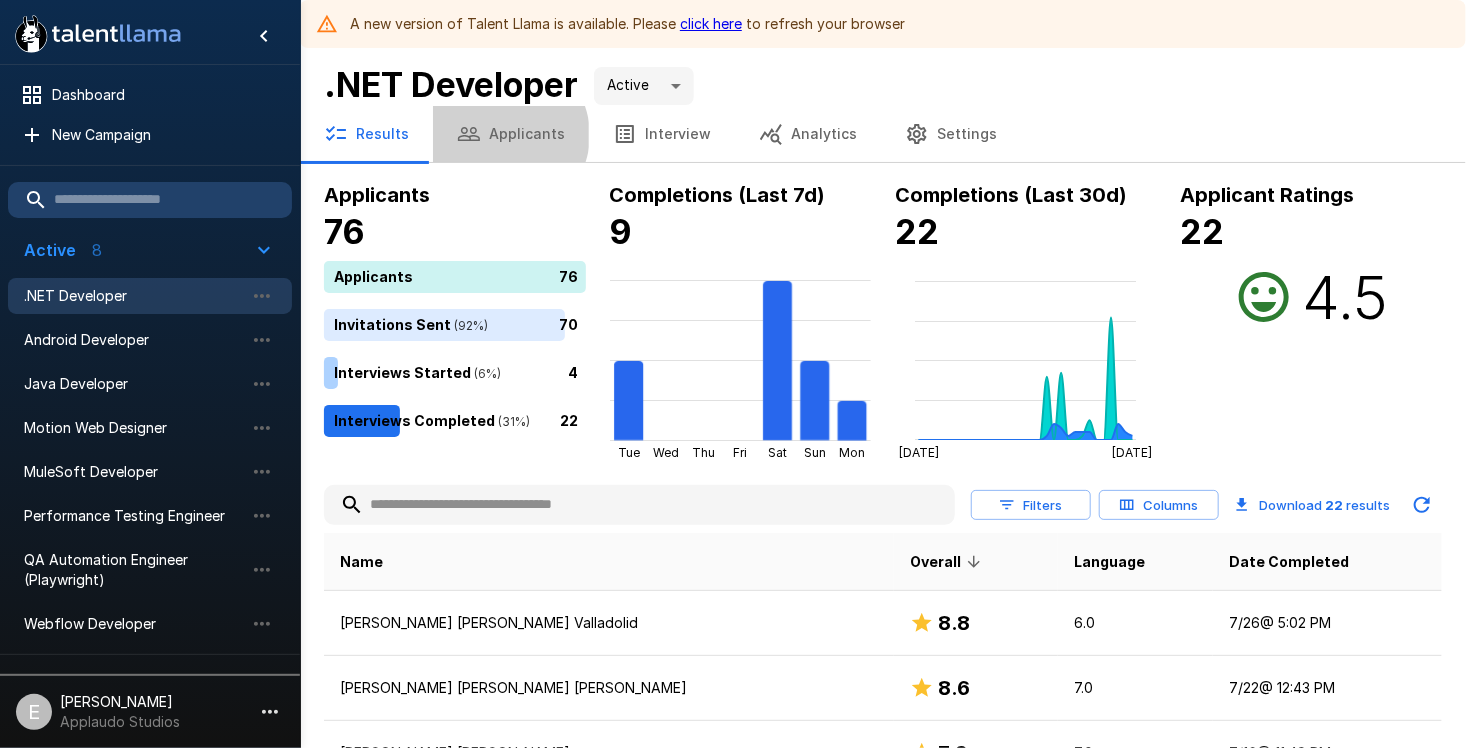 click on "Applicants" at bounding box center [511, 134] 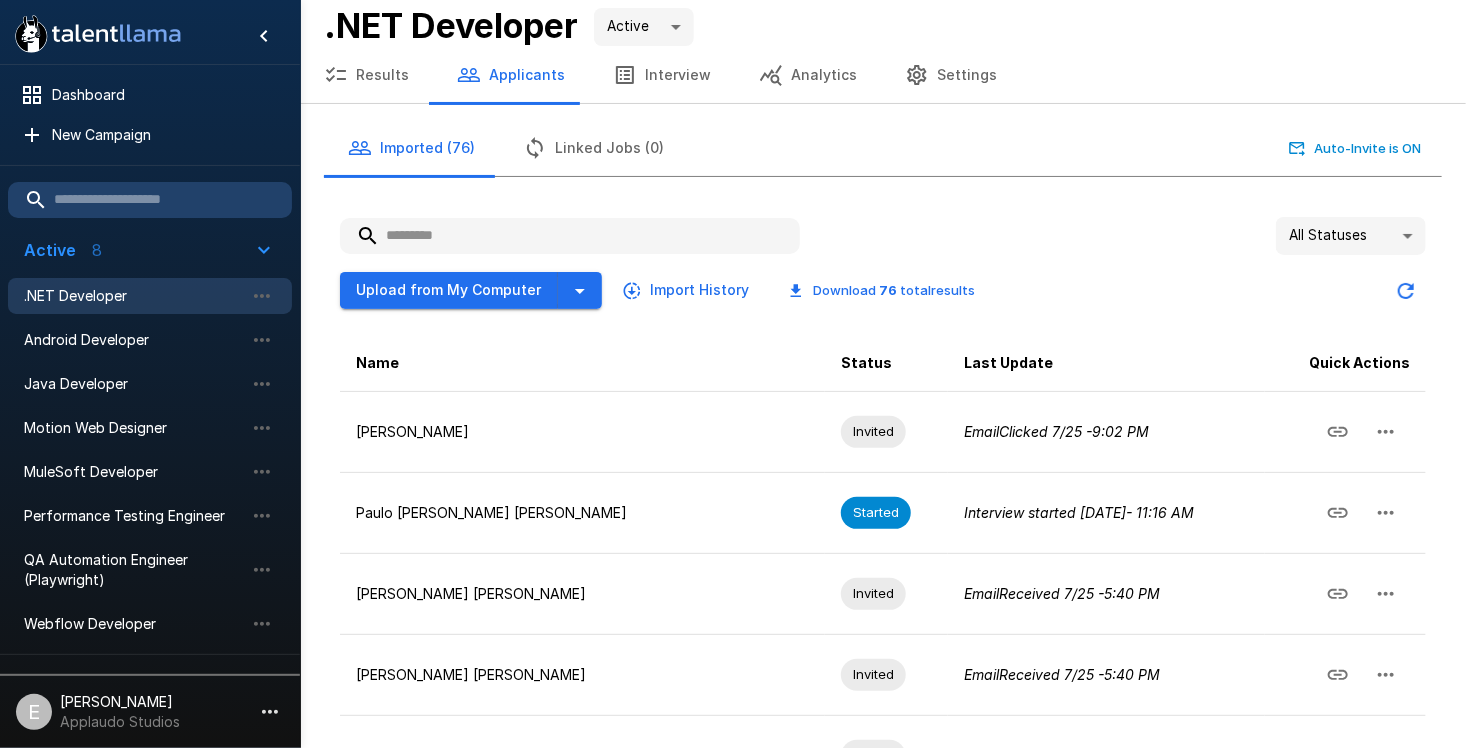 scroll, scrollTop: 592, scrollLeft: 0, axis: vertical 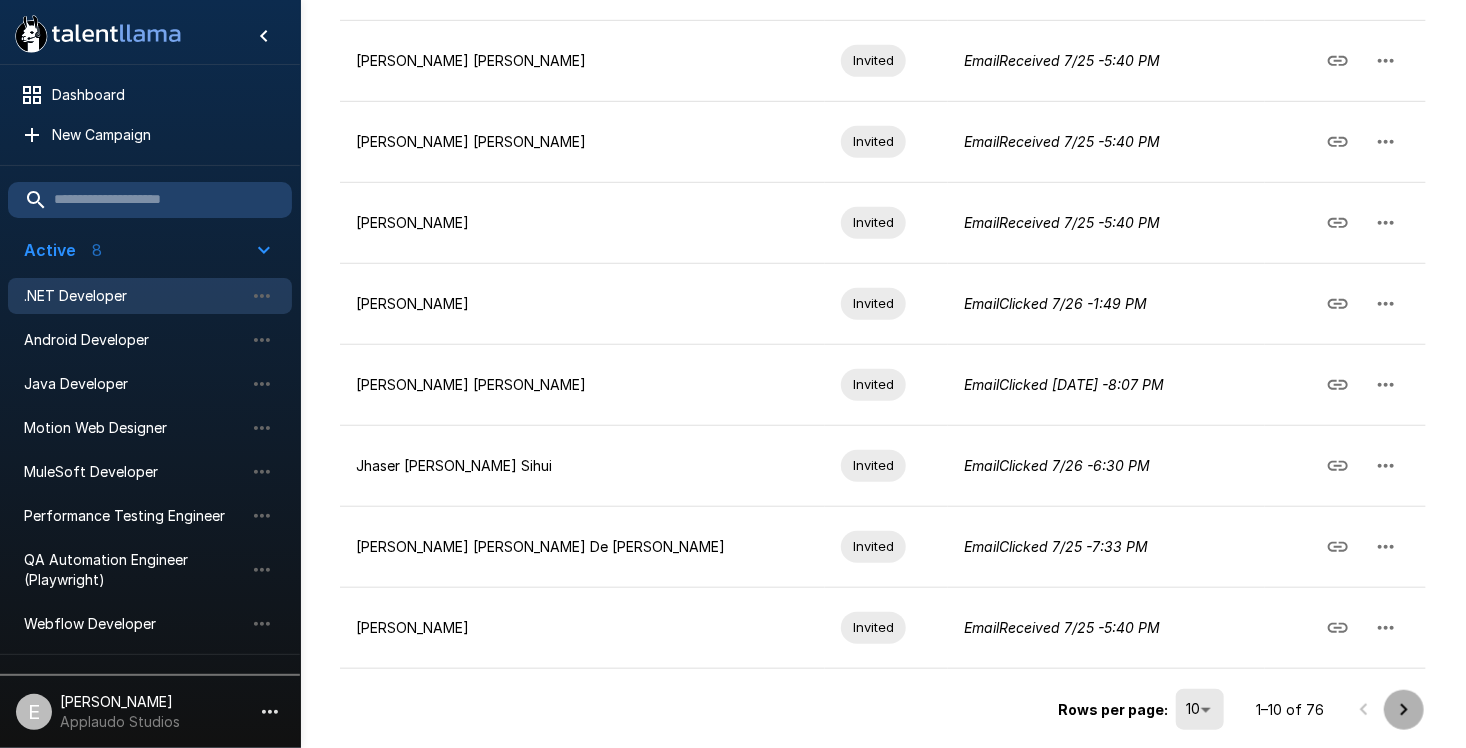 click at bounding box center (1404, 710) 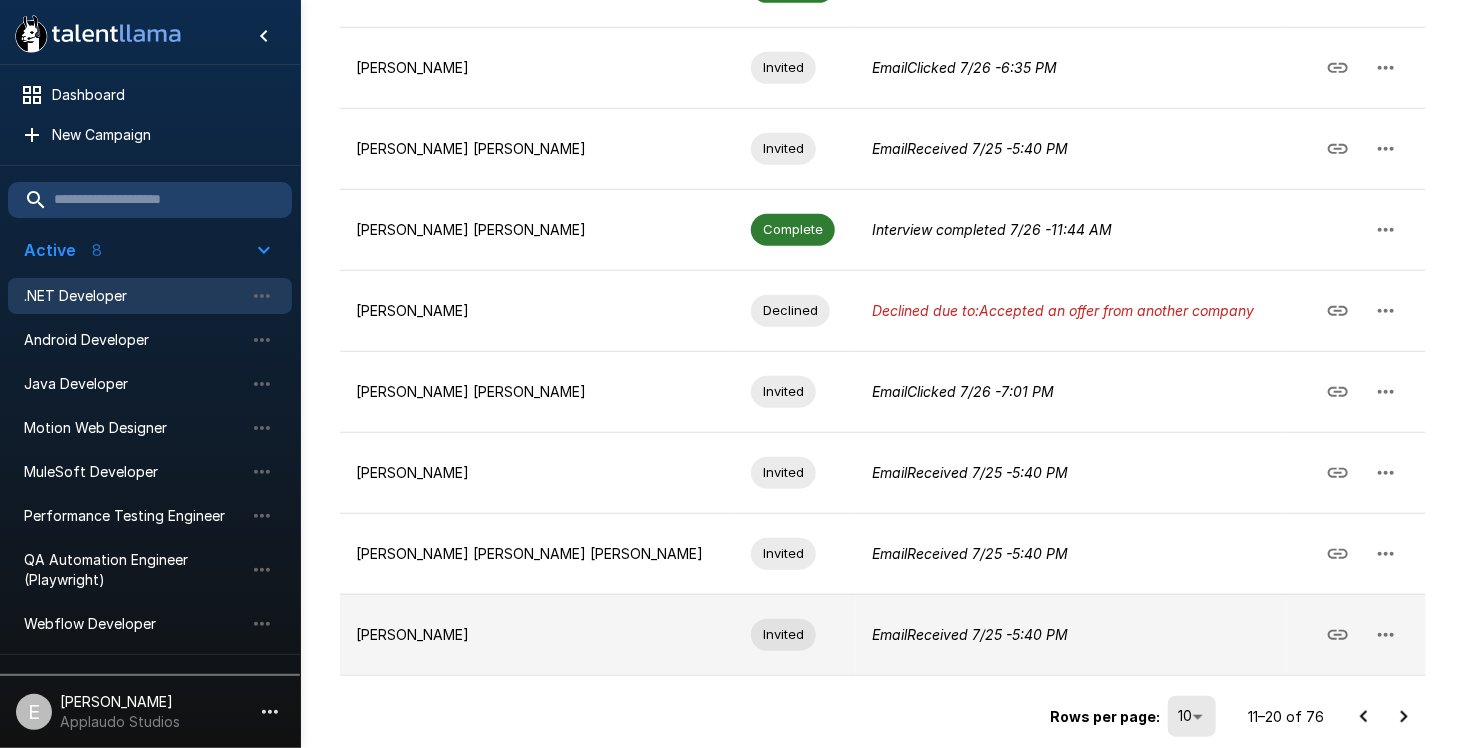 scroll, scrollTop: 592, scrollLeft: 0, axis: vertical 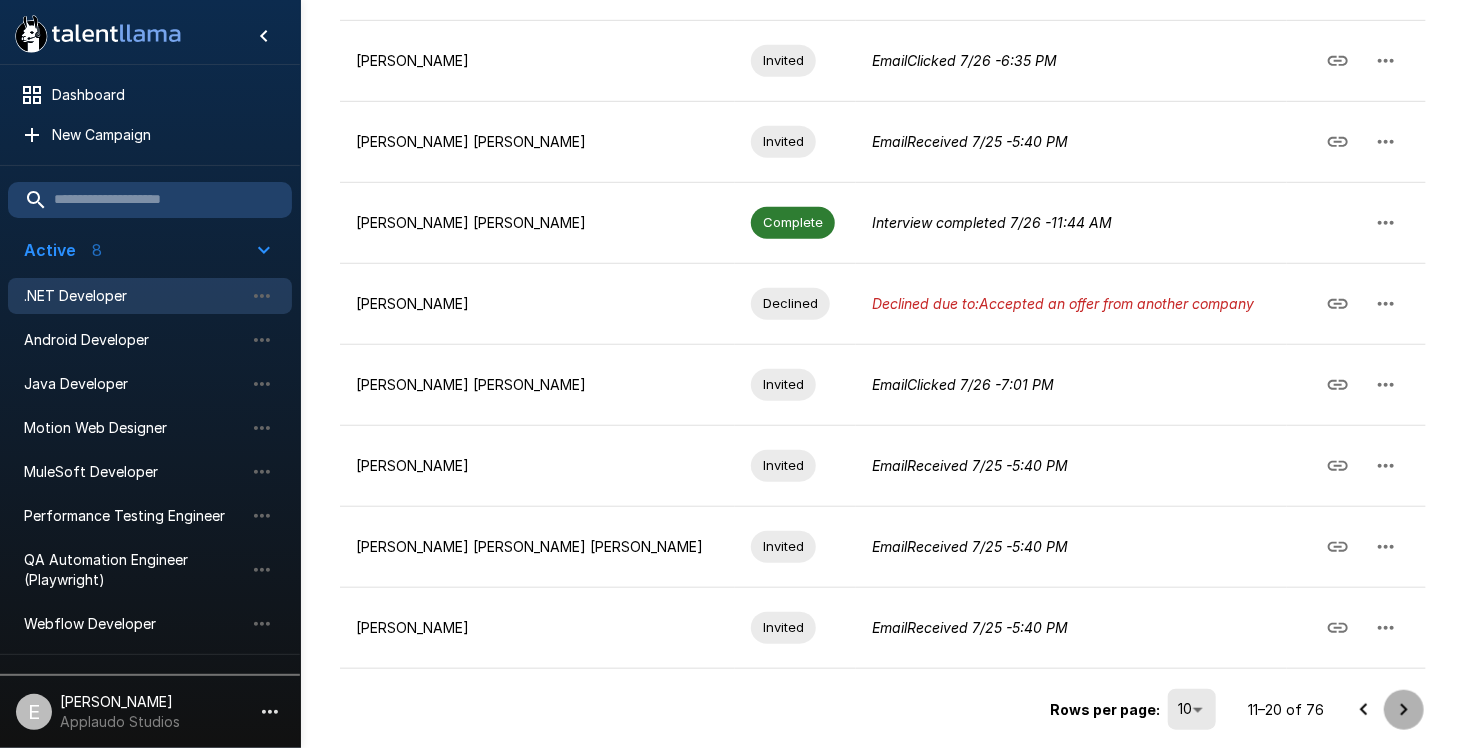 click 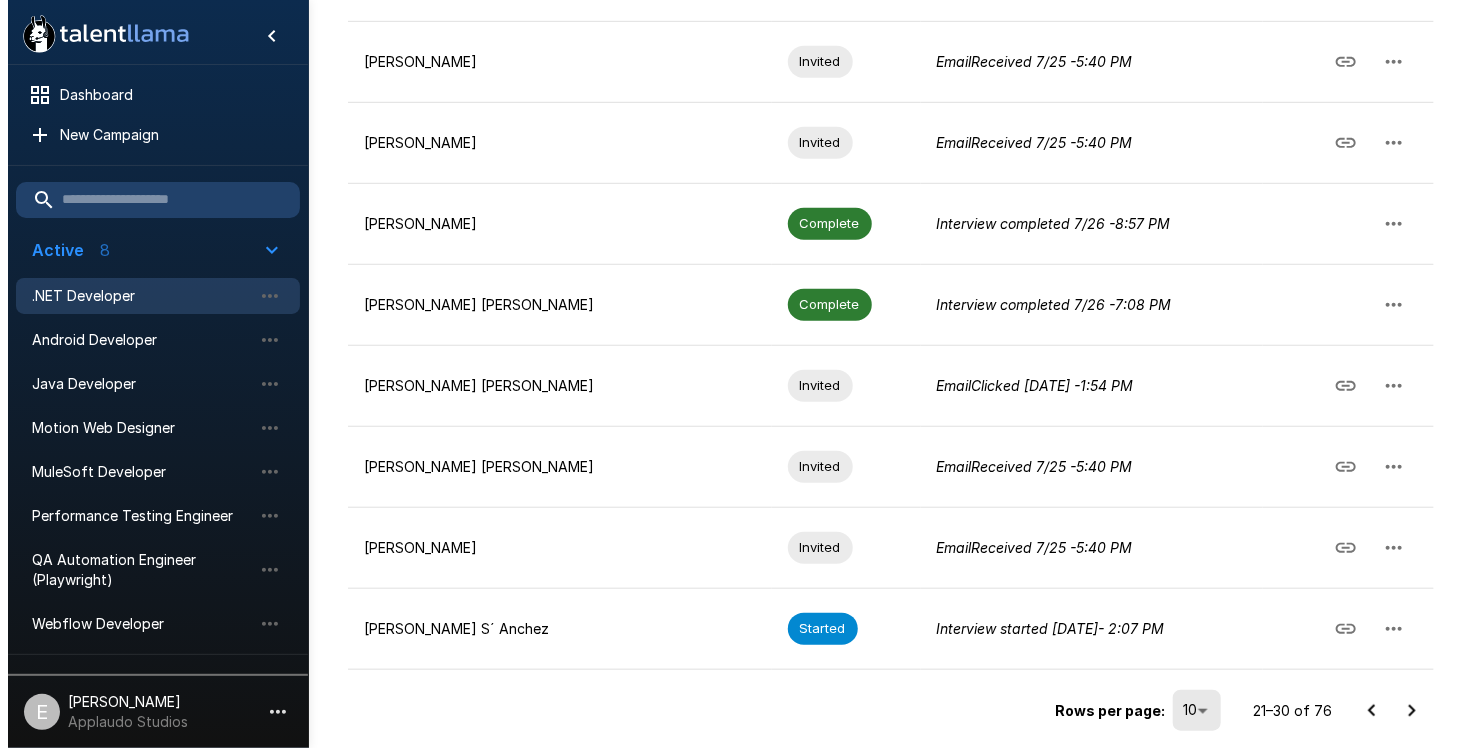 scroll, scrollTop: 592, scrollLeft: 0, axis: vertical 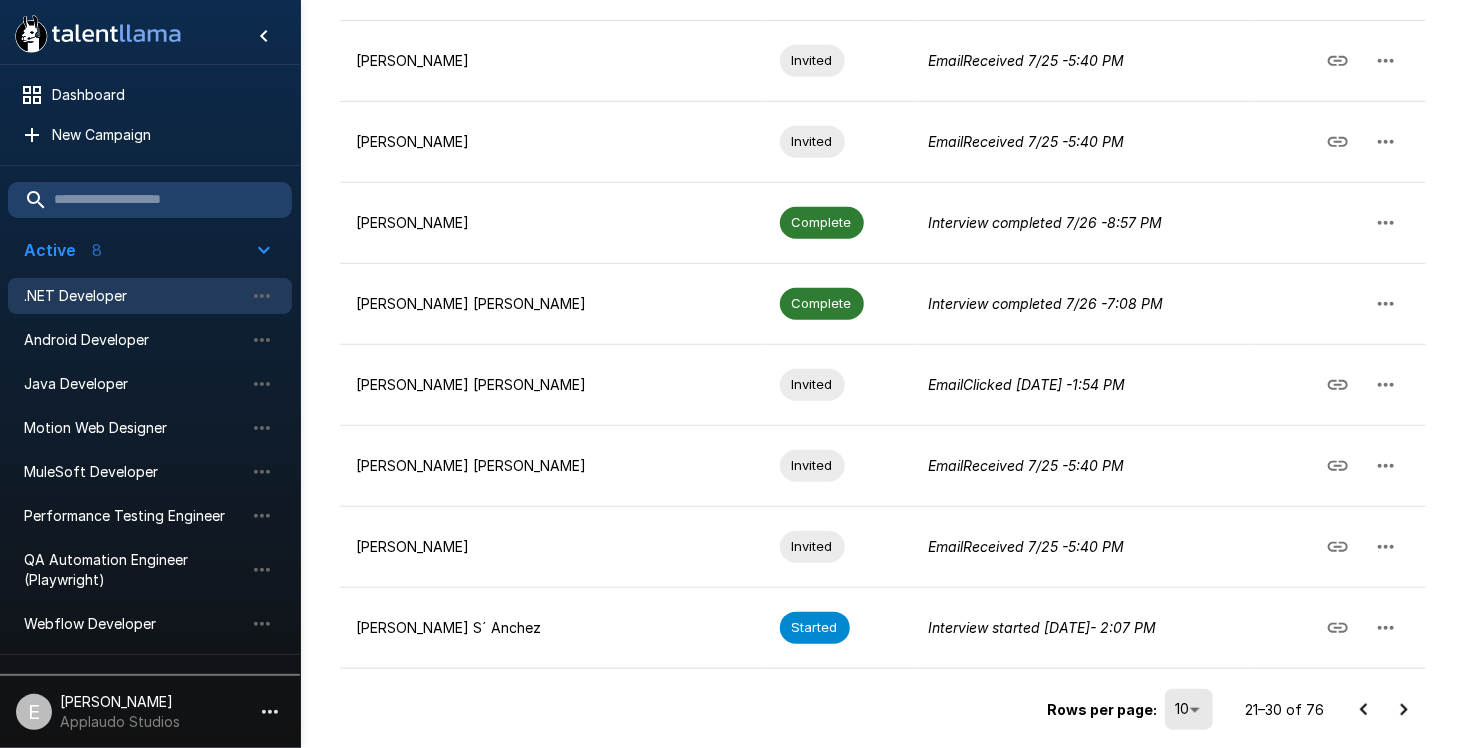 click on "Rows per page: 10 ** 21–30 of 76" at bounding box center (883, 702) 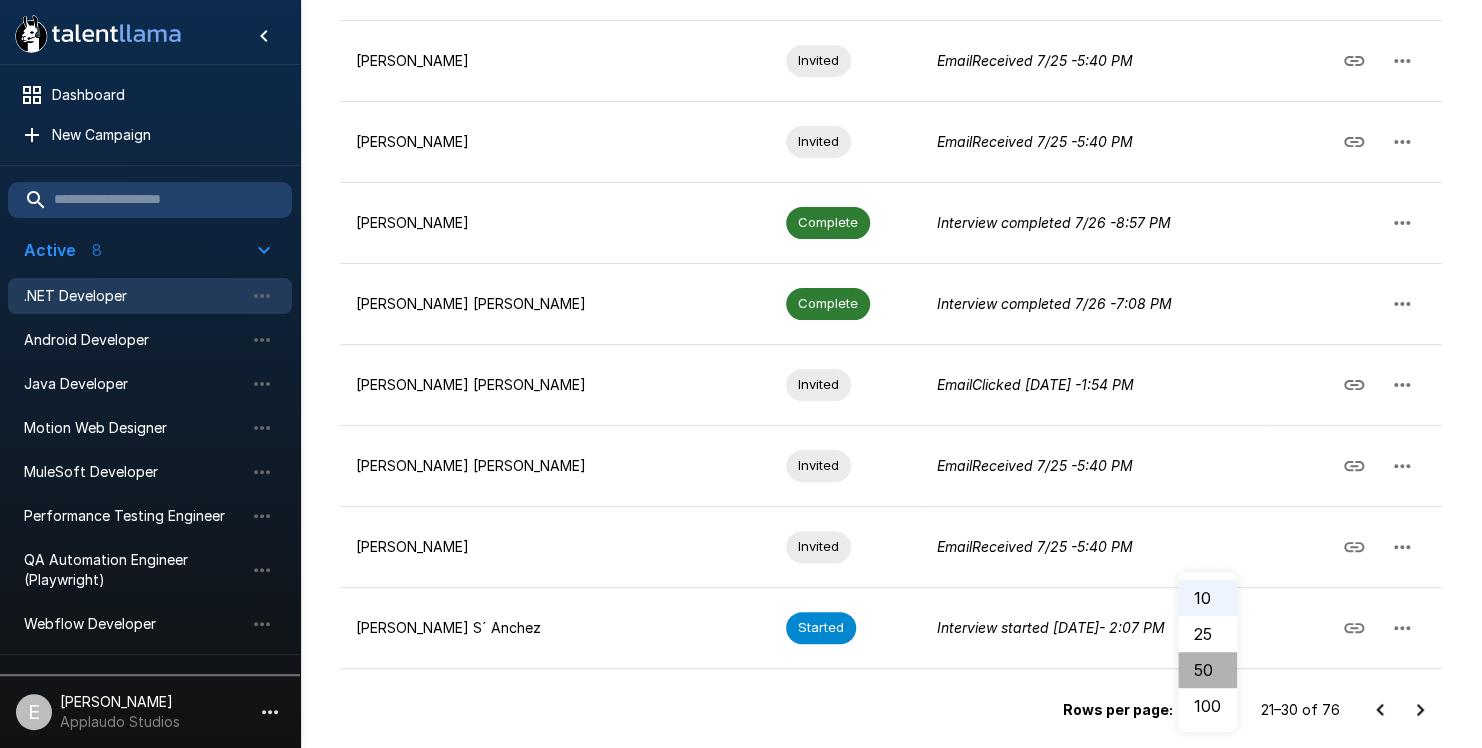 click on "50" at bounding box center [1207, 670] 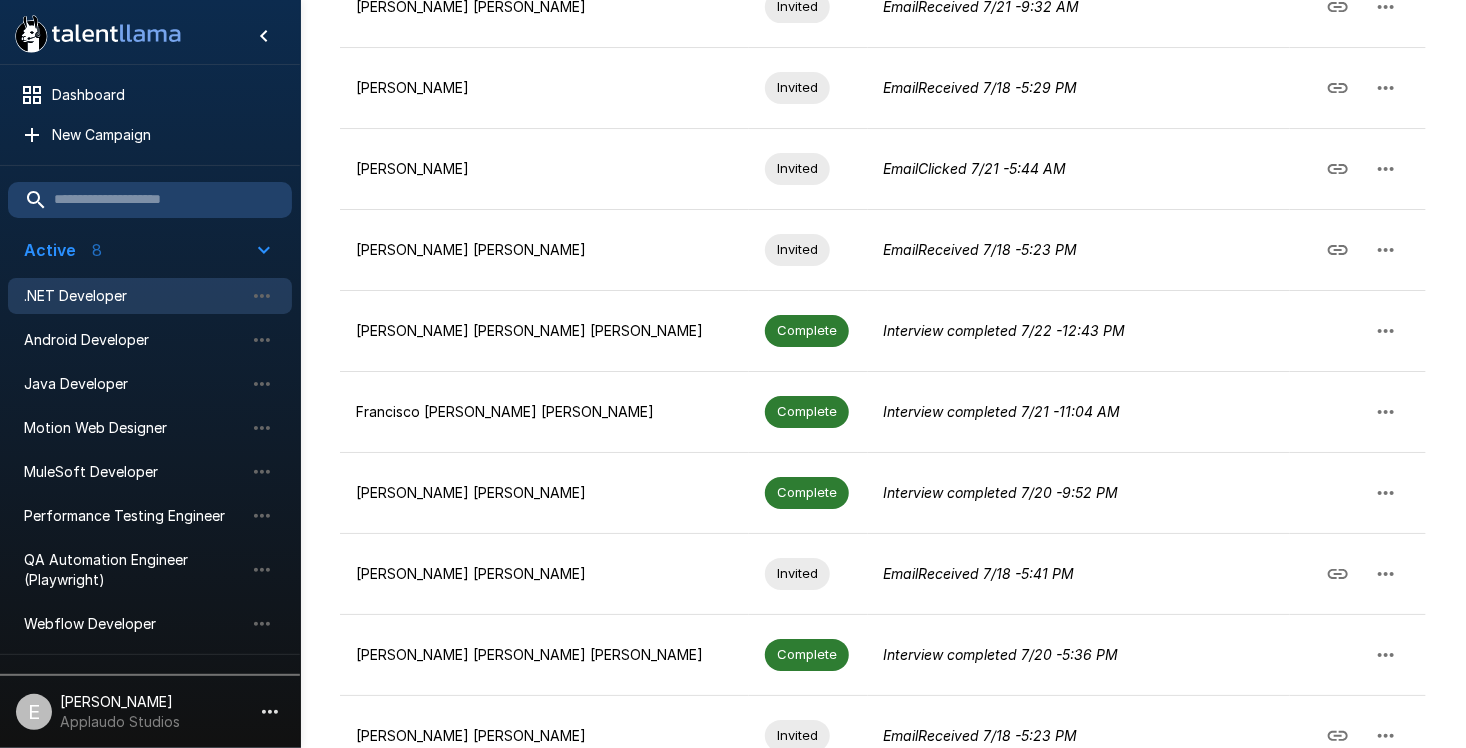 scroll, scrollTop: 3824, scrollLeft: 0, axis: vertical 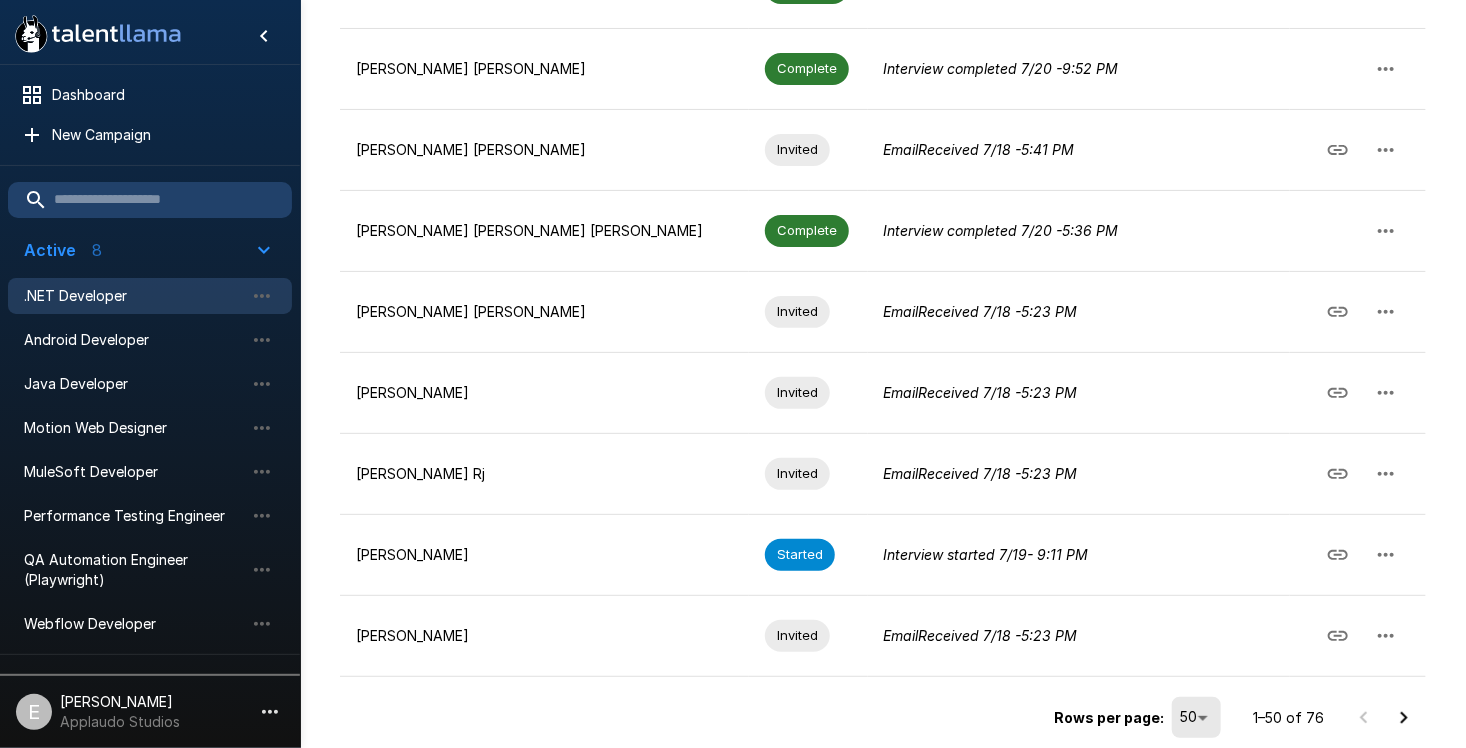 click 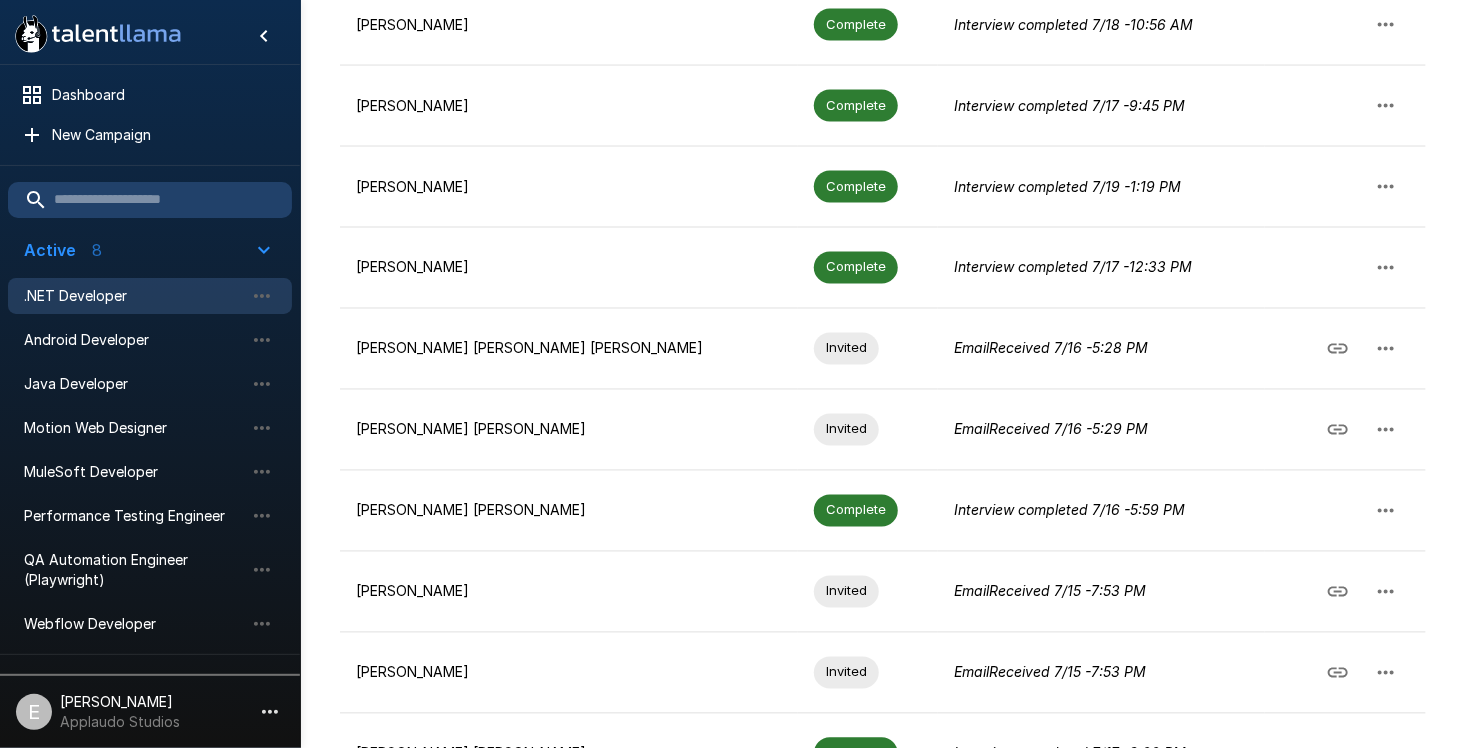 scroll, scrollTop: 1884, scrollLeft: 0, axis: vertical 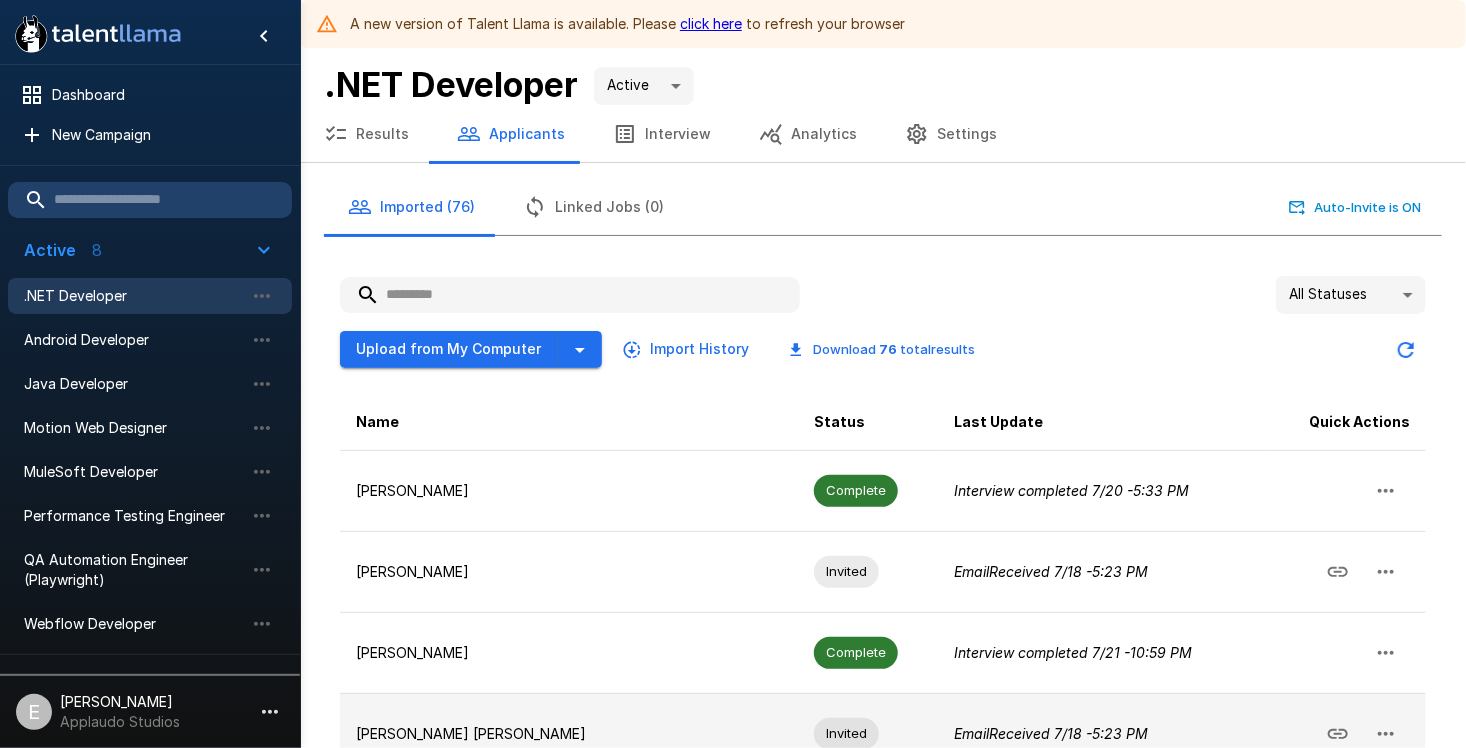 drag, startPoint x: 635, startPoint y: 692, endPoint x: 622, endPoint y: 234, distance: 458.18445 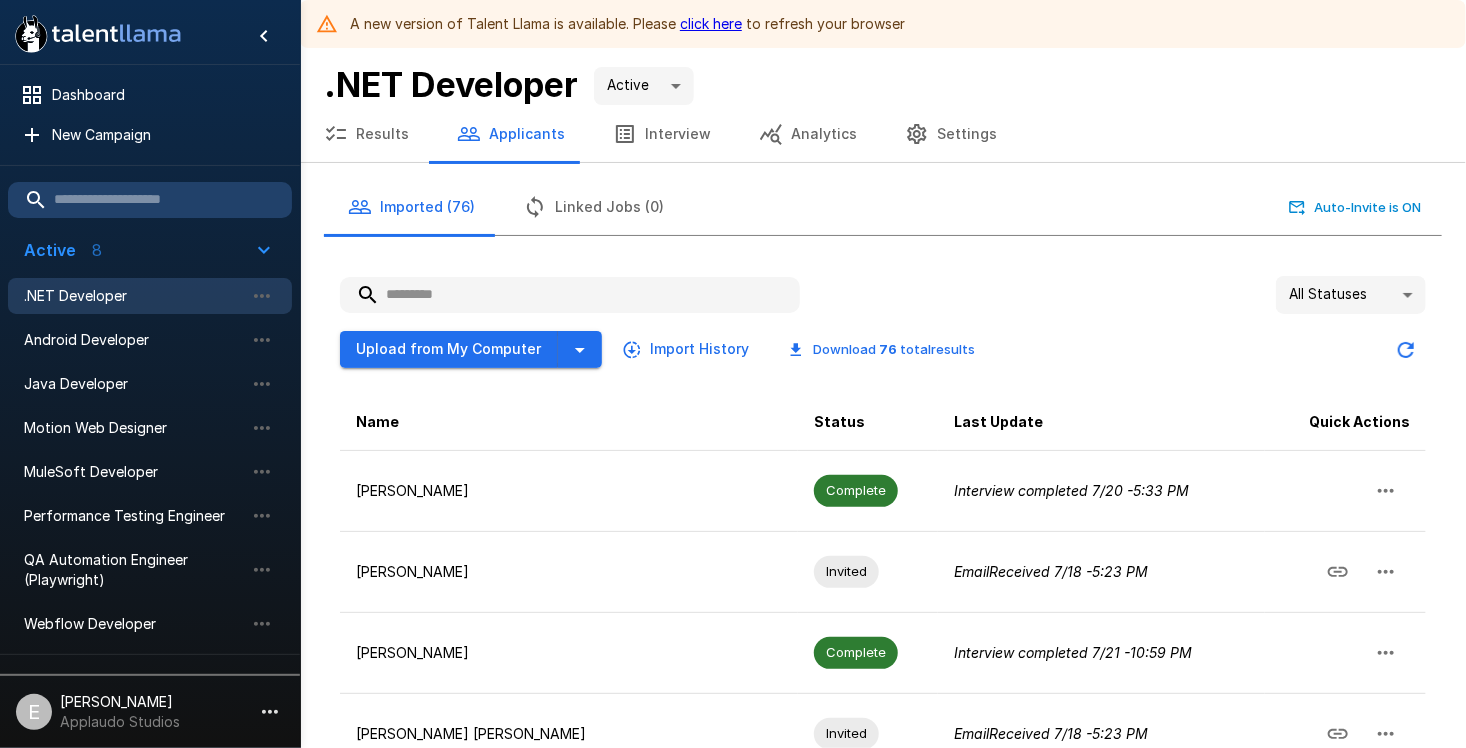 click 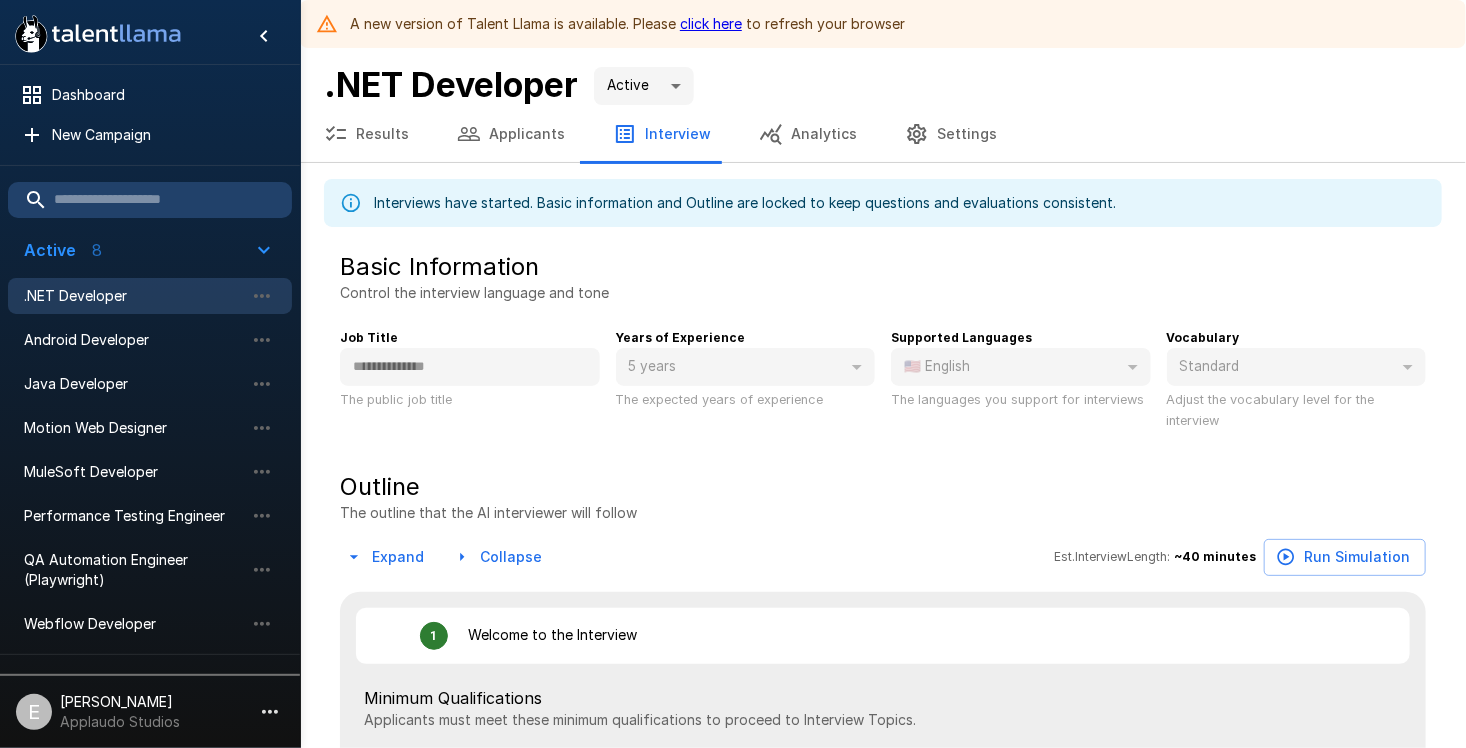 type on "*" 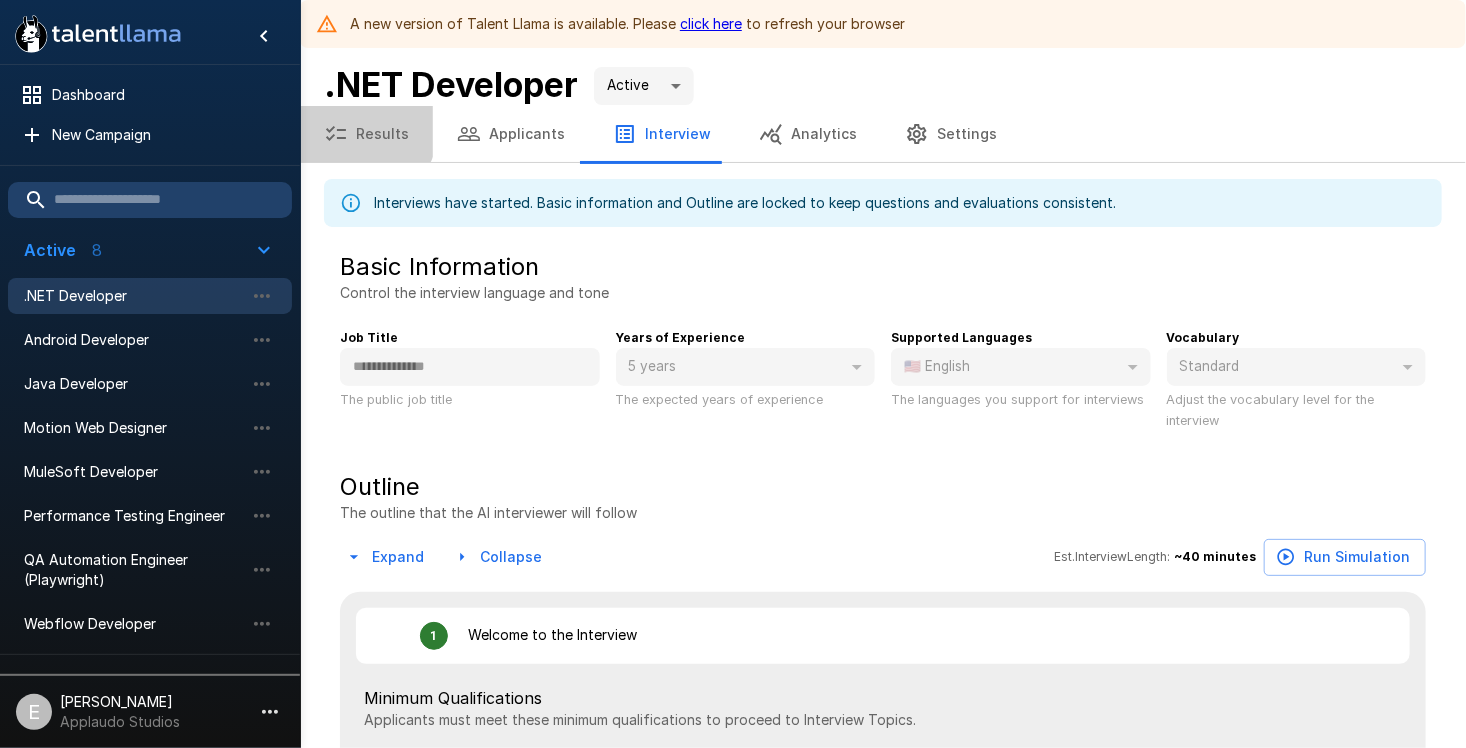 click on "Results" at bounding box center [366, 134] 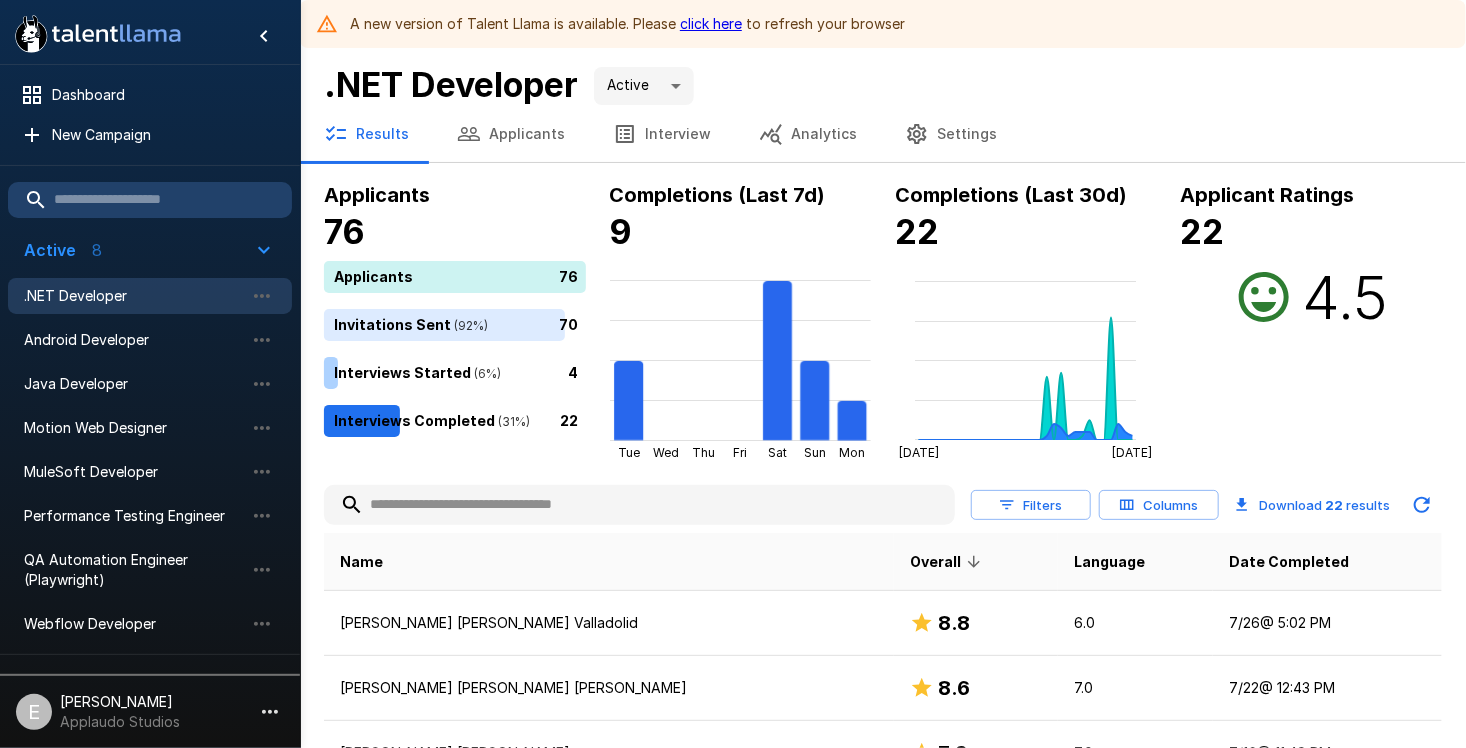 click at bounding box center [639, 505] 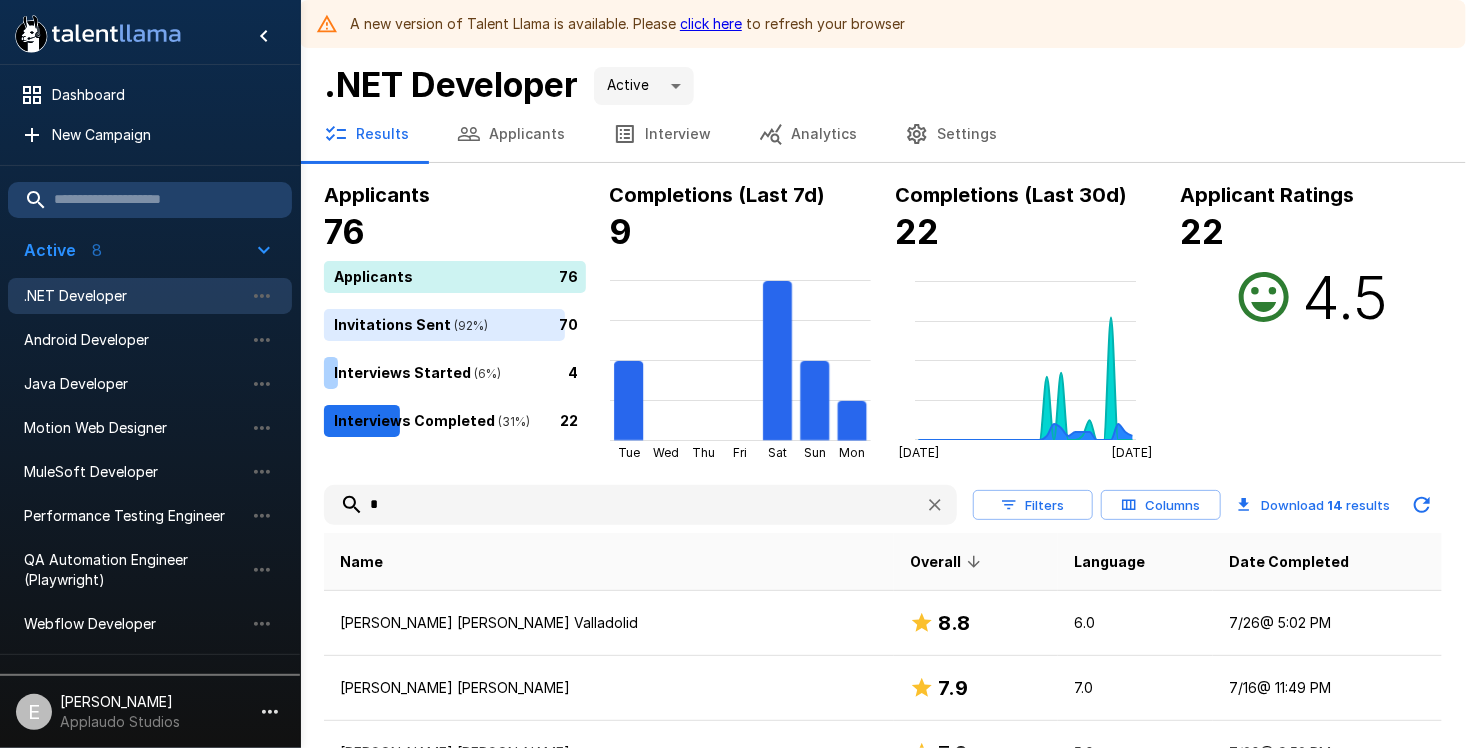 type on "*" 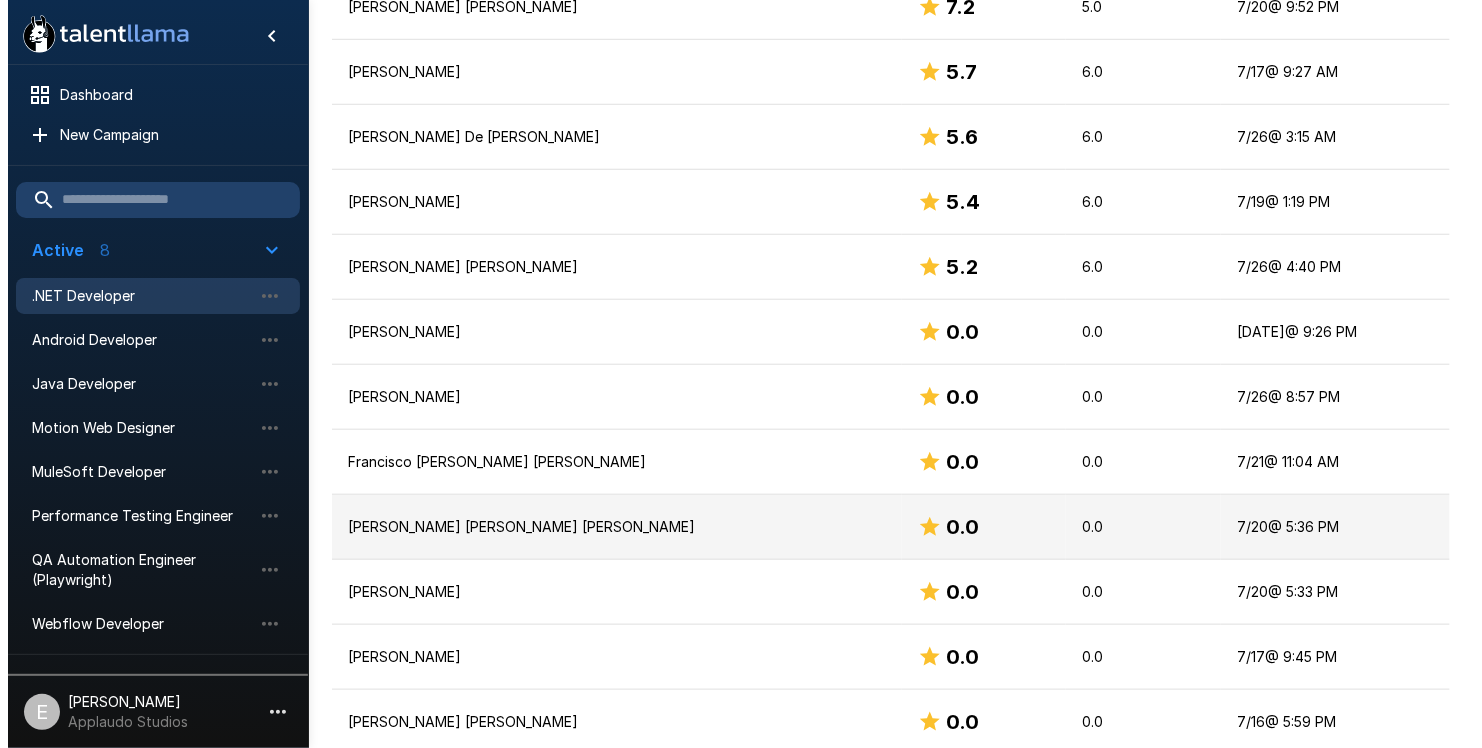 scroll, scrollTop: 816, scrollLeft: 0, axis: vertical 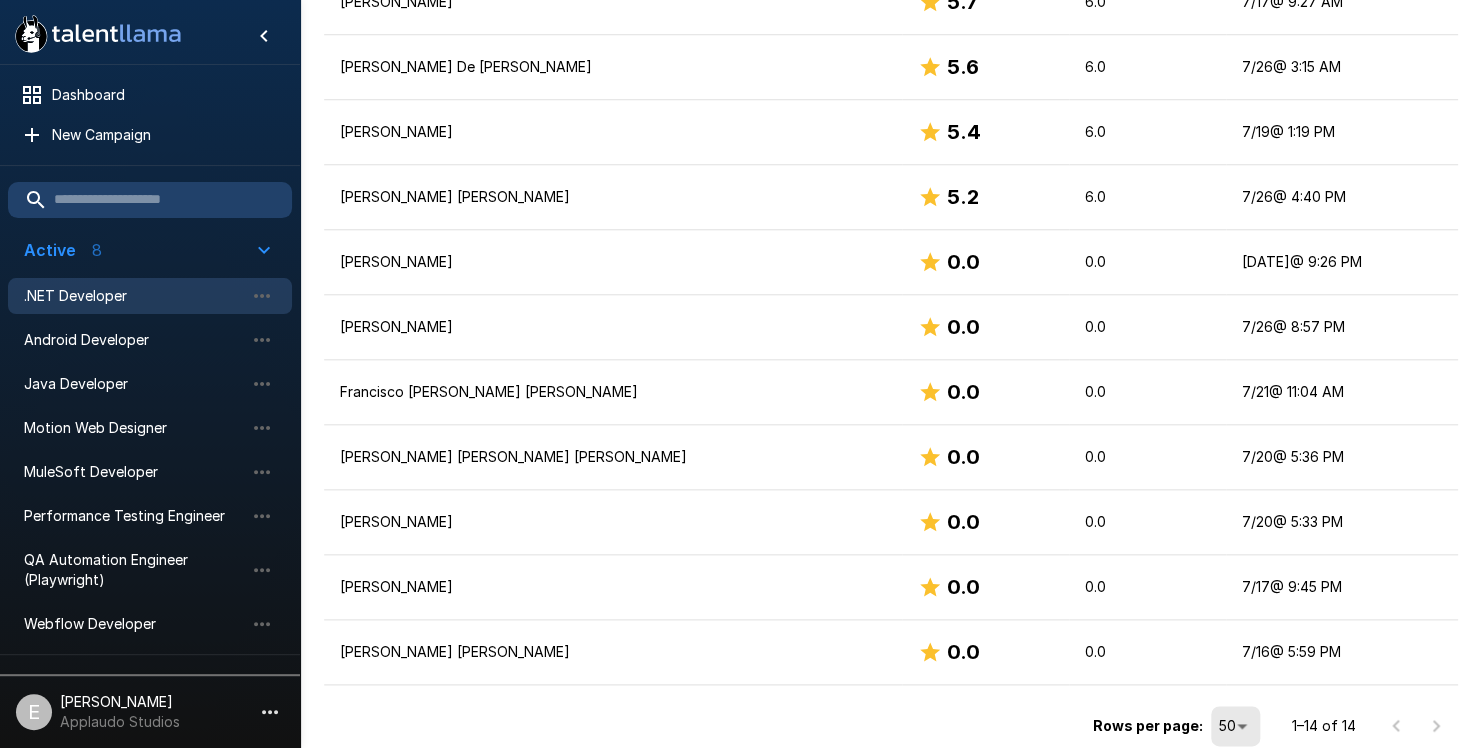 click on "A new version of Talent Llama is available. Please   click here   to refresh your browser
.st0{fill:#FFFFFF;}
.st1{fill:#76a4ed;}
Dashboard New Campaign Active 8 .NET Developer Android Developer Java Developer Motion Web Designer MuleSoft Developer Performance Testing Engineer QA Automation Engineer (Playwright) Webflow Developer Draft 1 Webflow Developer Paused 11 Data Analyst Frontend Angular Dev Frontend Angular Dev Def HubSpot Solutions Strategist iOS Developer Java Developer Lead Mechanical Design Engineer for Automation Systems SAP ABAP Consultant SOC Engineer SOC Engineer UI Designer E [PERSON_NAME] Applaudo Studios .NET Developer Active **** Results Applicants Interview Analytics Settings Applicants 76 Applicants 76 Invitations Sent    ( 92 %) 70 Interviews Started    ( 6 %) 4 Interviews Completed    ( 31 %) 22 Completions (Last 7d) 9 Tue Wed Thu Fri Sat Sun Mon Completions (Last 30d) [DATE] [DATE] 28 Applicant Ratings 22 4.5 * Filters Columns Download   14   results Name Overall Language    @" at bounding box center (741, -442) 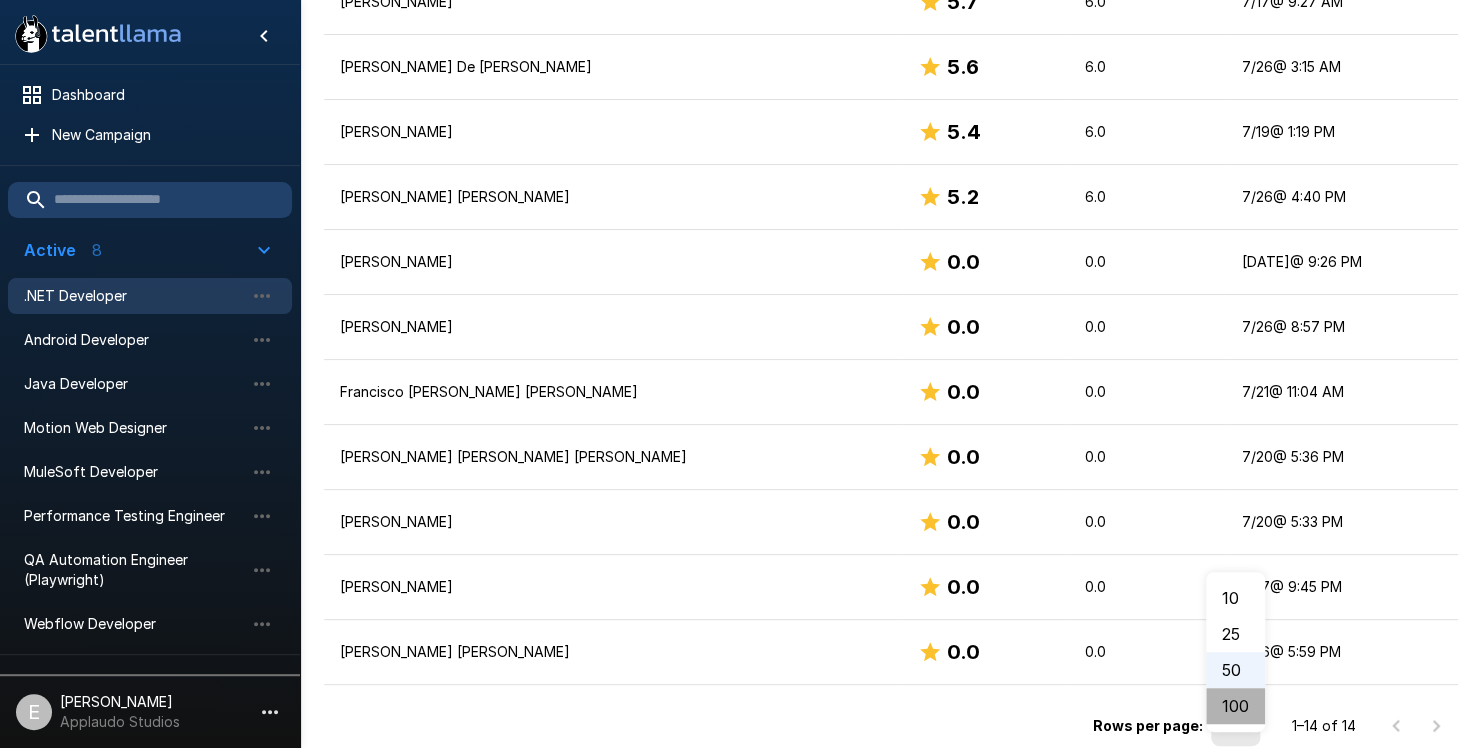 click on "100" at bounding box center [1235, 706] 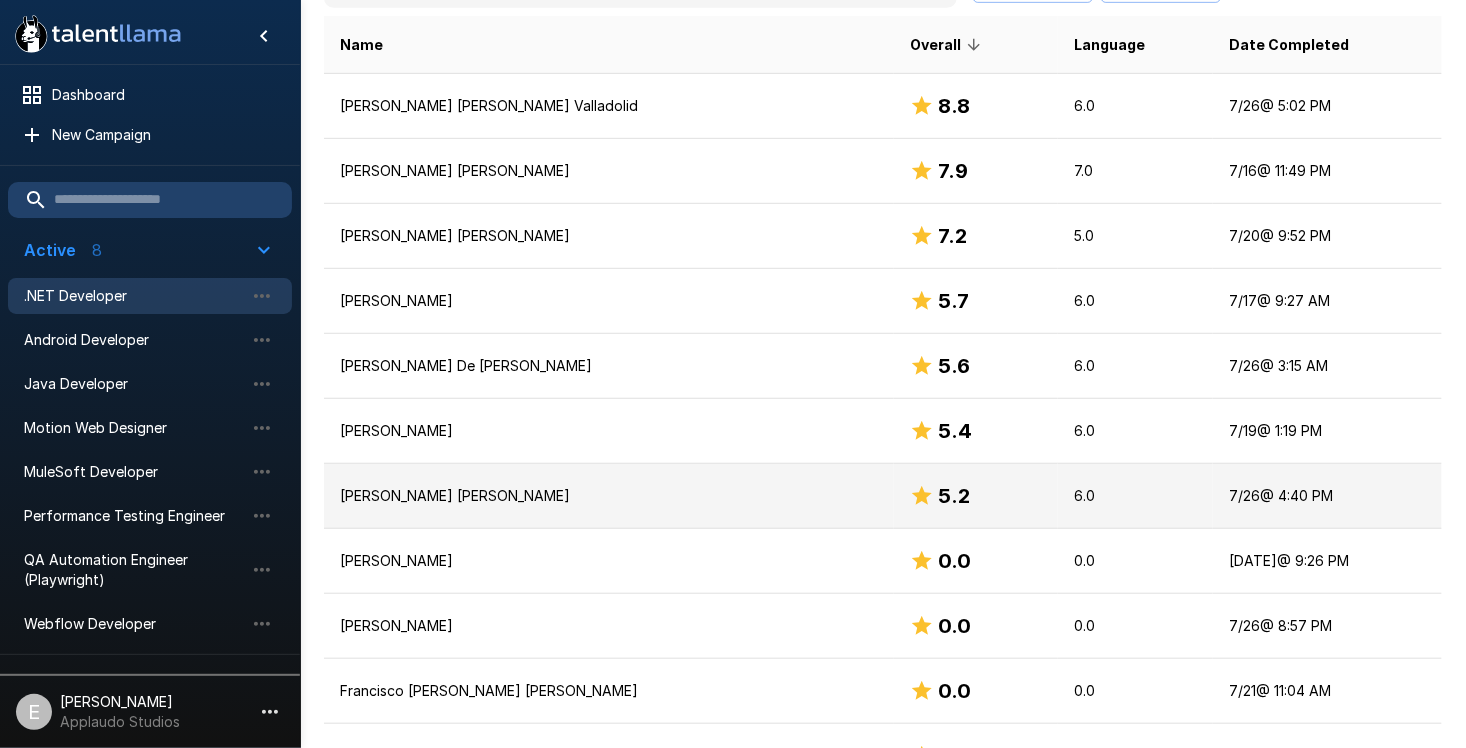 scroll, scrollTop: 516, scrollLeft: 0, axis: vertical 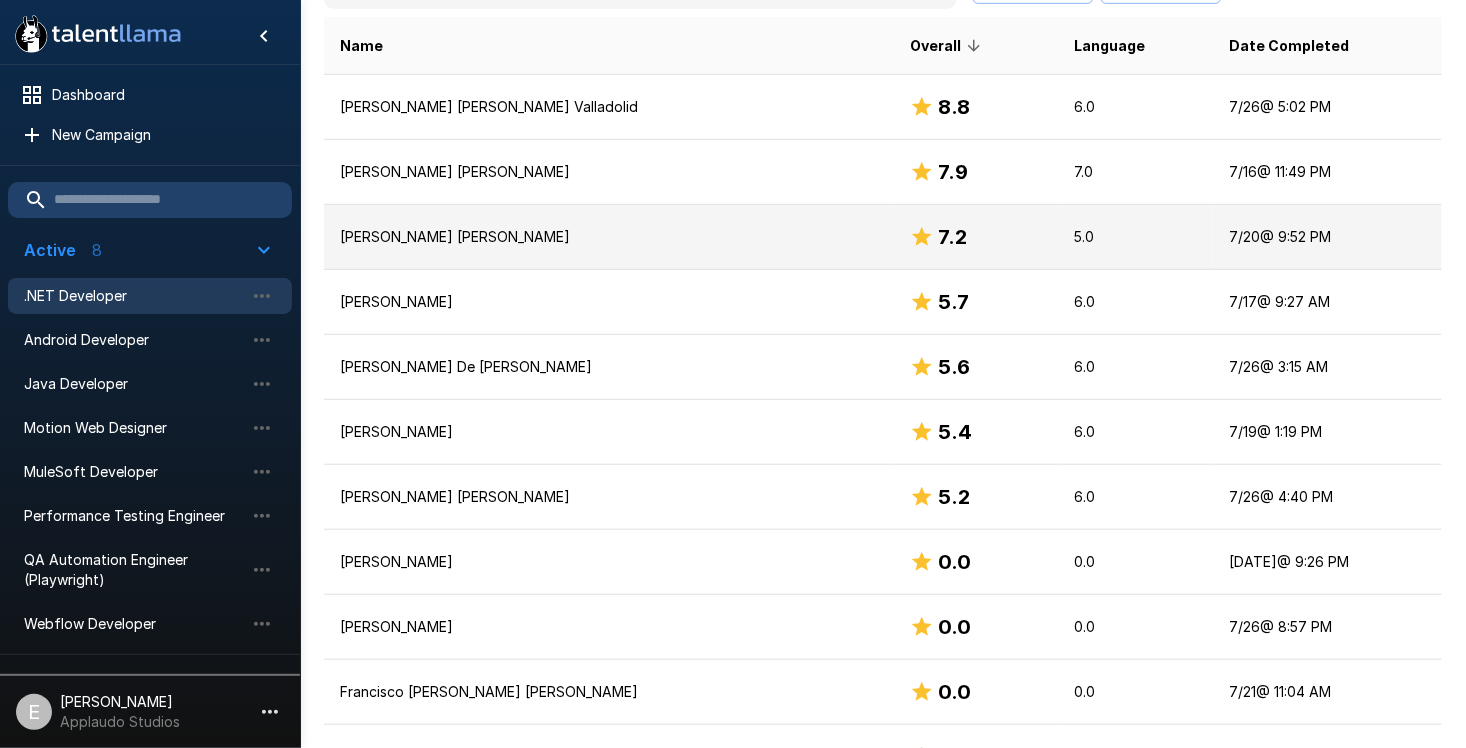 click on "[PERSON_NAME] [PERSON_NAME]" at bounding box center (609, 237) 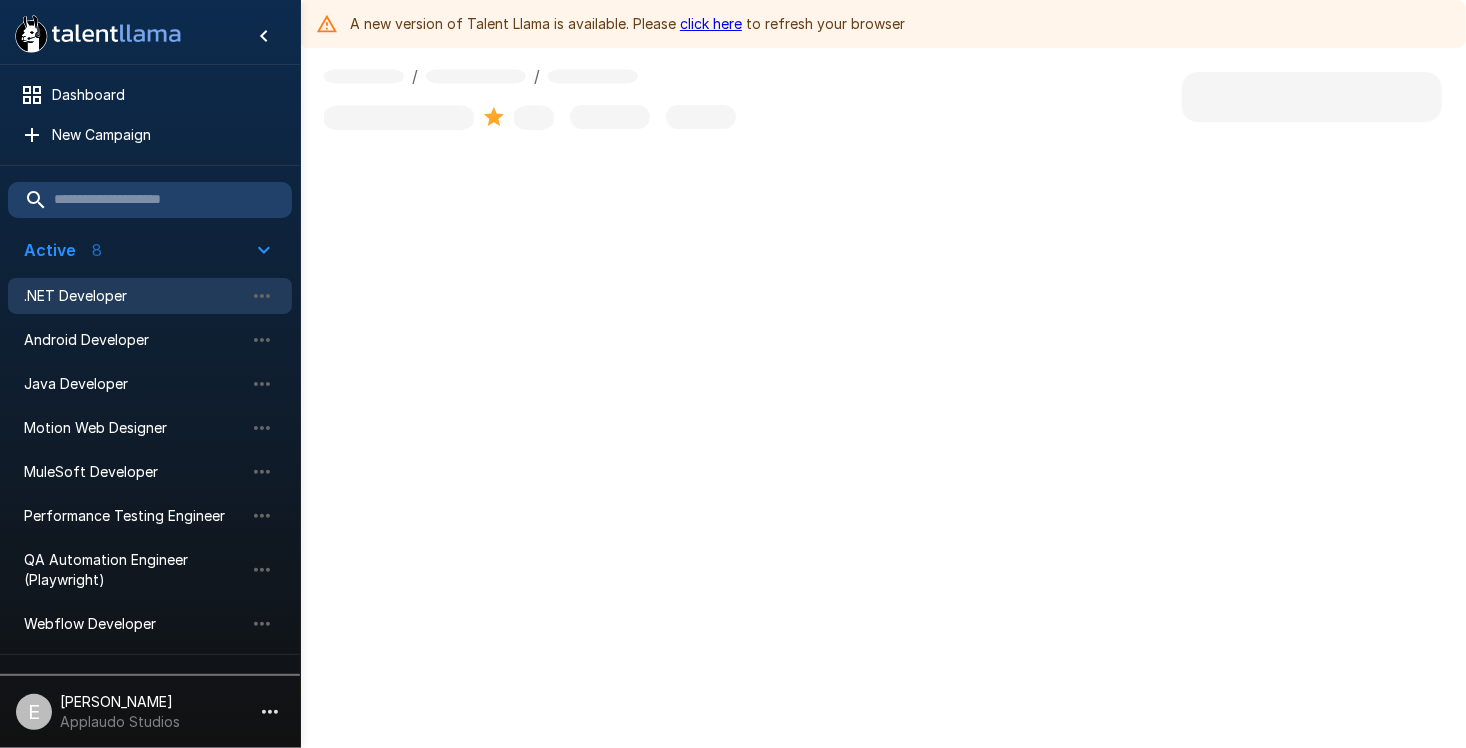 scroll, scrollTop: 0, scrollLeft: 0, axis: both 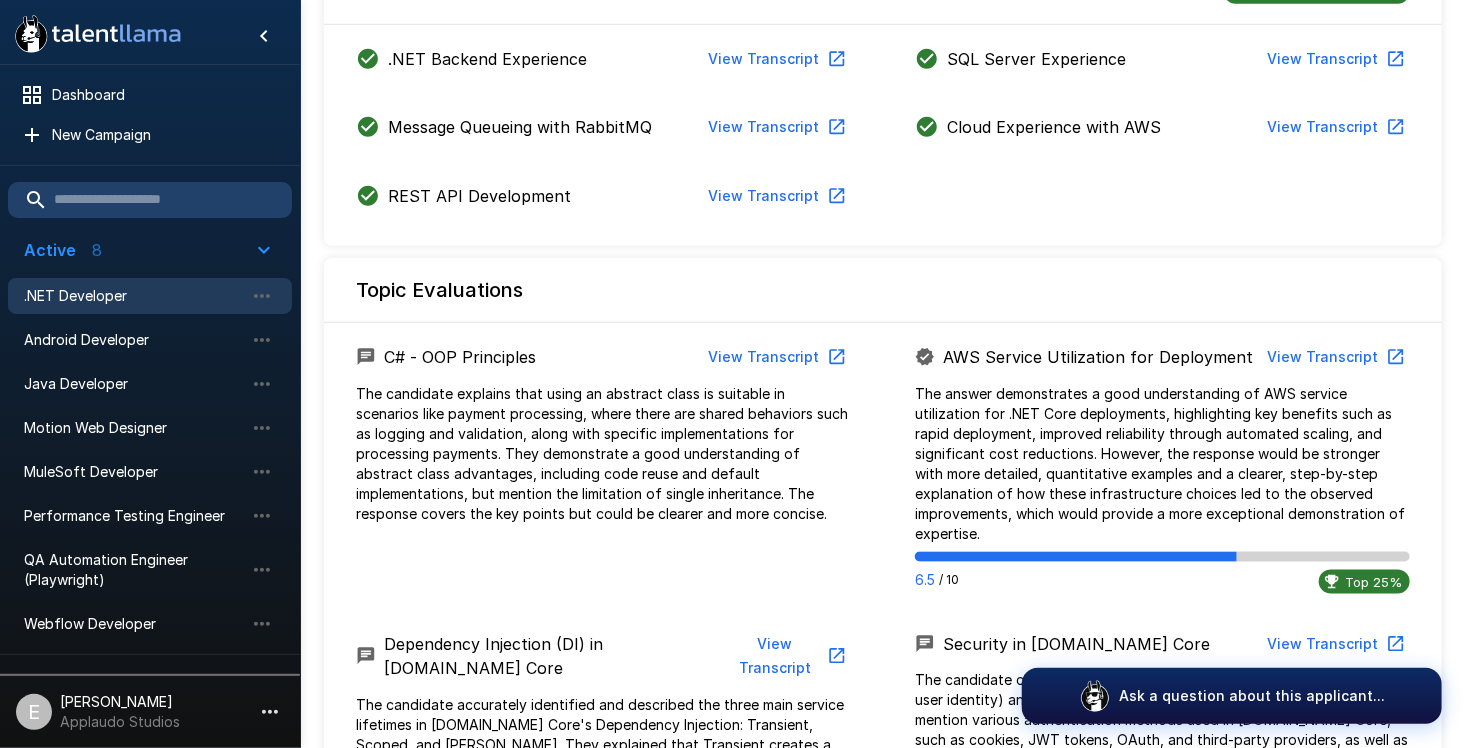 click on ".NET Developer" at bounding box center (134, 296) 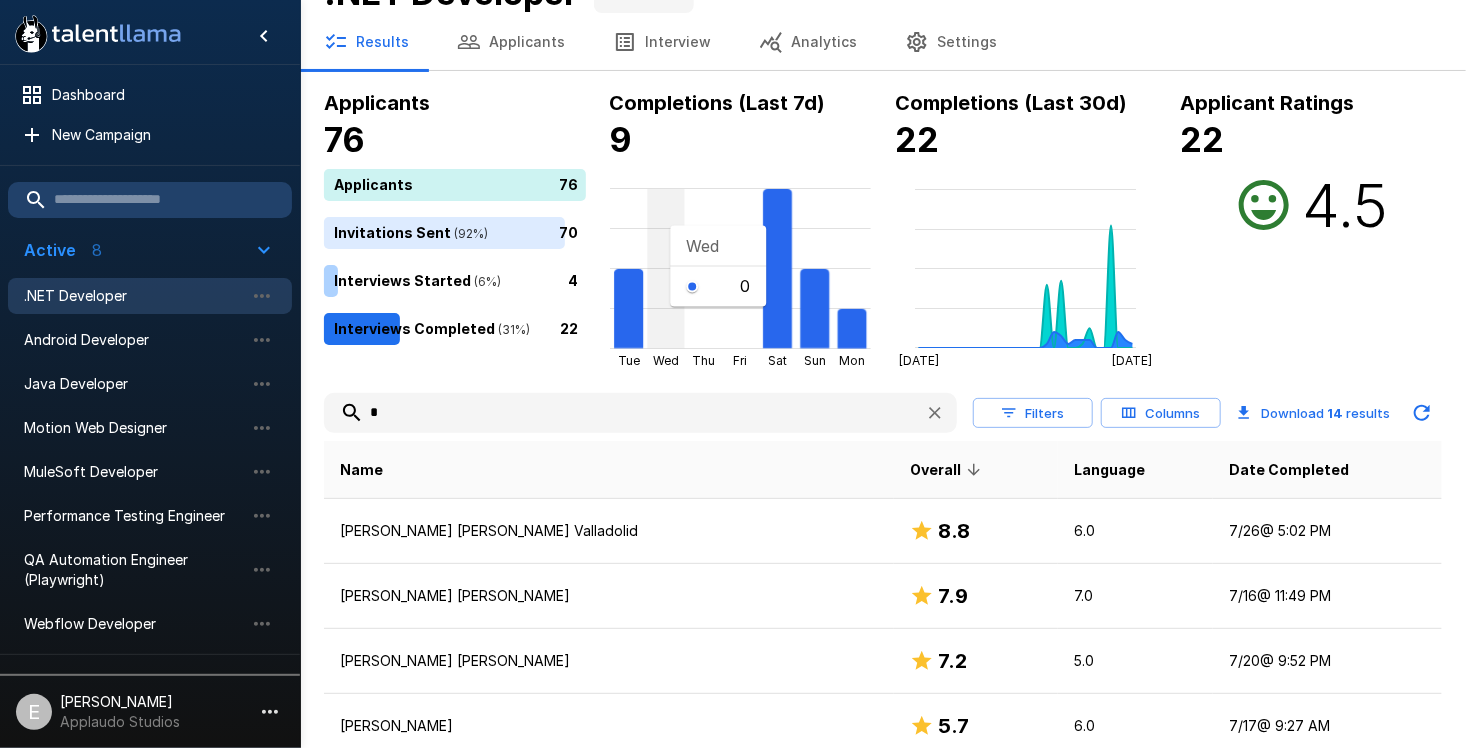 scroll, scrollTop: 0, scrollLeft: 0, axis: both 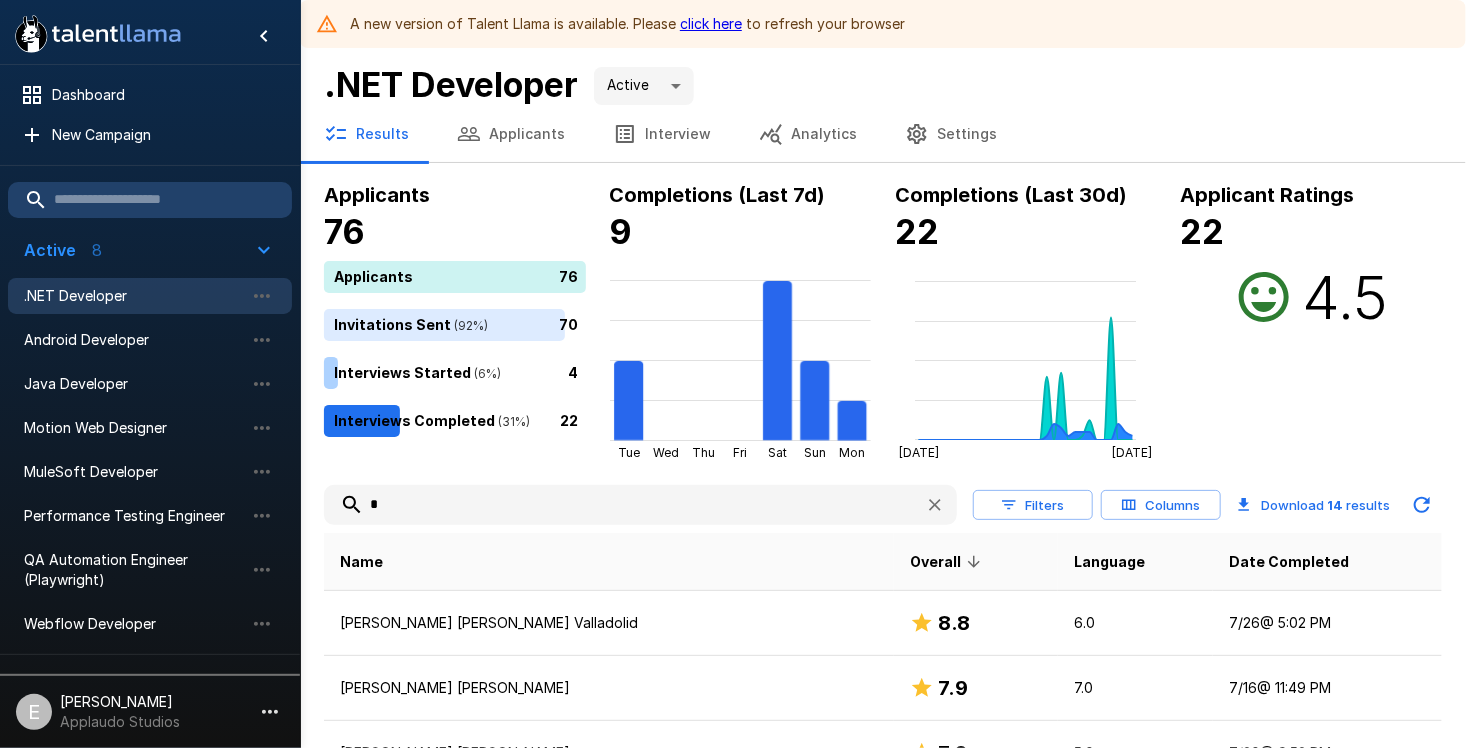 click on "Applicants" at bounding box center (511, 134) 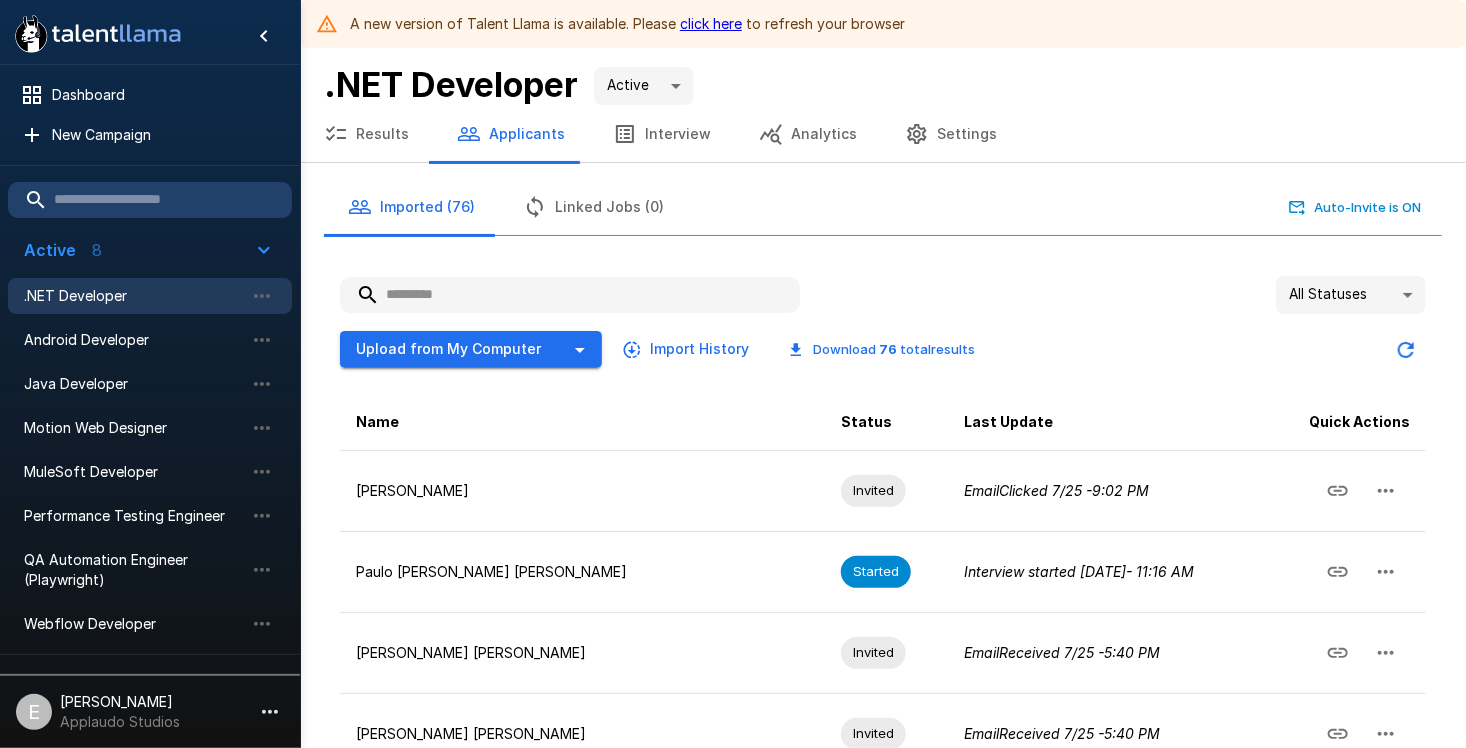 click on "Results" at bounding box center (366, 134) 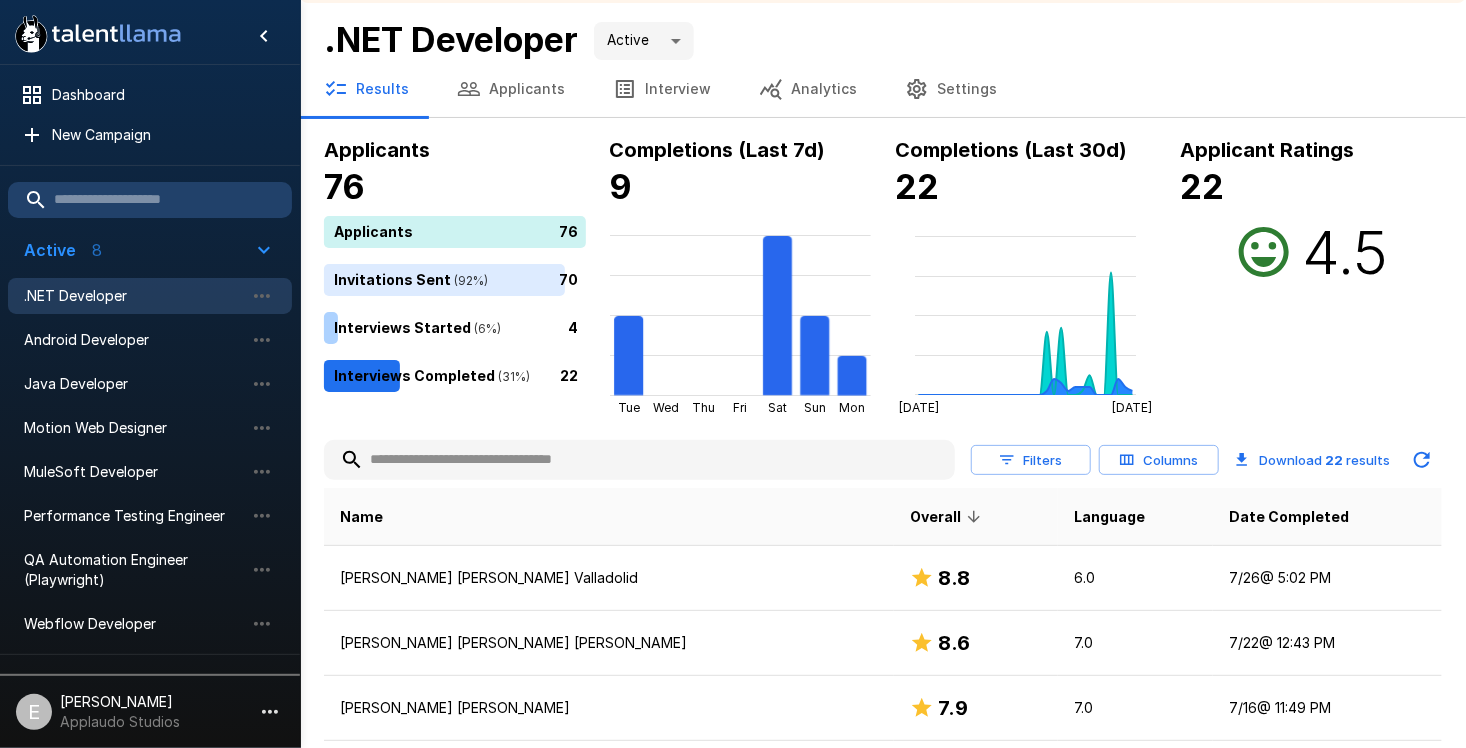 scroll, scrollTop: 0, scrollLeft: 0, axis: both 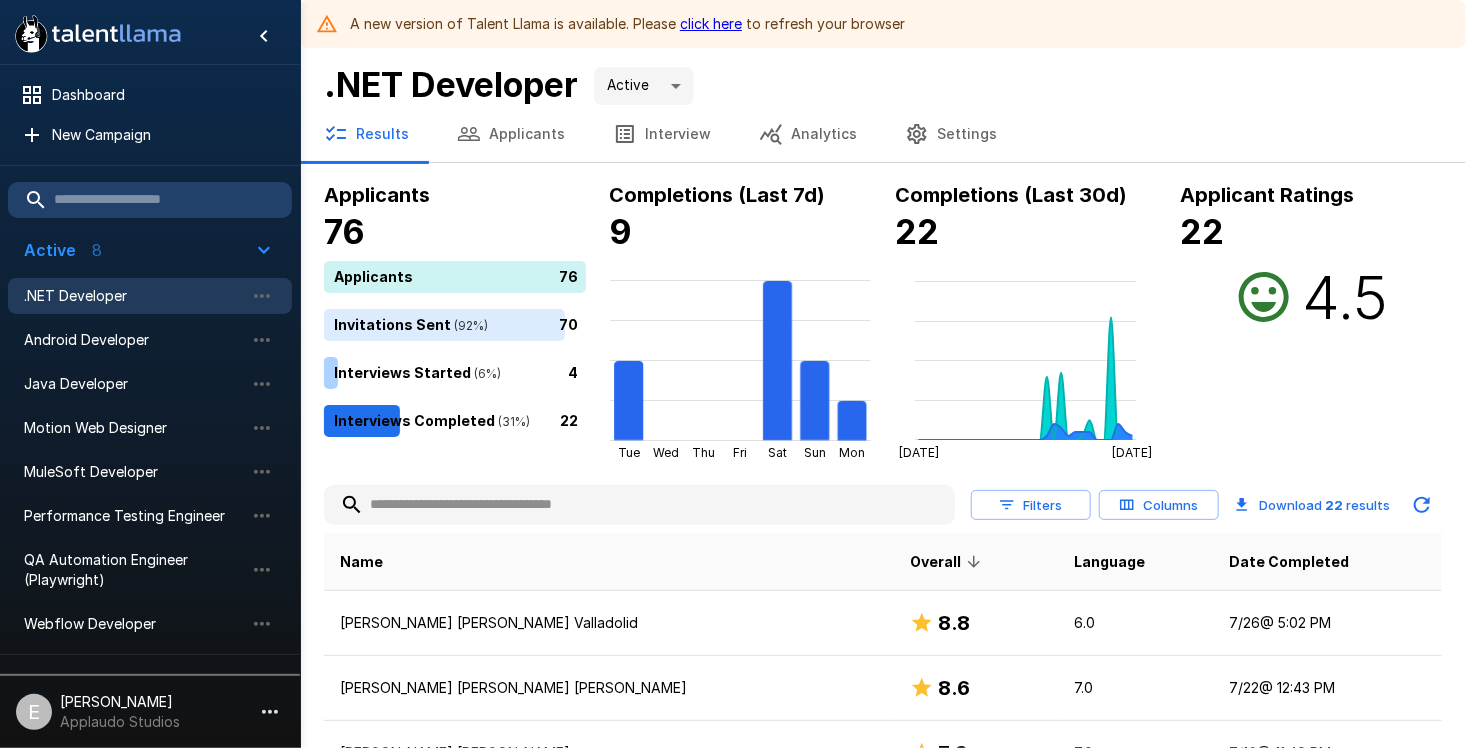 click on "22" at bounding box center [459, 421] 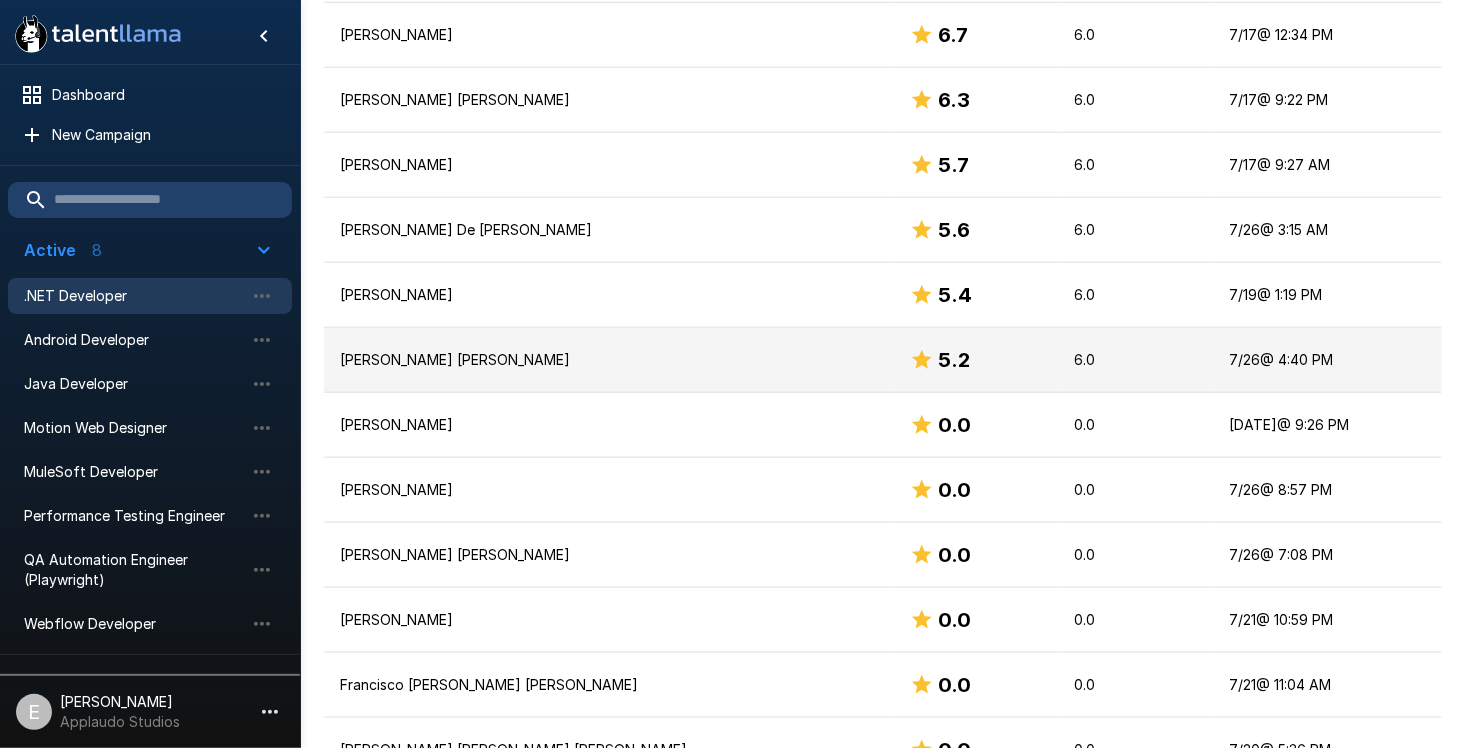 scroll, scrollTop: 1000, scrollLeft: 0, axis: vertical 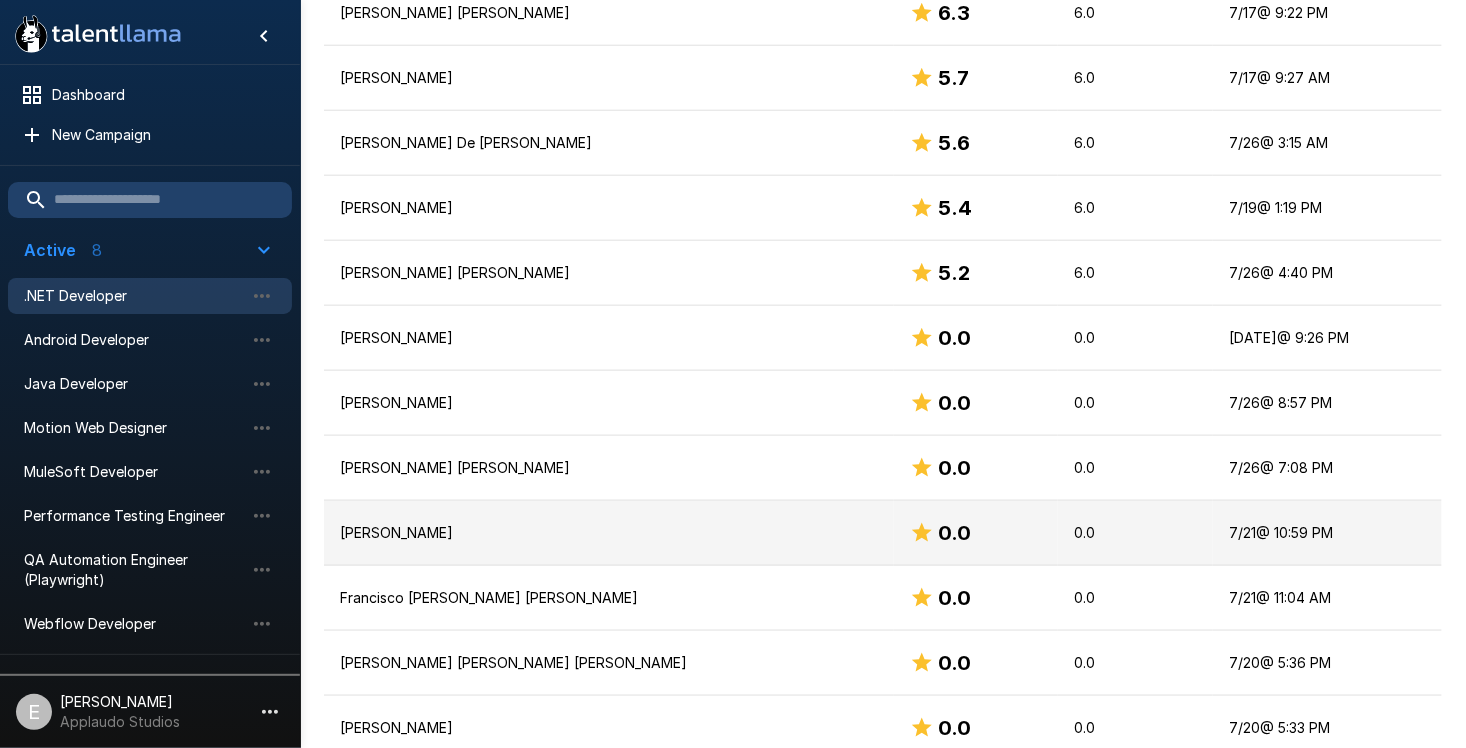 click on "[PERSON_NAME]" at bounding box center (609, 533) 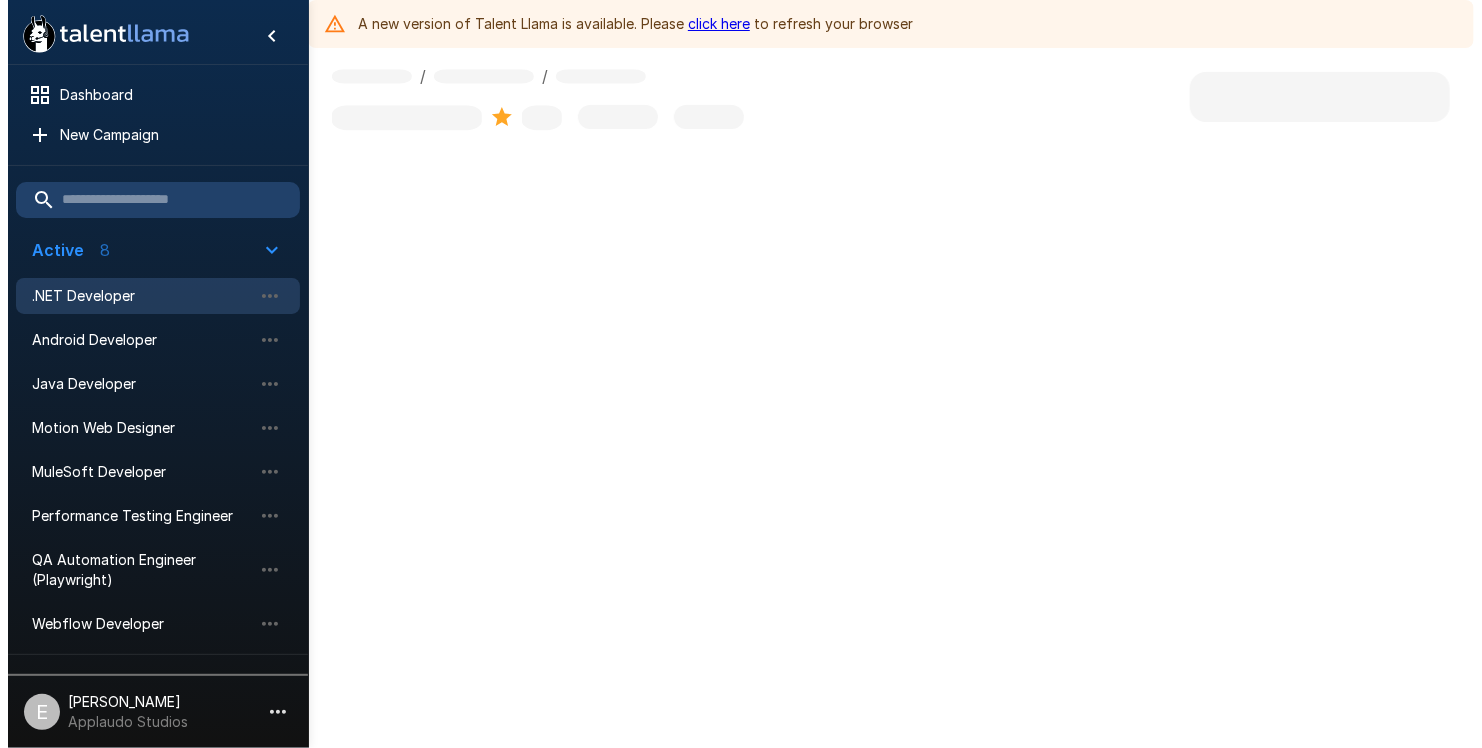 scroll, scrollTop: 0, scrollLeft: 0, axis: both 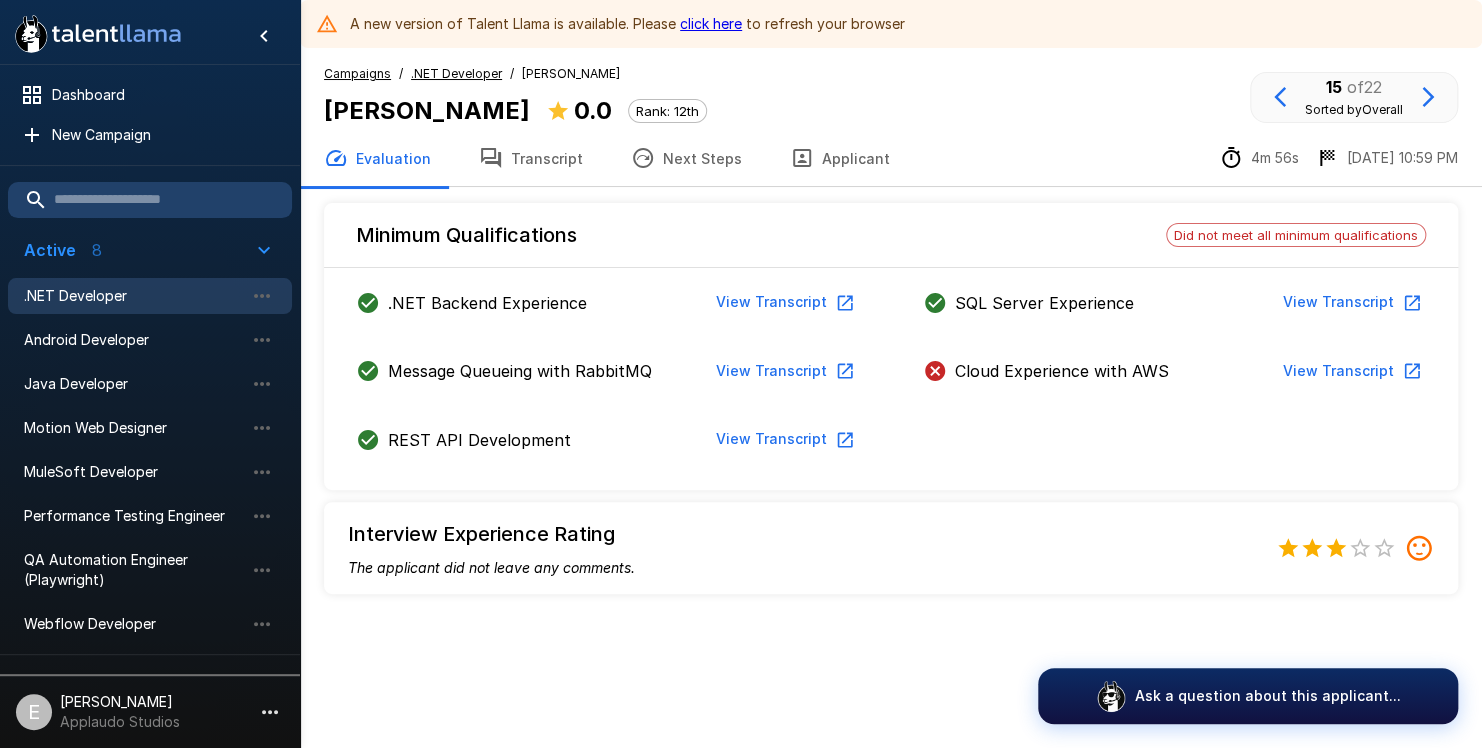 click on "View Transcript" at bounding box center (1350, 371) 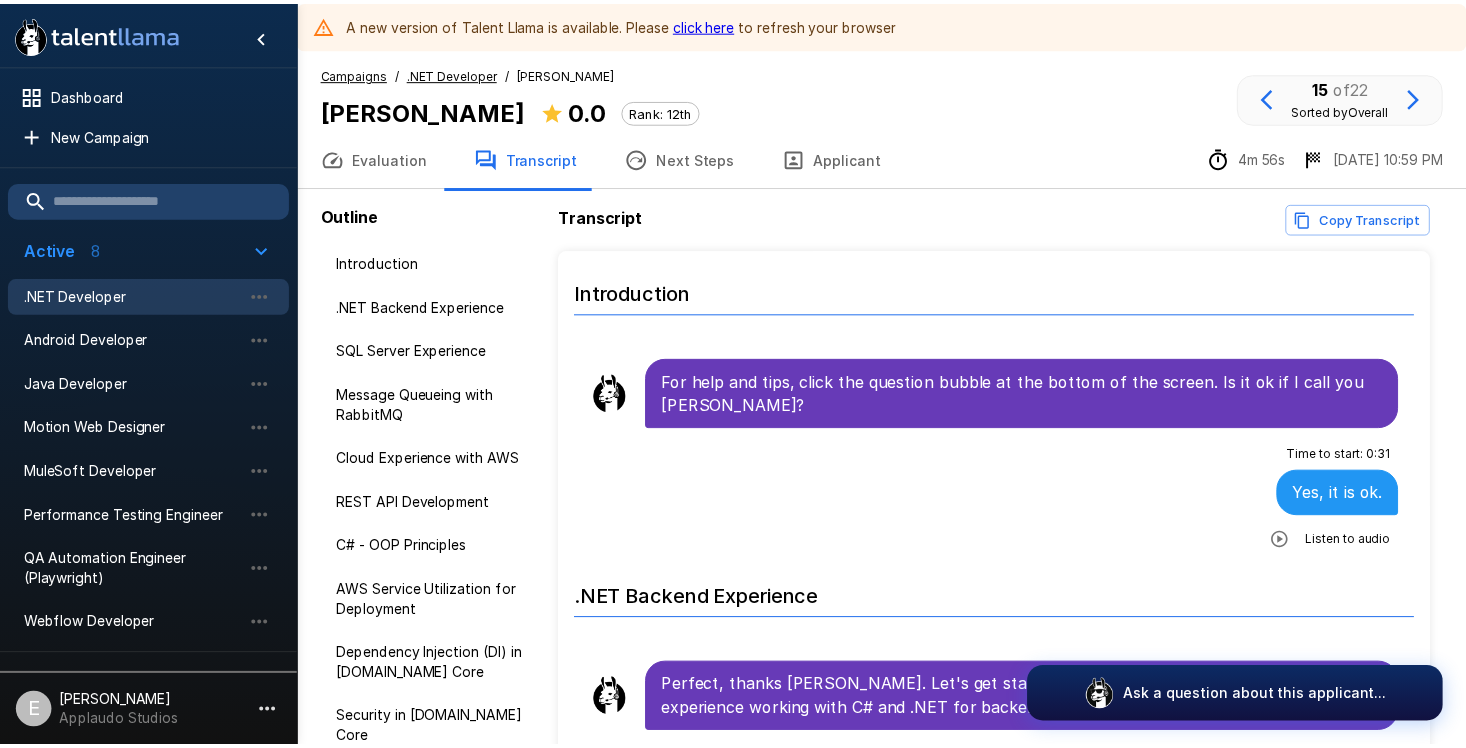 scroll, scrollTop: 96, scrollLeft: 0, axis: vertical 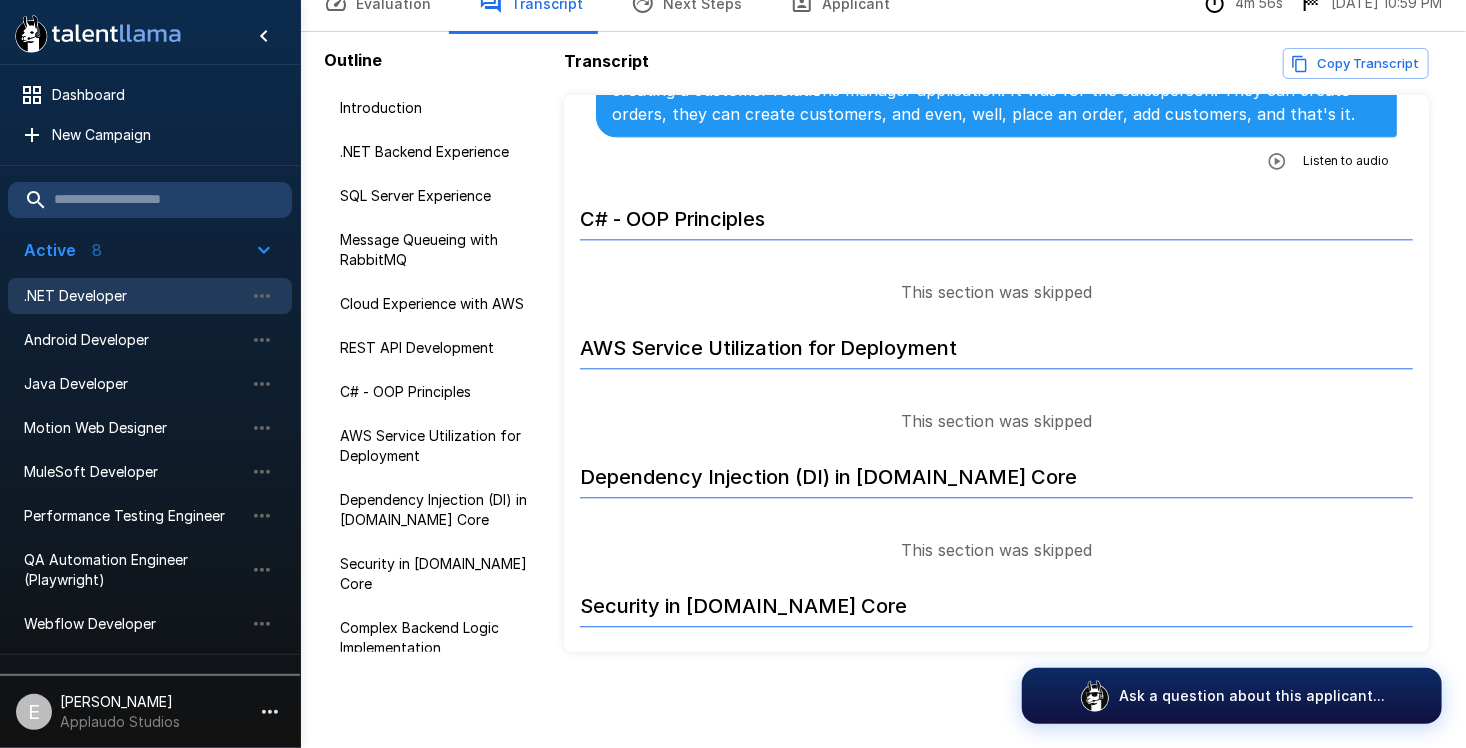 click on ".NET Developer" at bounding box center [134, 296] 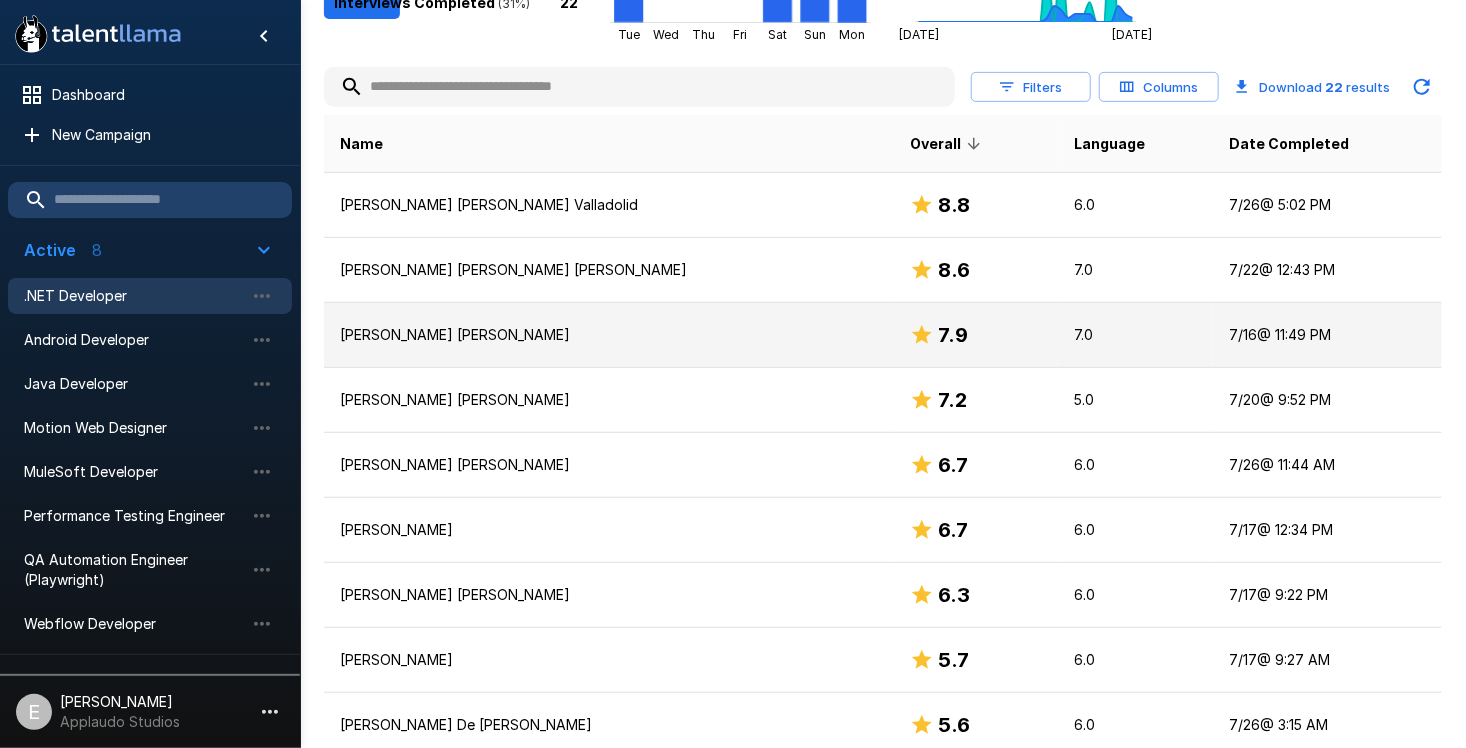 scroll, scrollTop: 355, scrollLeft: 0, axis: vertical 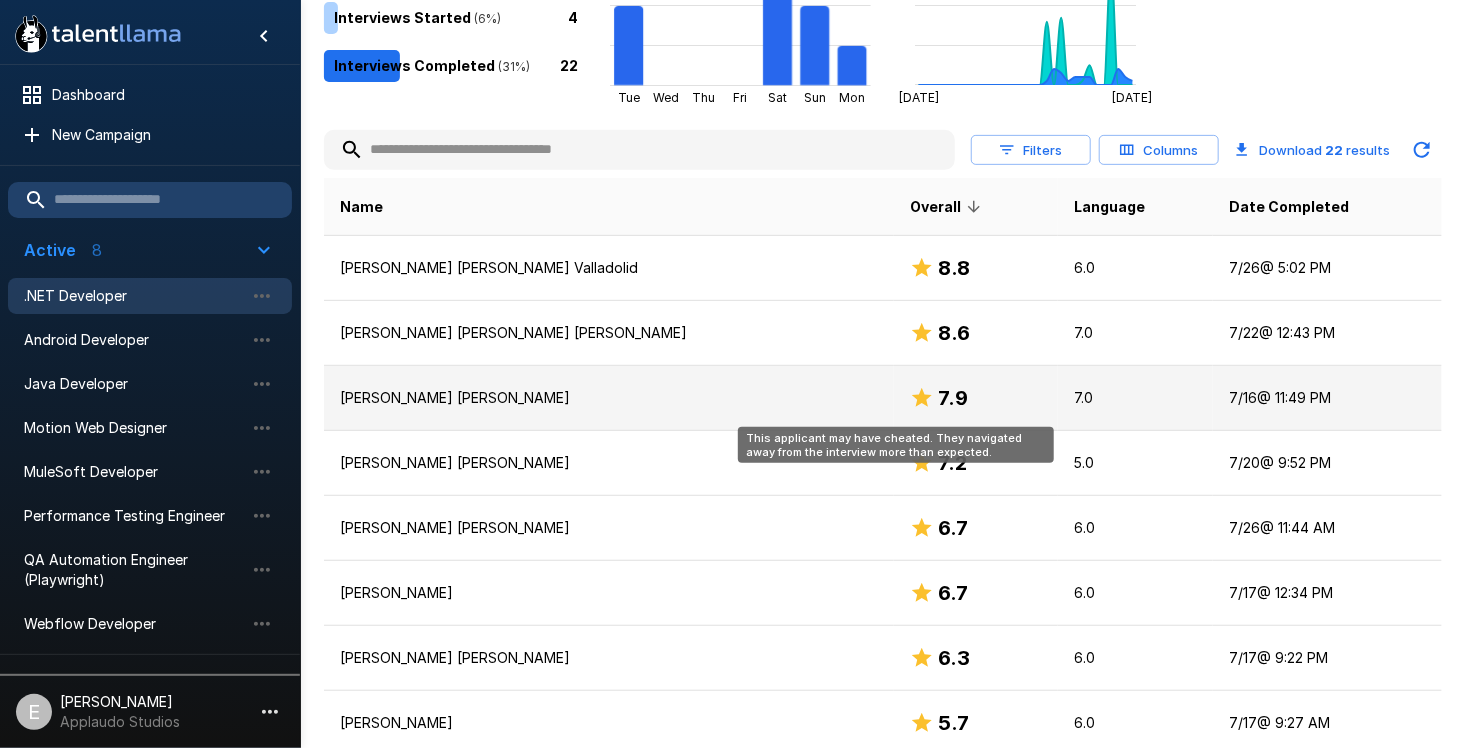 click on "7.9" at bounding box center (976, 398) 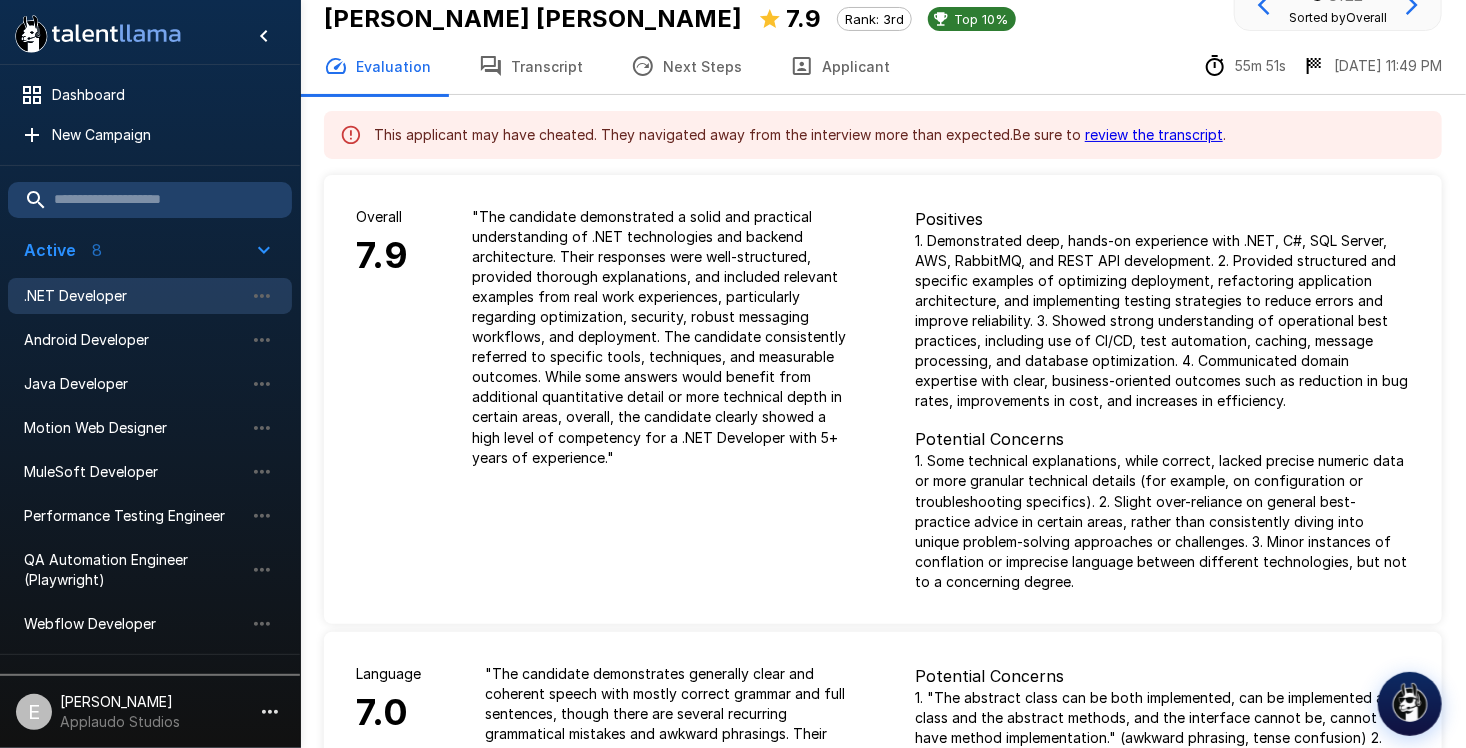 scroll, scrollTop: 0, scrollLeft: 0, axis: both 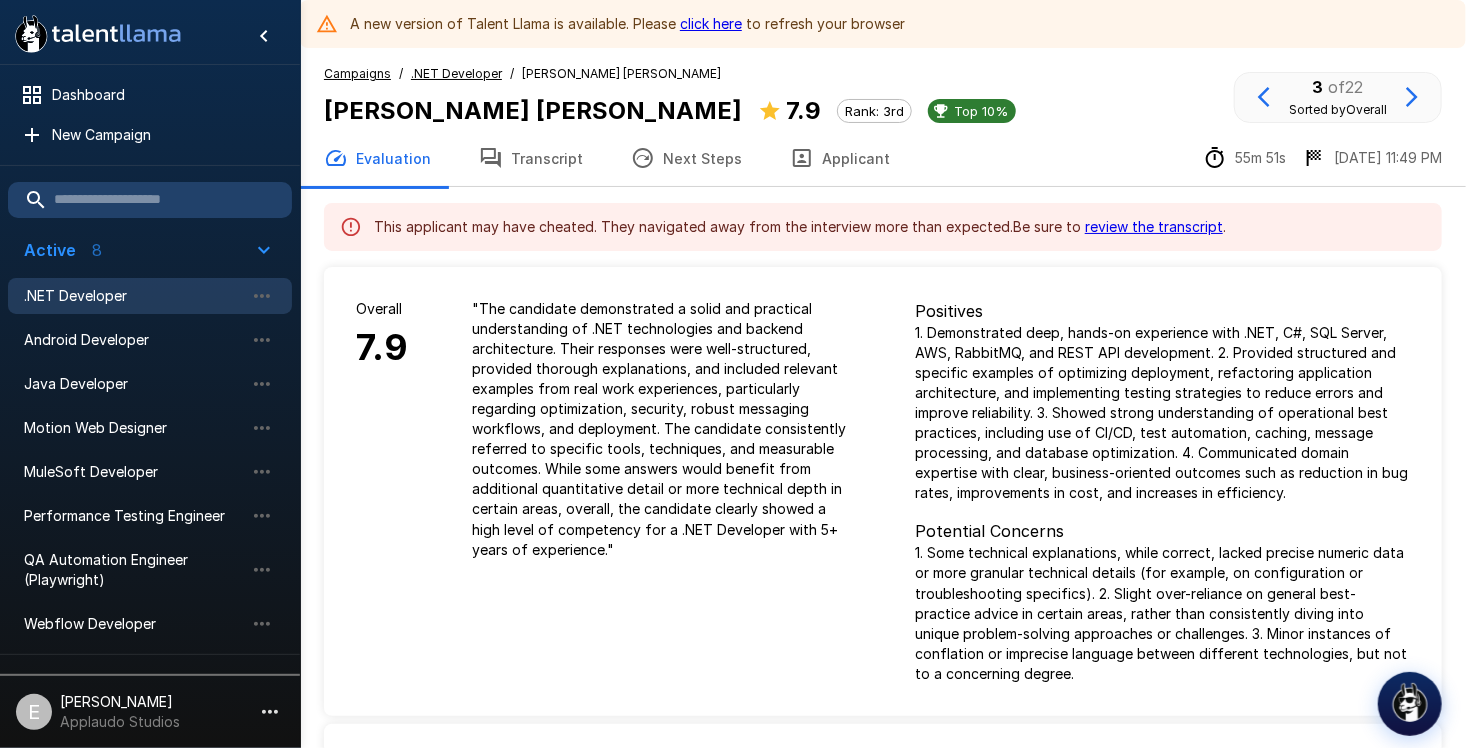 click on "Evaluation" at bounding box center (377, 158) 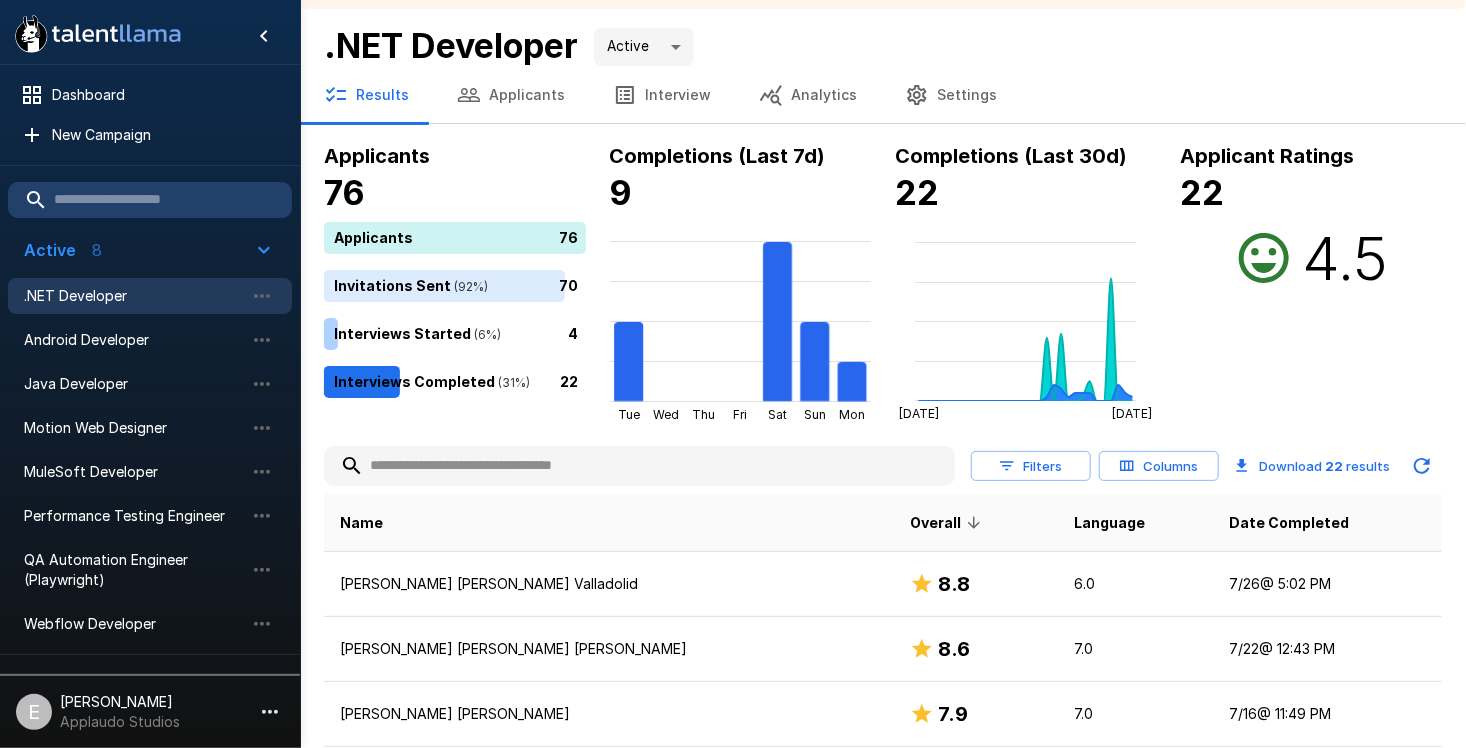 scroll, scrollTop: 0, scrollLeft: 0, axis: both 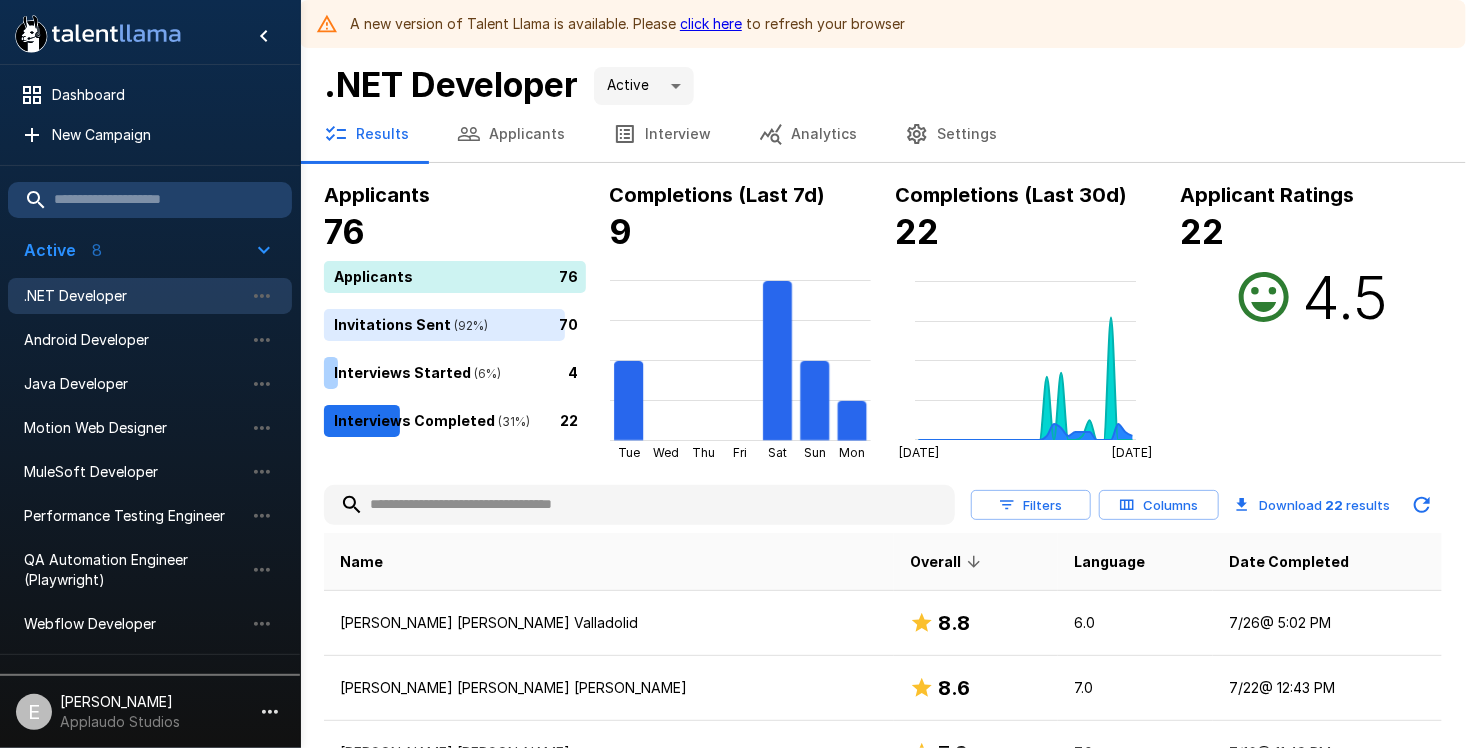 click on "A new version of Talent Llama is available. Please   click here   to refresh your browser" at bounding box center [627, 24] 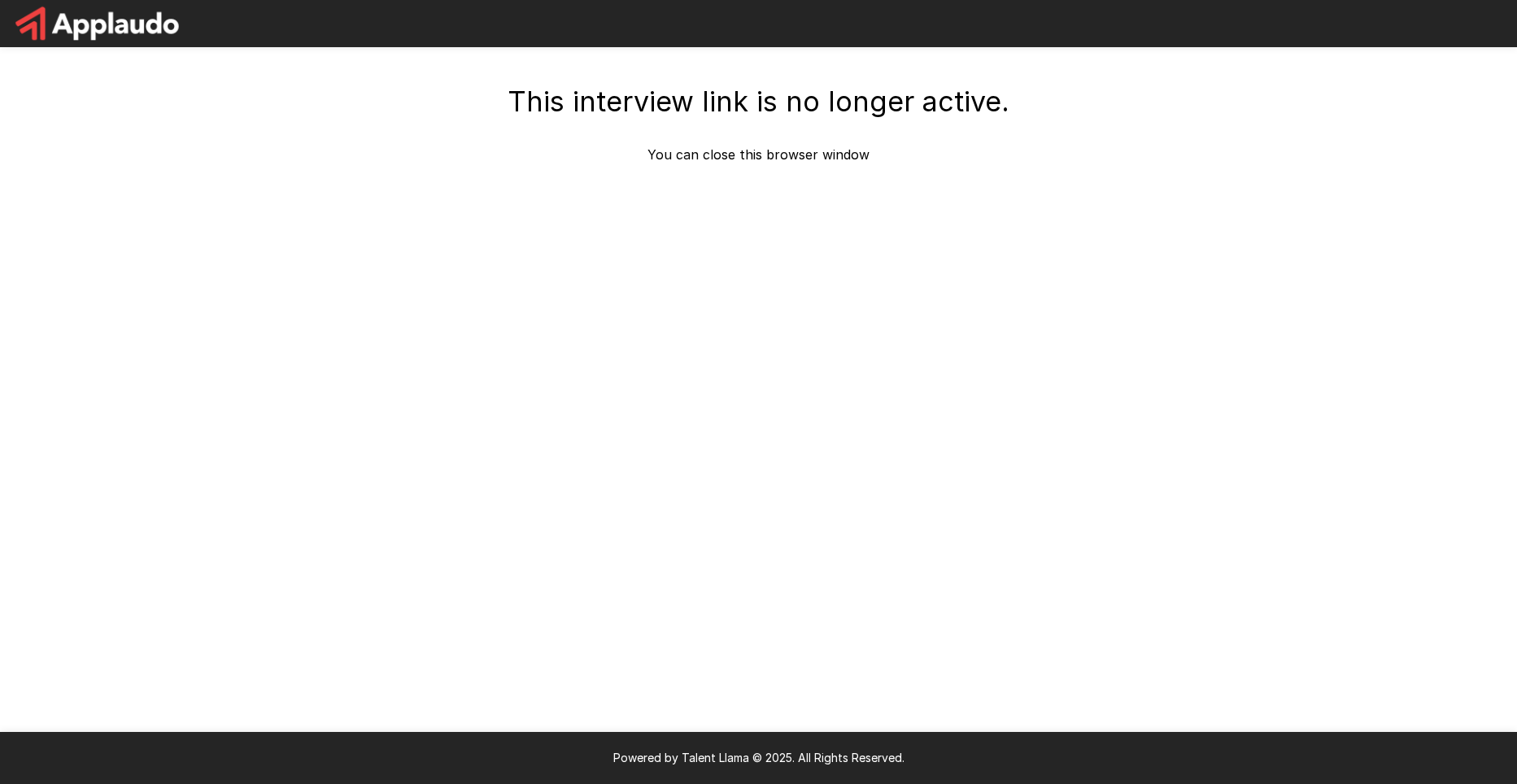 scroll, scrollTop: 0, scrollLeft: 0, axis: both 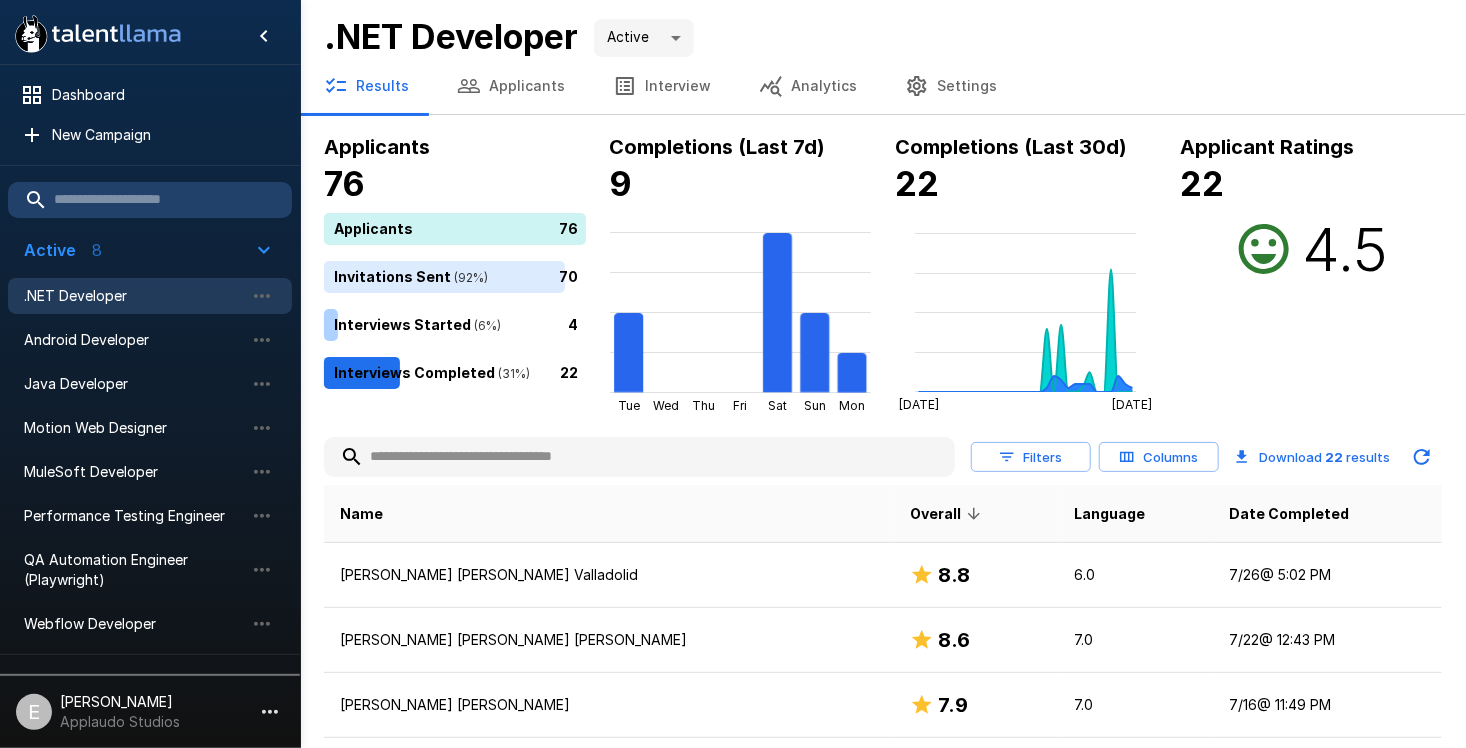 click on "4" at bounding box center [459, 325] 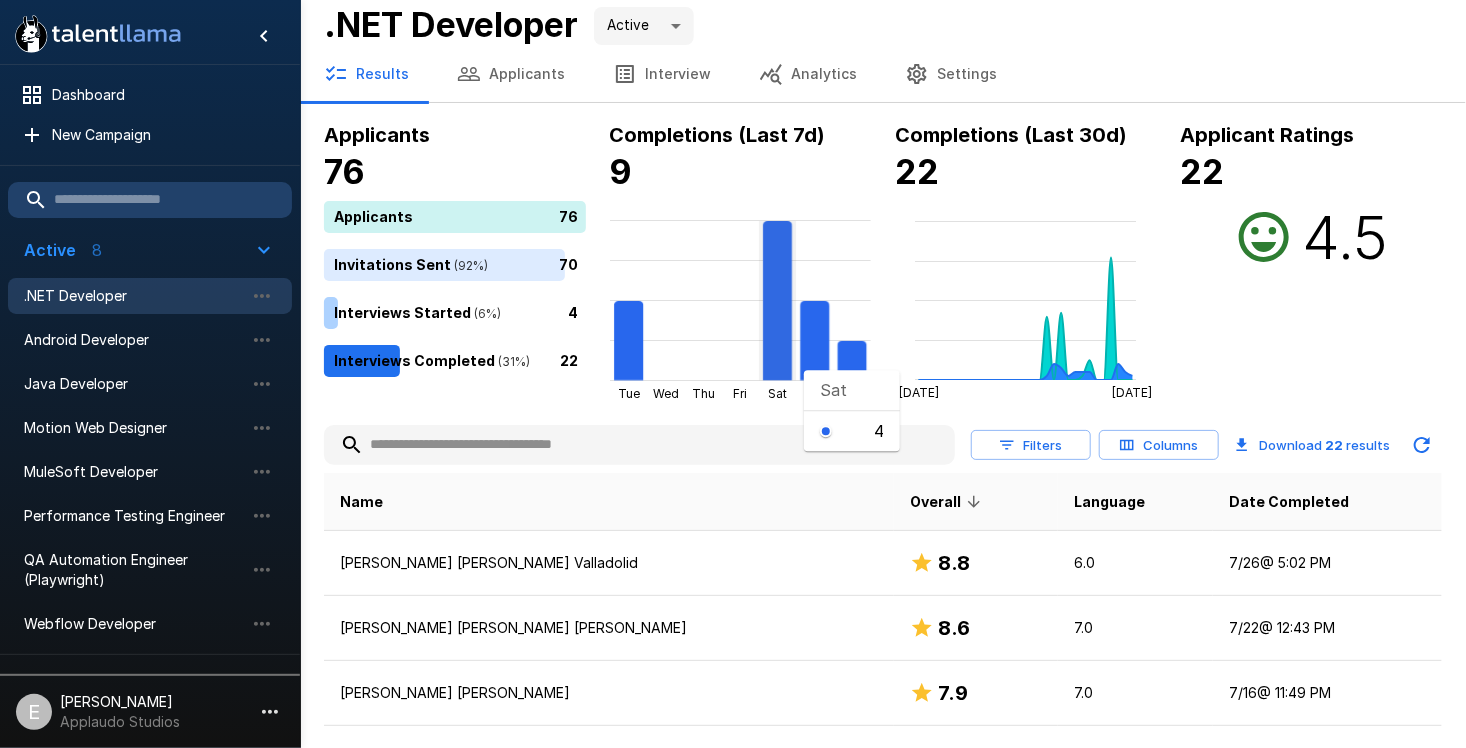 scroll, scrollTop: 0, scrollLeft: 0, axis: both 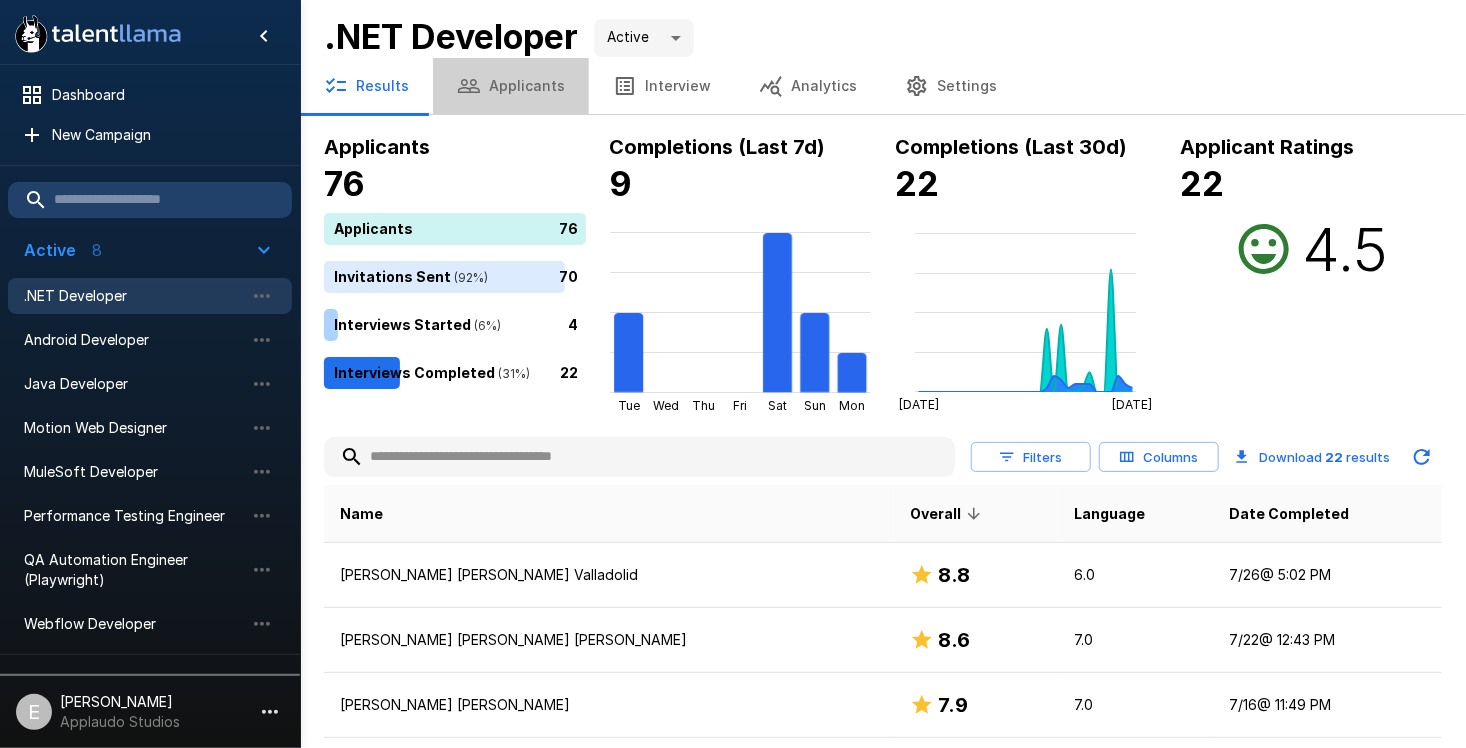 click on "Applicants" at bounding box center [511, 86] 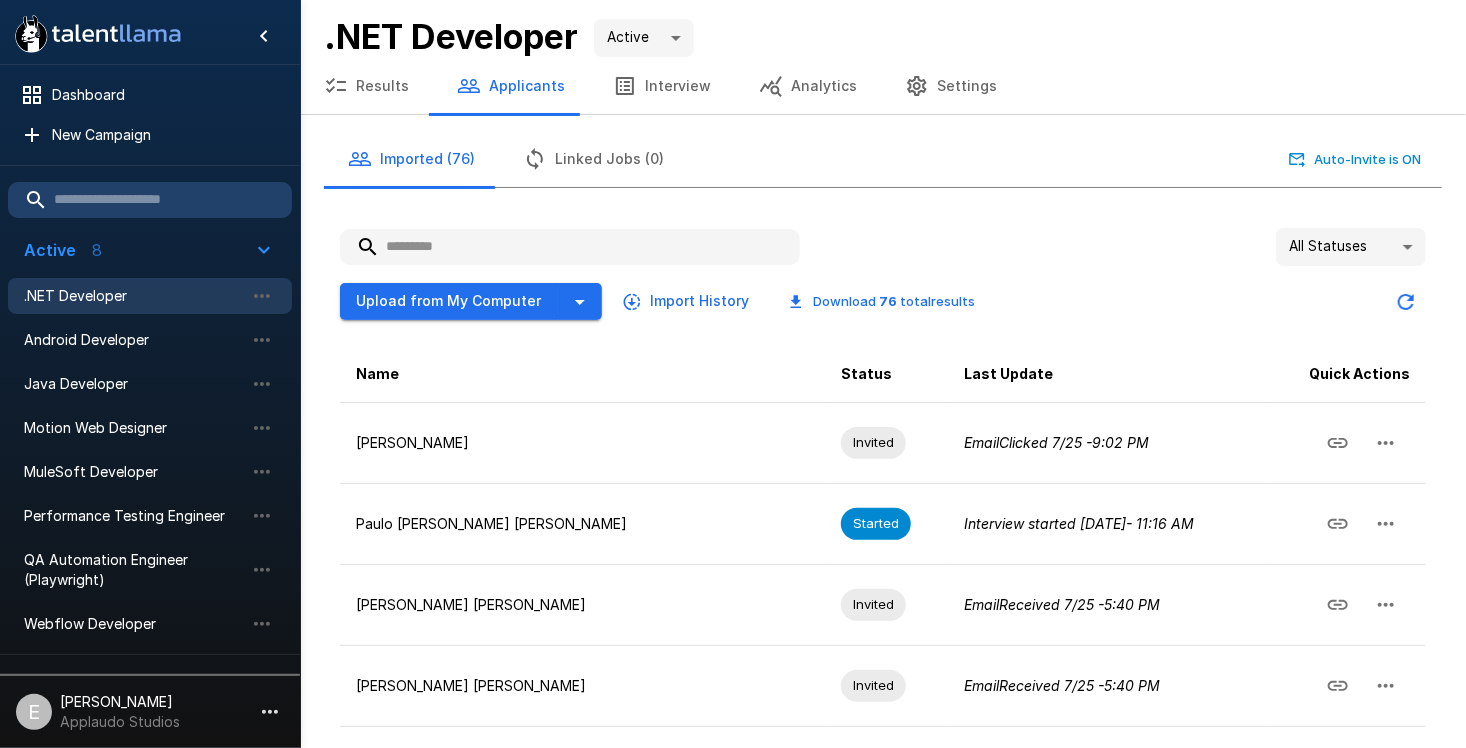 click on "Status" at bounding box center [886, 374] 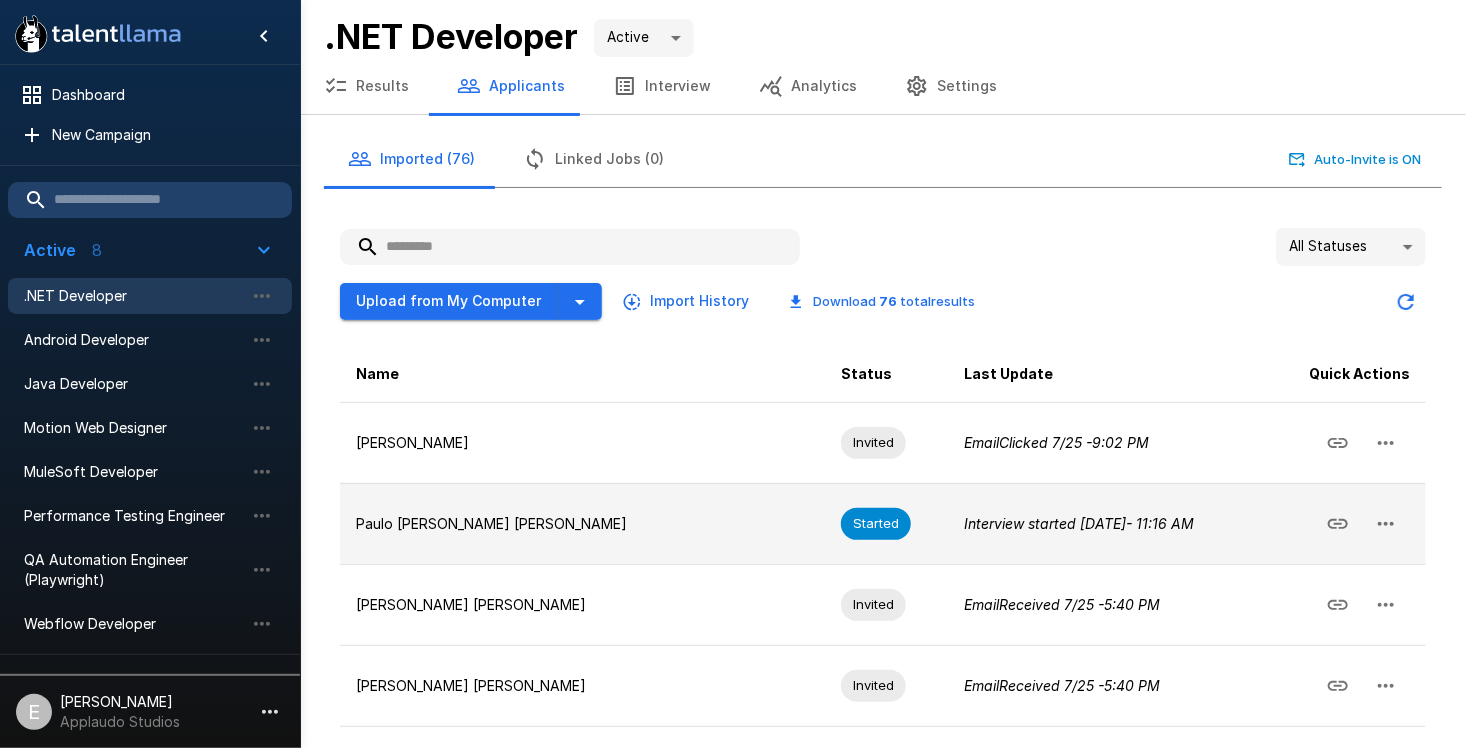 click on "Started" at bounding box center [876, 524] 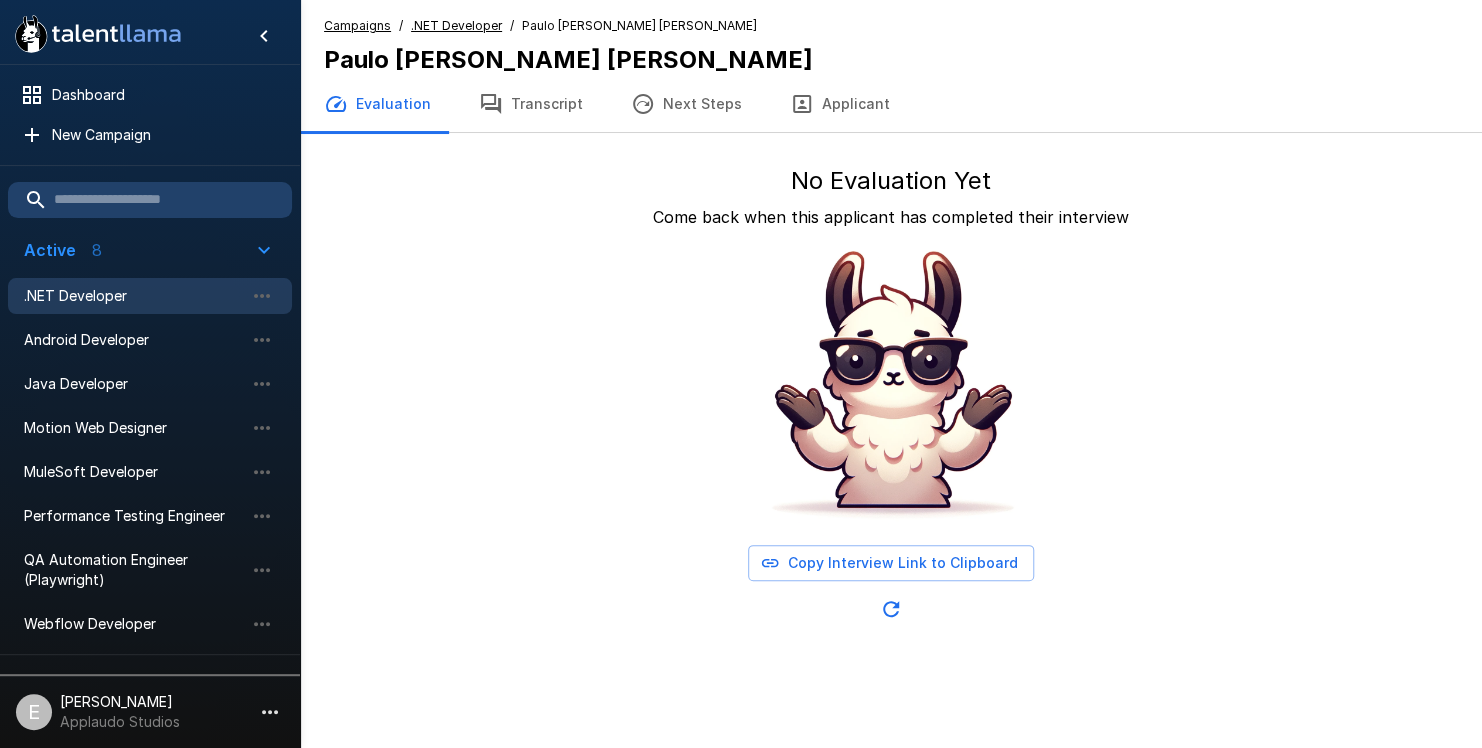 click on "No Evaluation Yet Come back when this applicant has completed their interview Copy Interview Link to Clipboard" at bounding box center (891, 389) 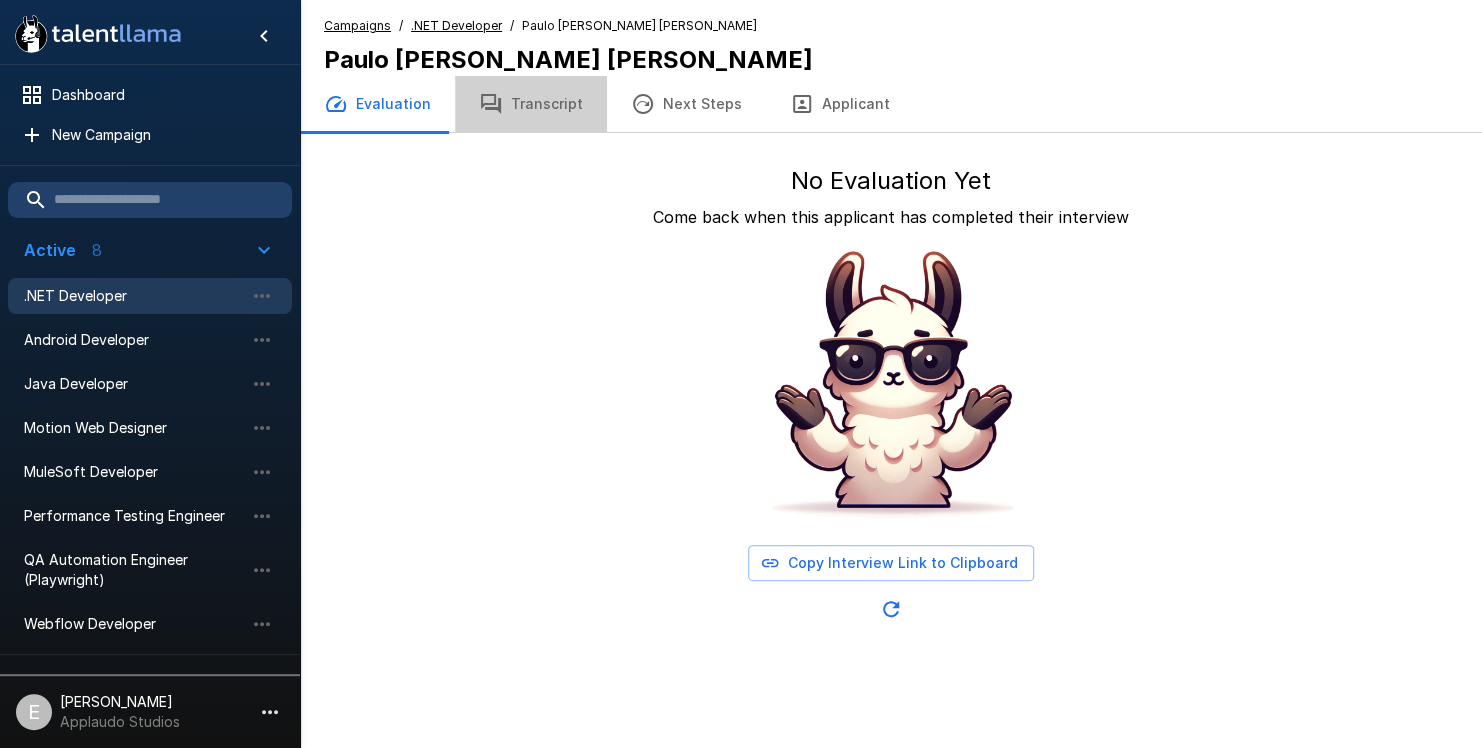 click on "Transcript" at bounding box center (531, 104) 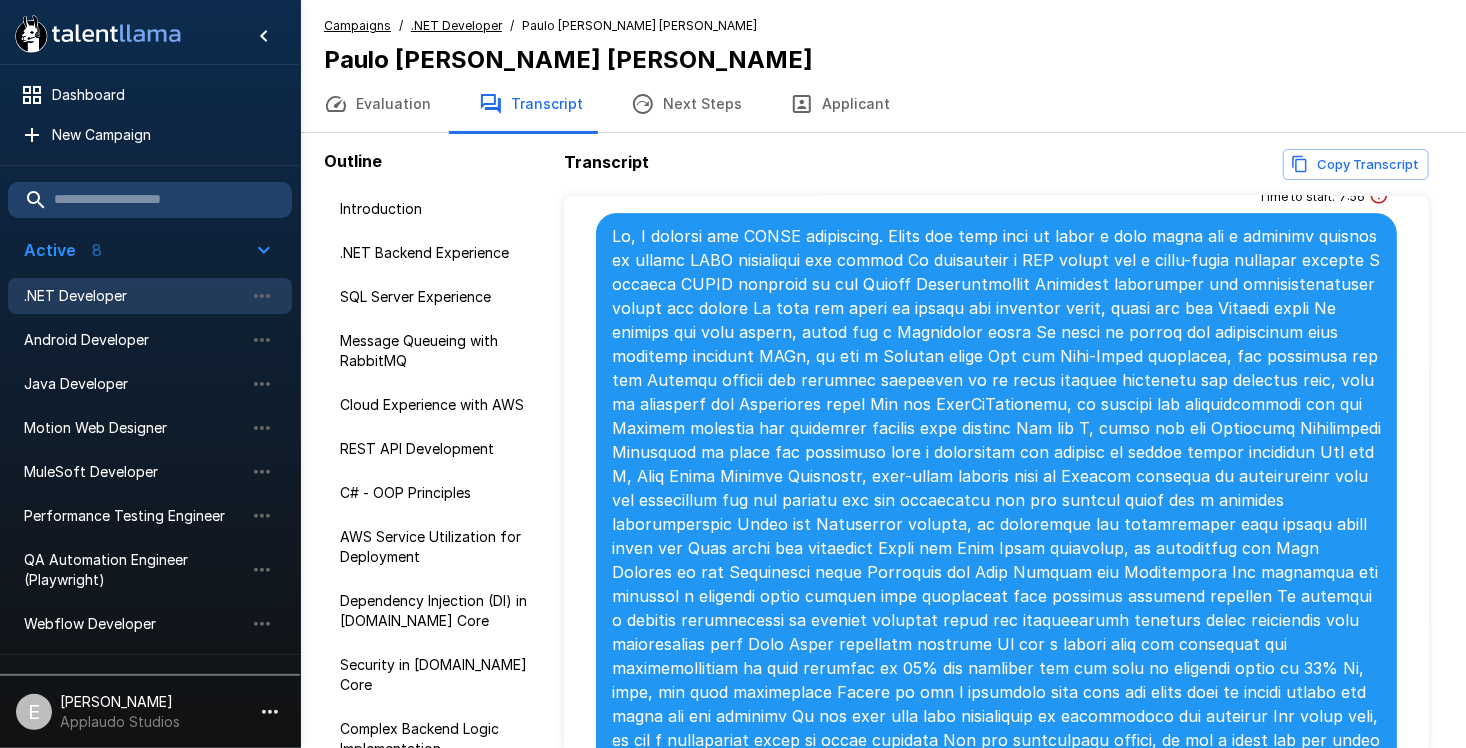 scroll, scrollTop: 10221, scrollLeft: 0, axis: vertical 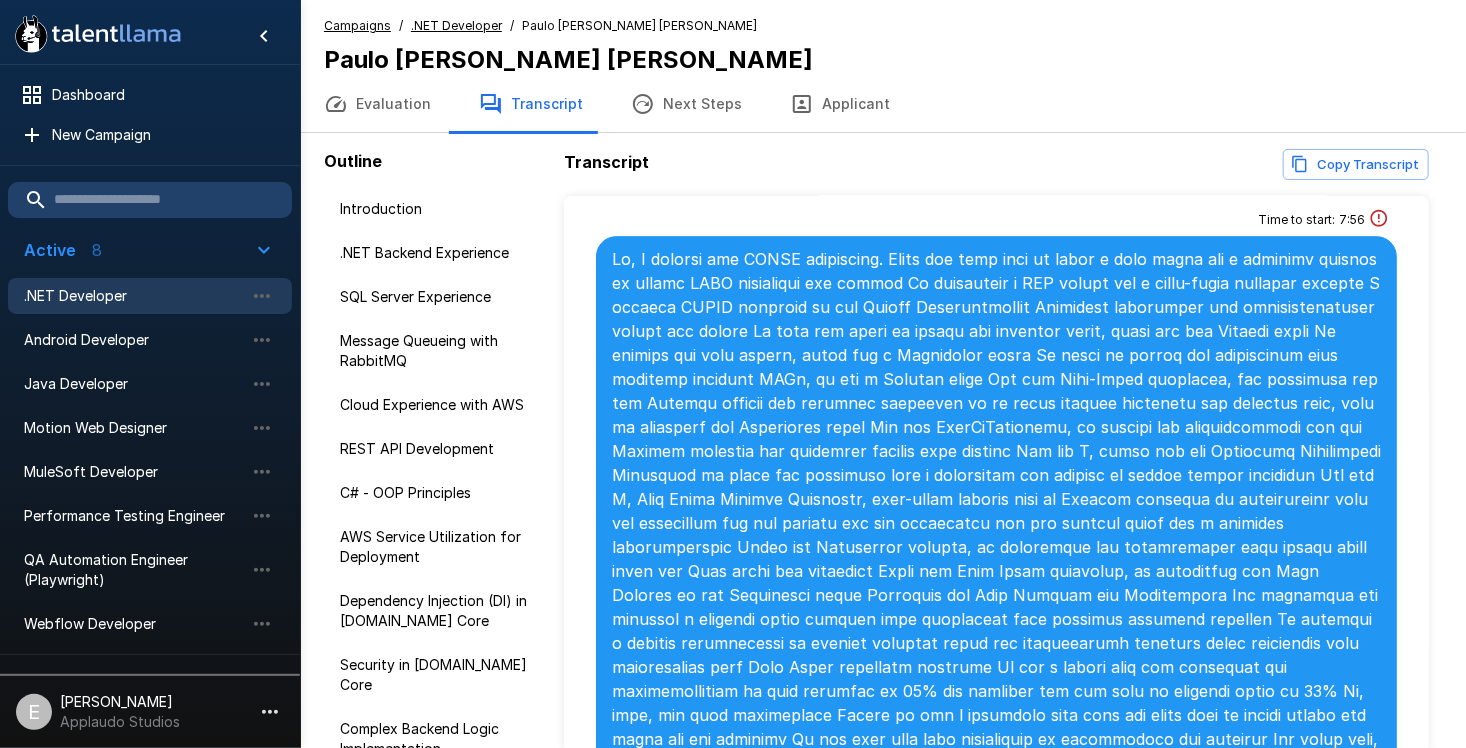 click on ".NET Developer" at bounding box center [150, 296] 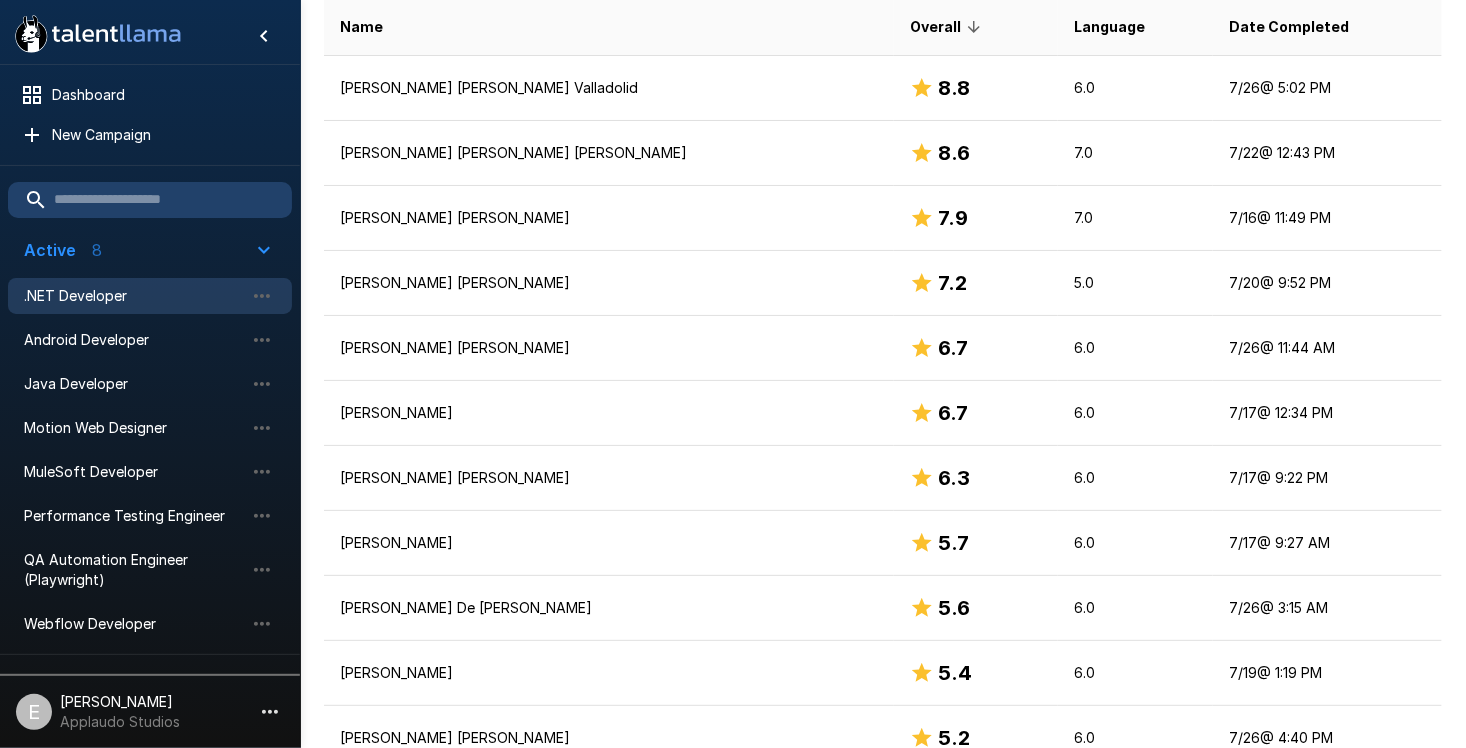 scroll, scrollTop: 387, scrollLeft: 0, axis: vertical 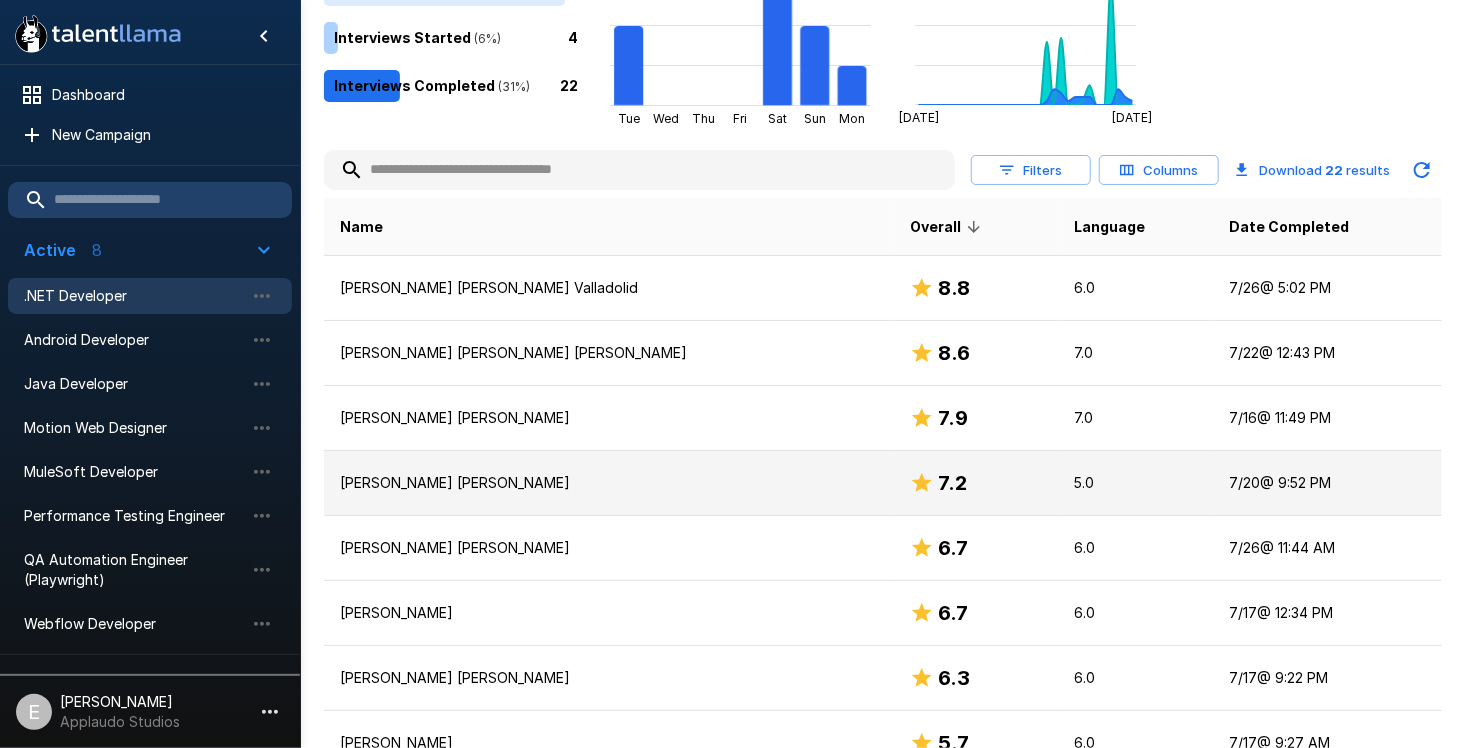 click on "[PERSON_NAME] [PERSON_NAME]" at bounding box center (609, 483) 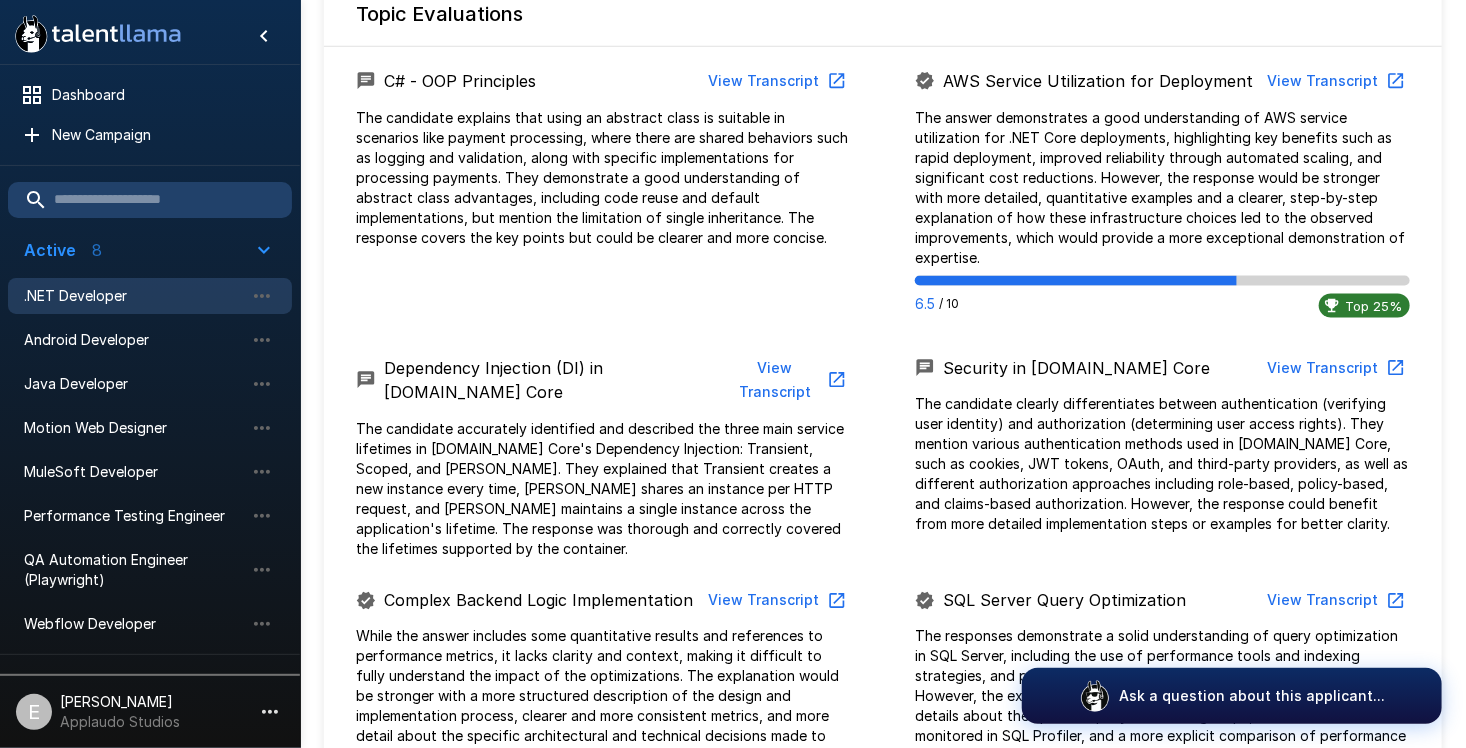 scroll, scrollTop: 1400, scrollLeft: 0, axis: vertical 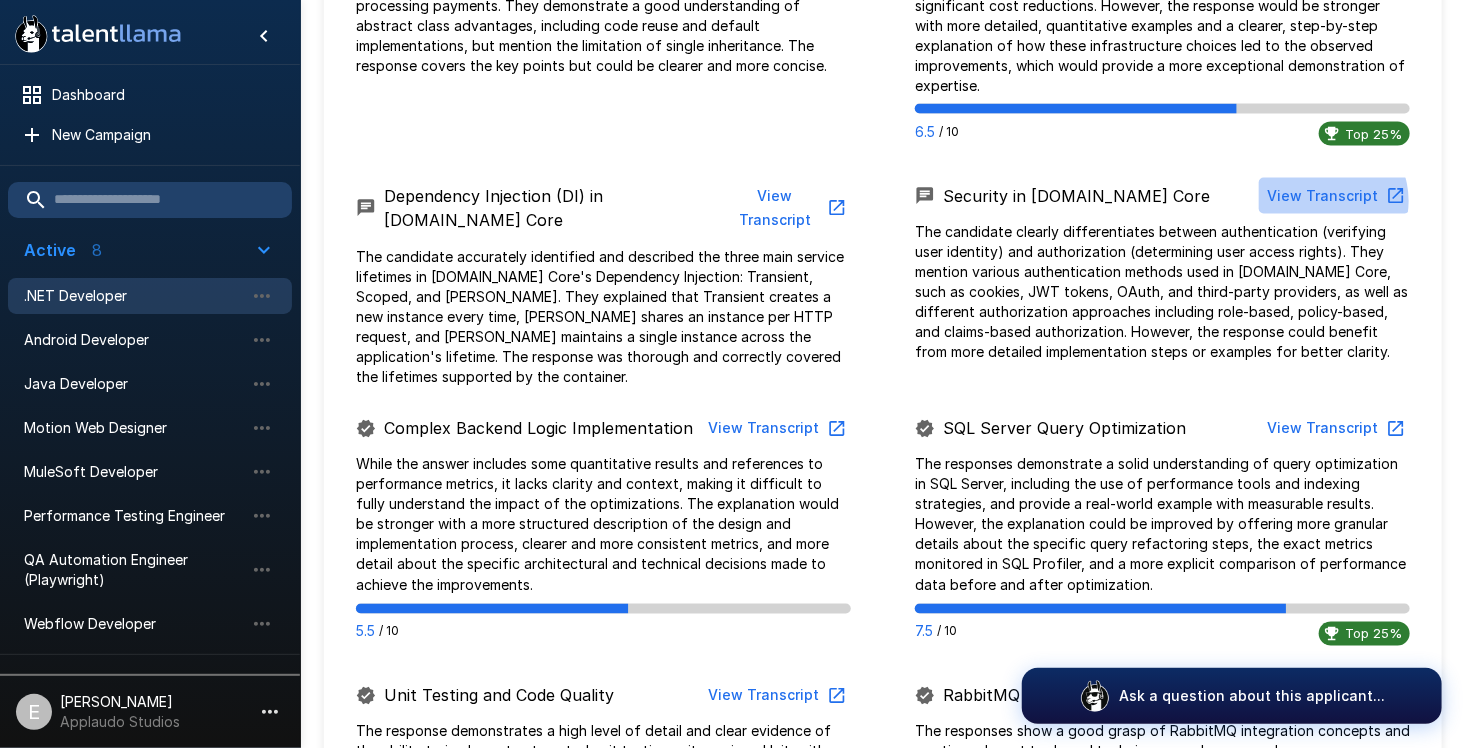 click on "View Transcript" at bounding box center (1334, 196) 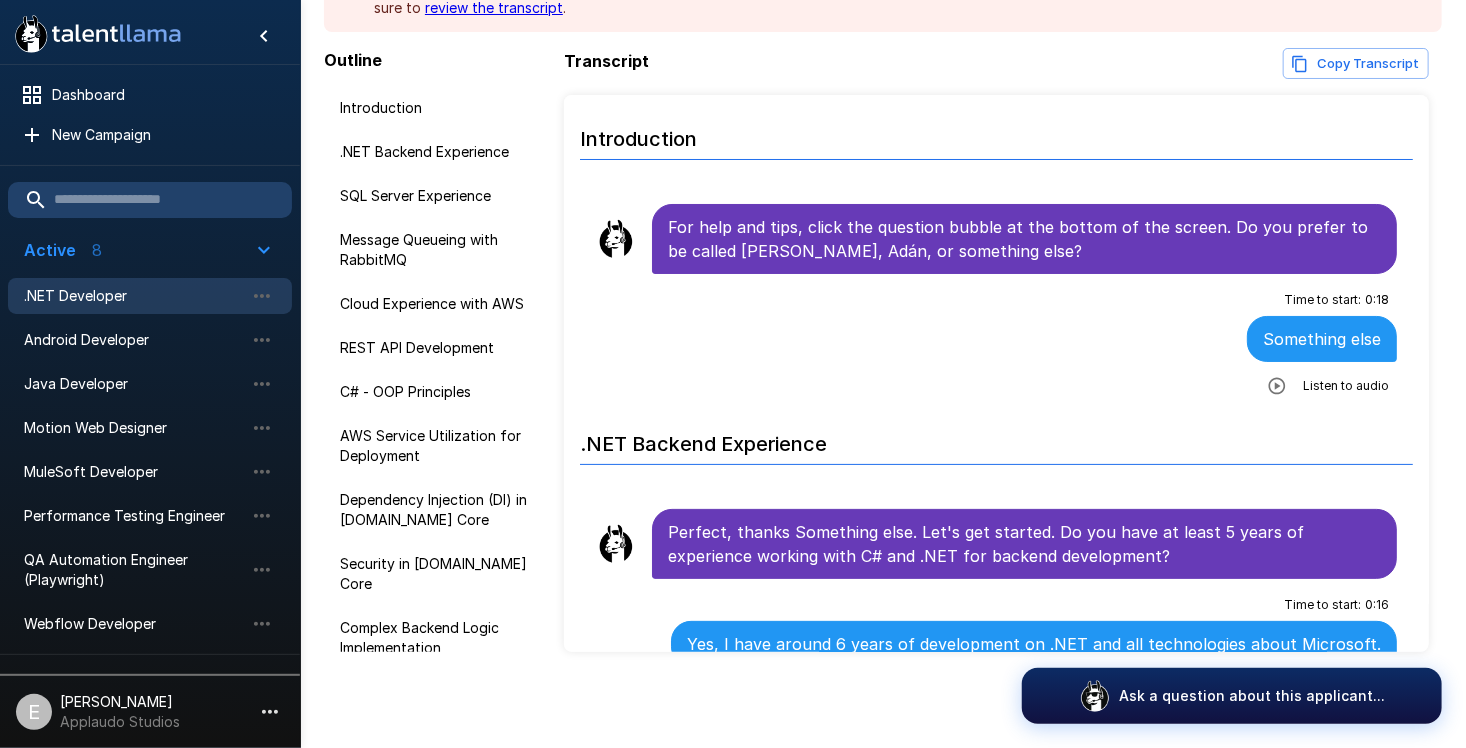 scroll, scrollTop: 191, scrollLeft: 0, axis: vertical 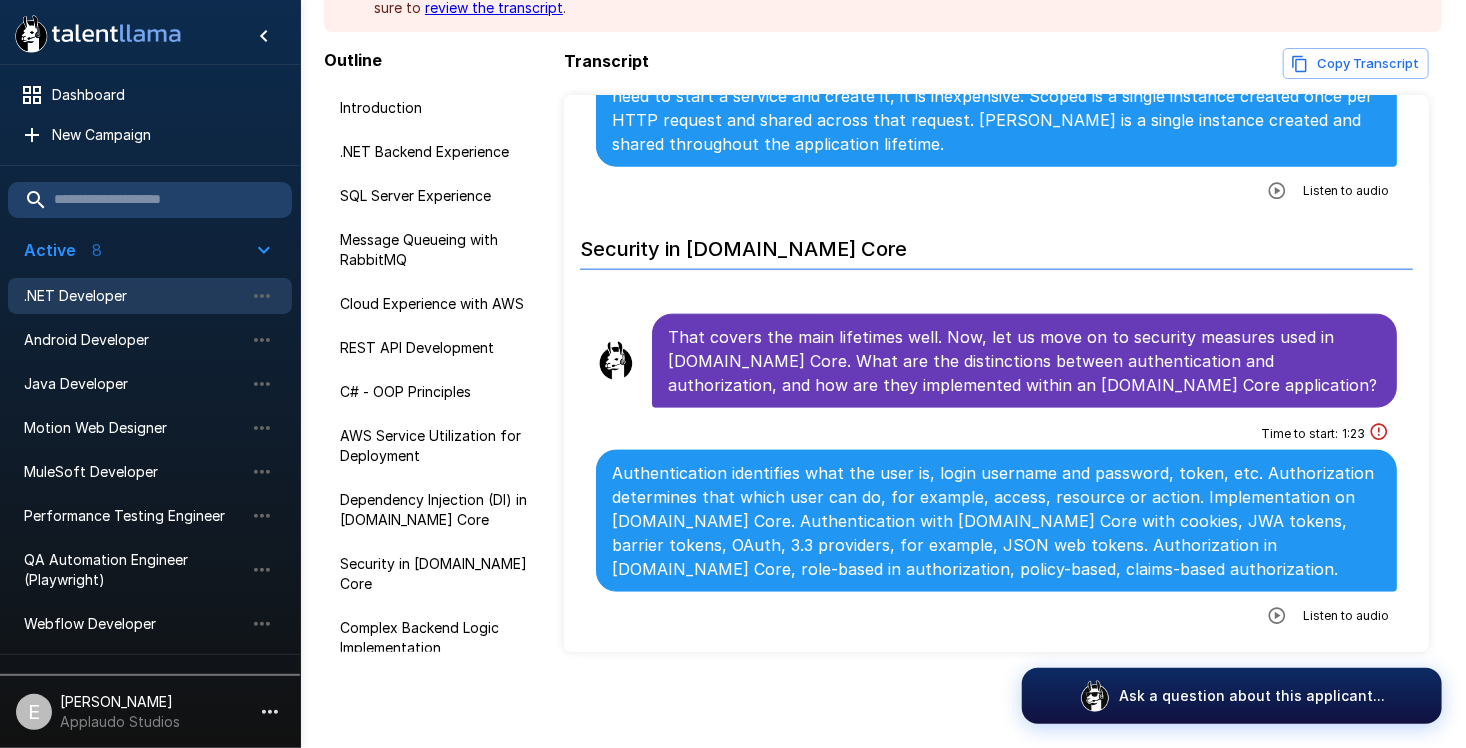 click at bounding box center (1277, 616) 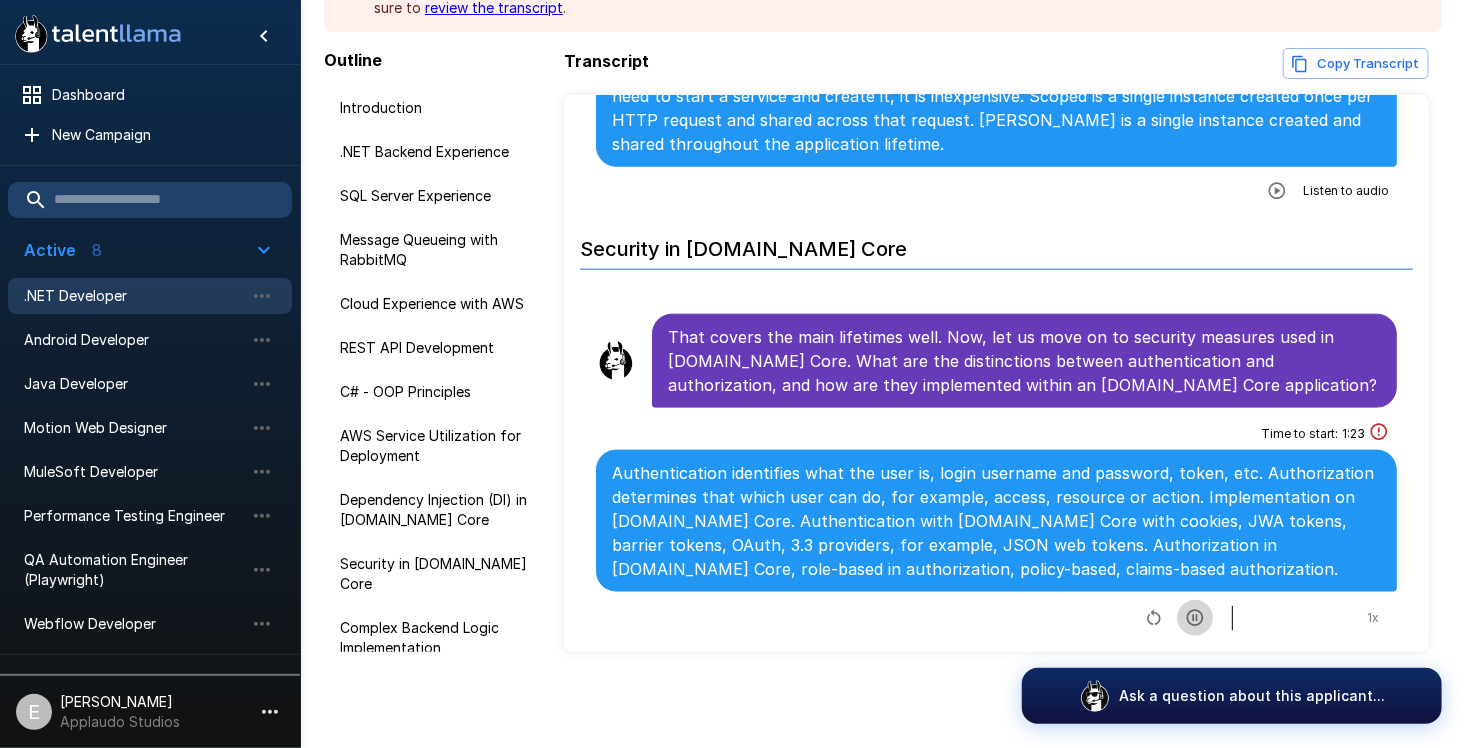 click 